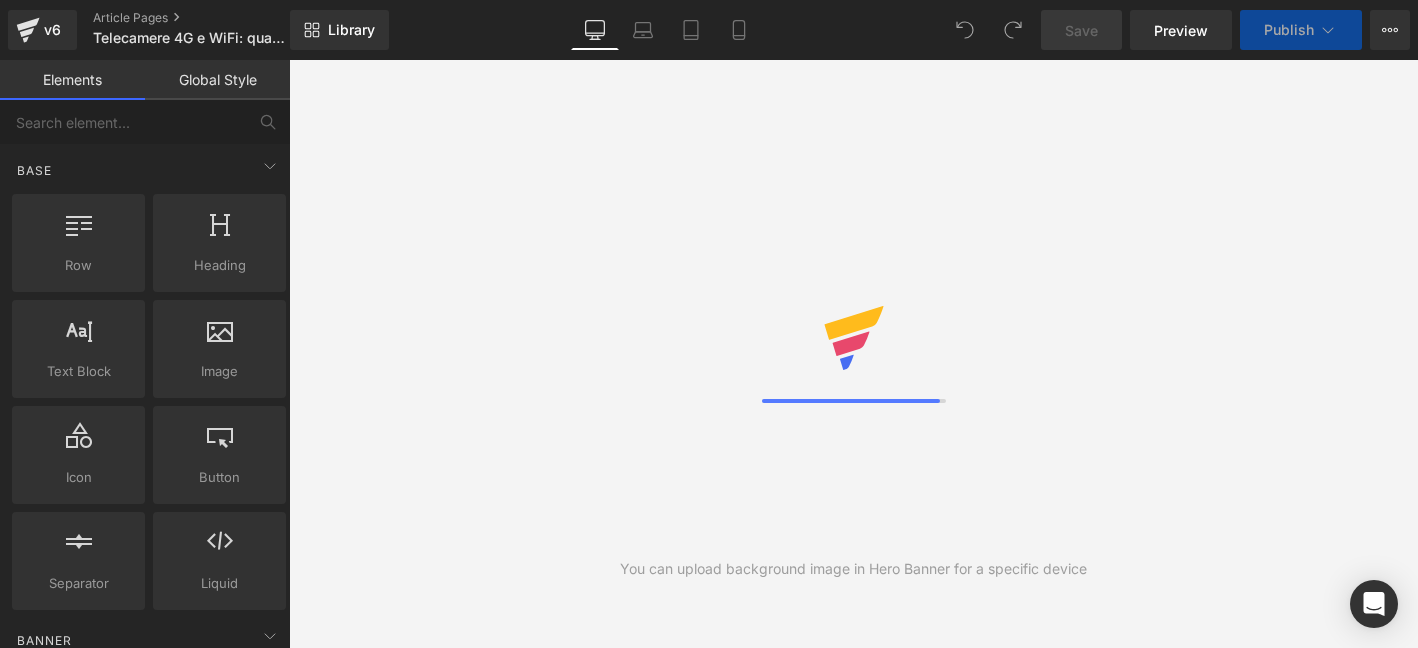 scroll, scrollTop: 0, scrollLeft: 0, axis: both 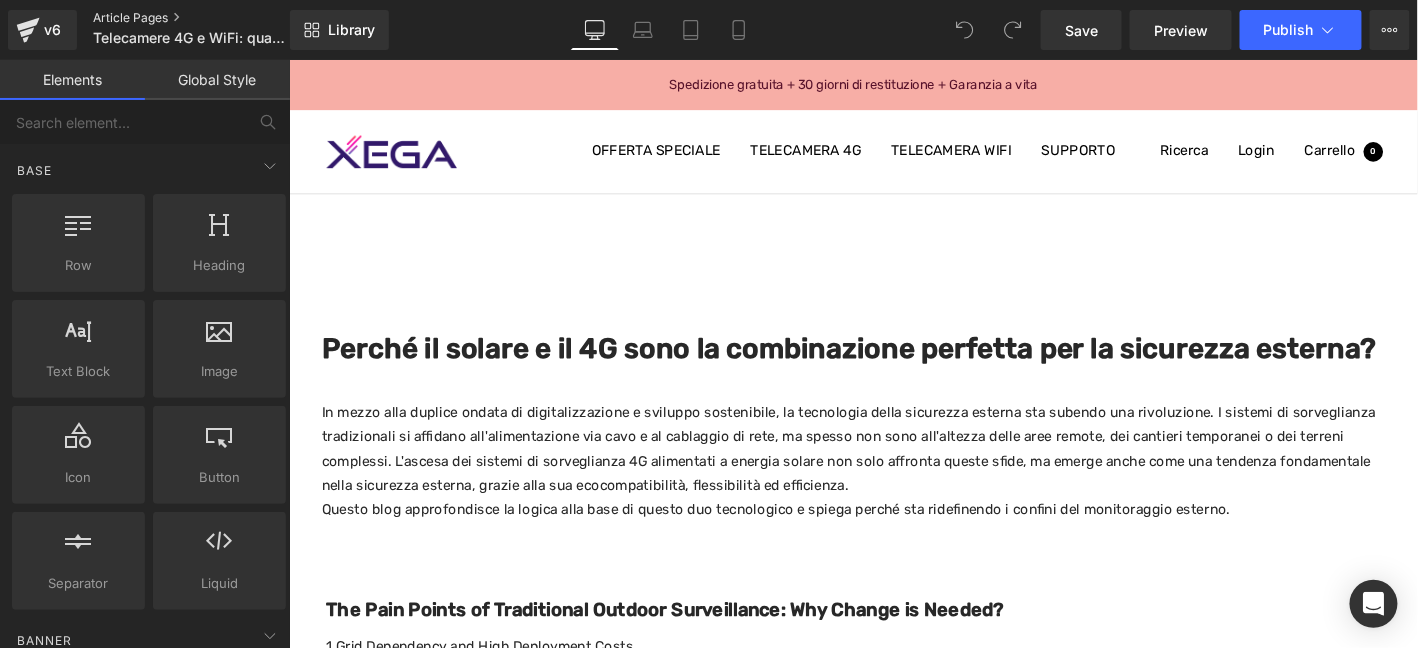 click on "Article Pages" at bounding box center (208, 18) 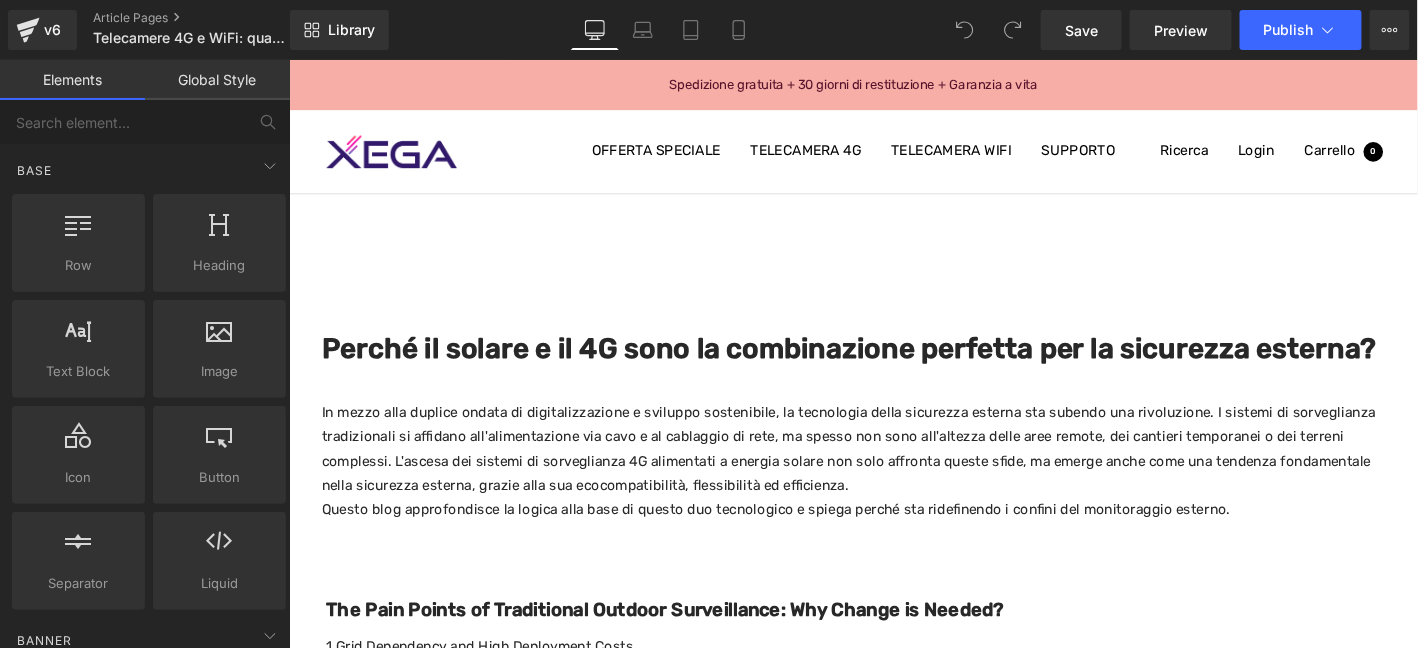 scroll, scrollTop: 0, scrollLeft: 0, axis: both 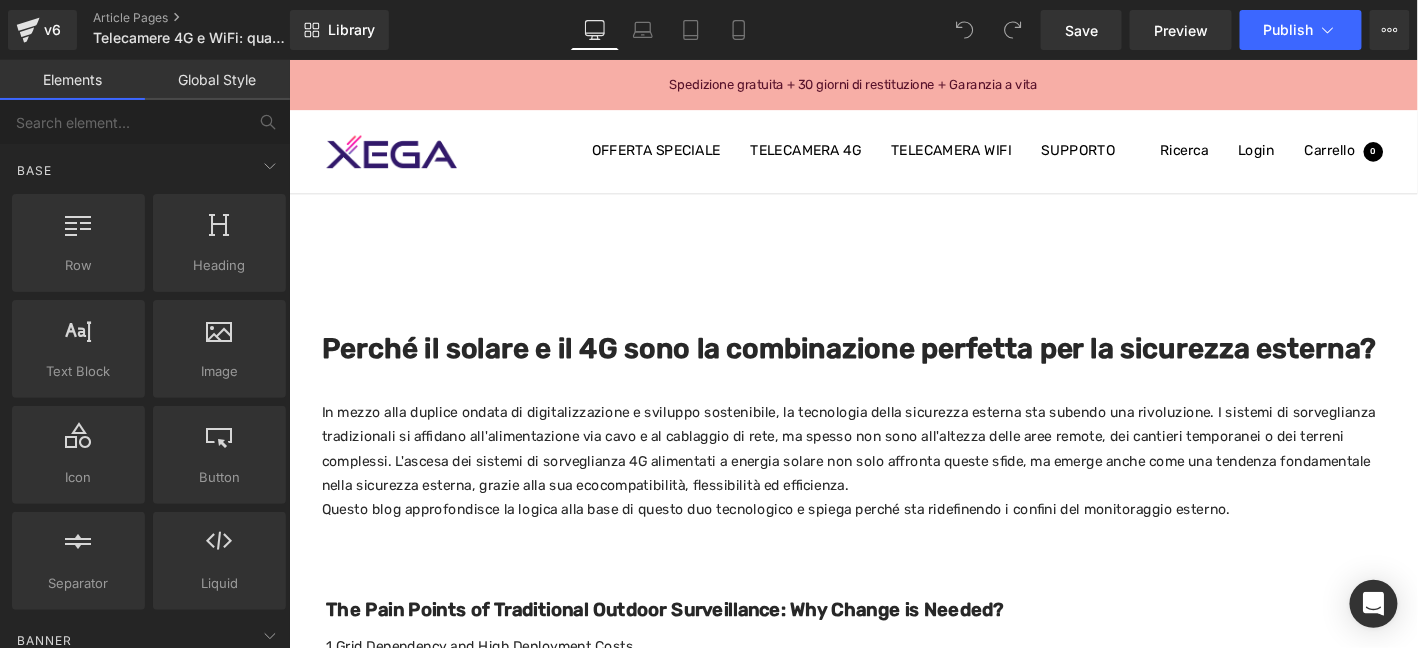 click on "Perché il solare e il 4G sono la combinazione perfetta per la sicurezza esterna?" at bounding box center (893, 370) 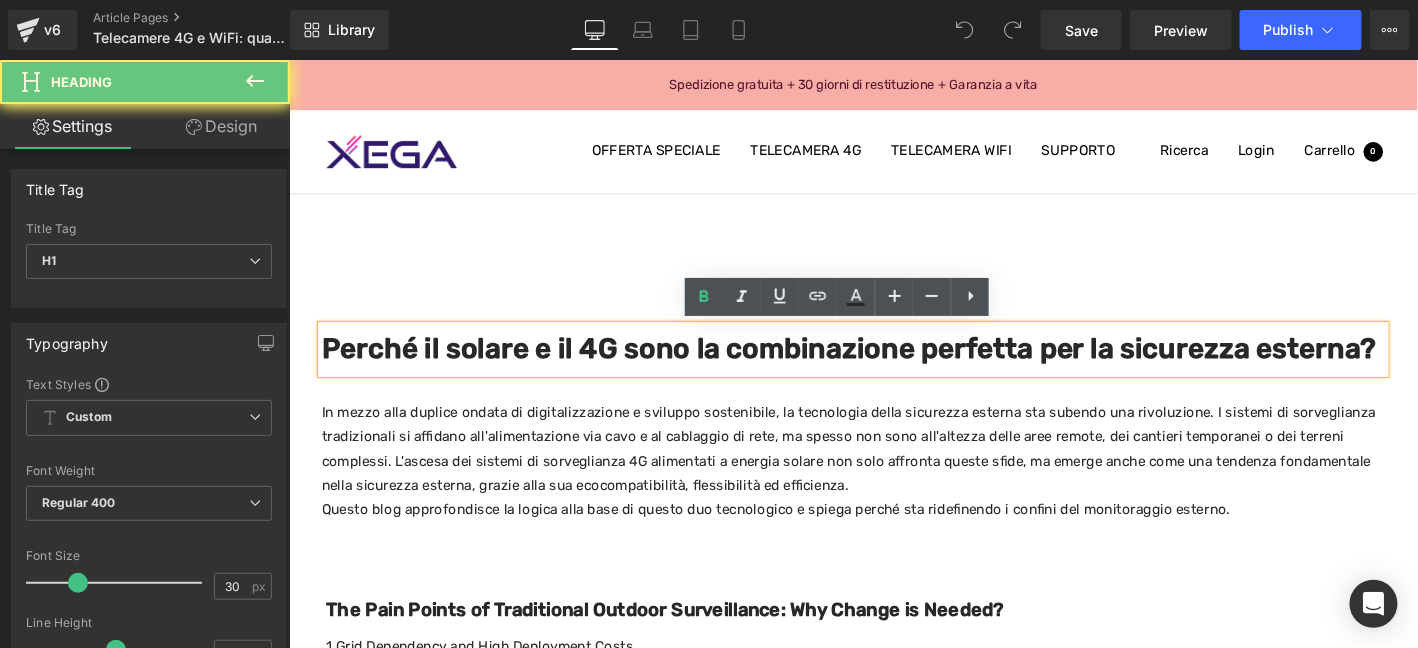 click on "Perché il solare e il 4G sono la combinazione perfetta per la sicurezza esterna?" at bounding box center [888, 369] 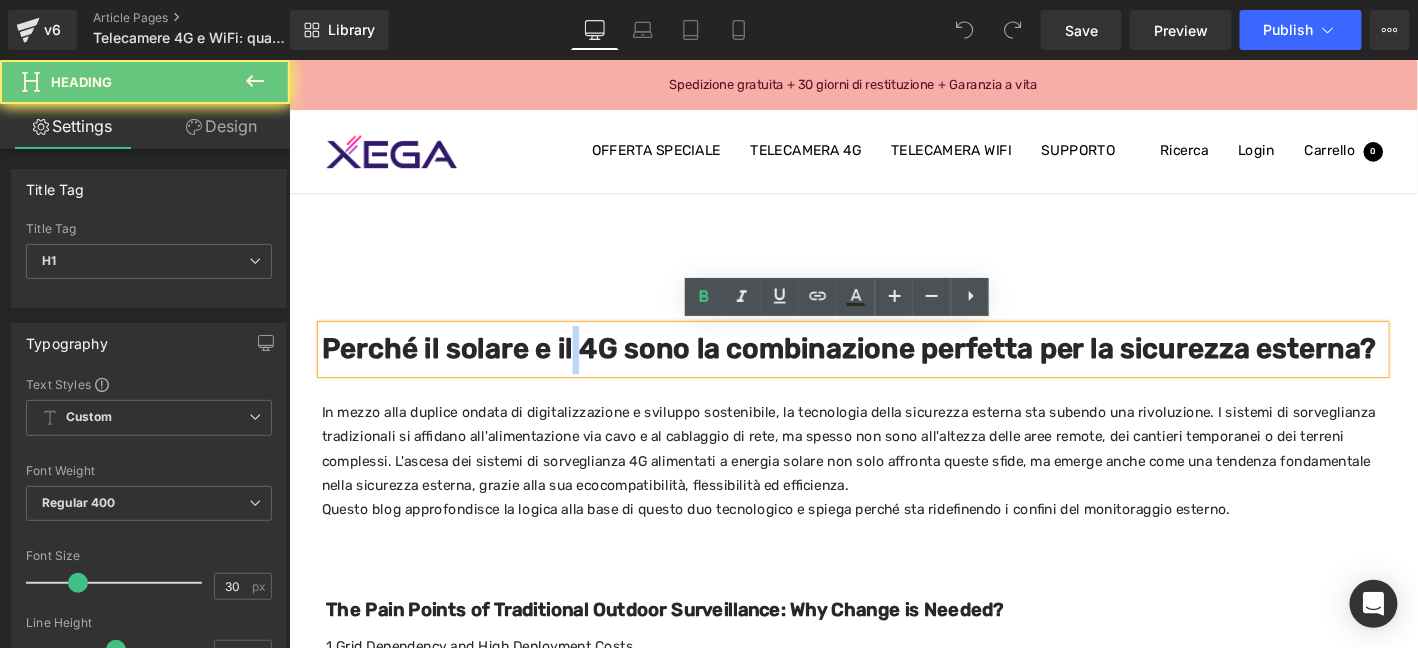 click on "Perché il solare e il 4G sono la combinazione perfetta per la sicurezza esterna?" at bounding box center (888, 369) 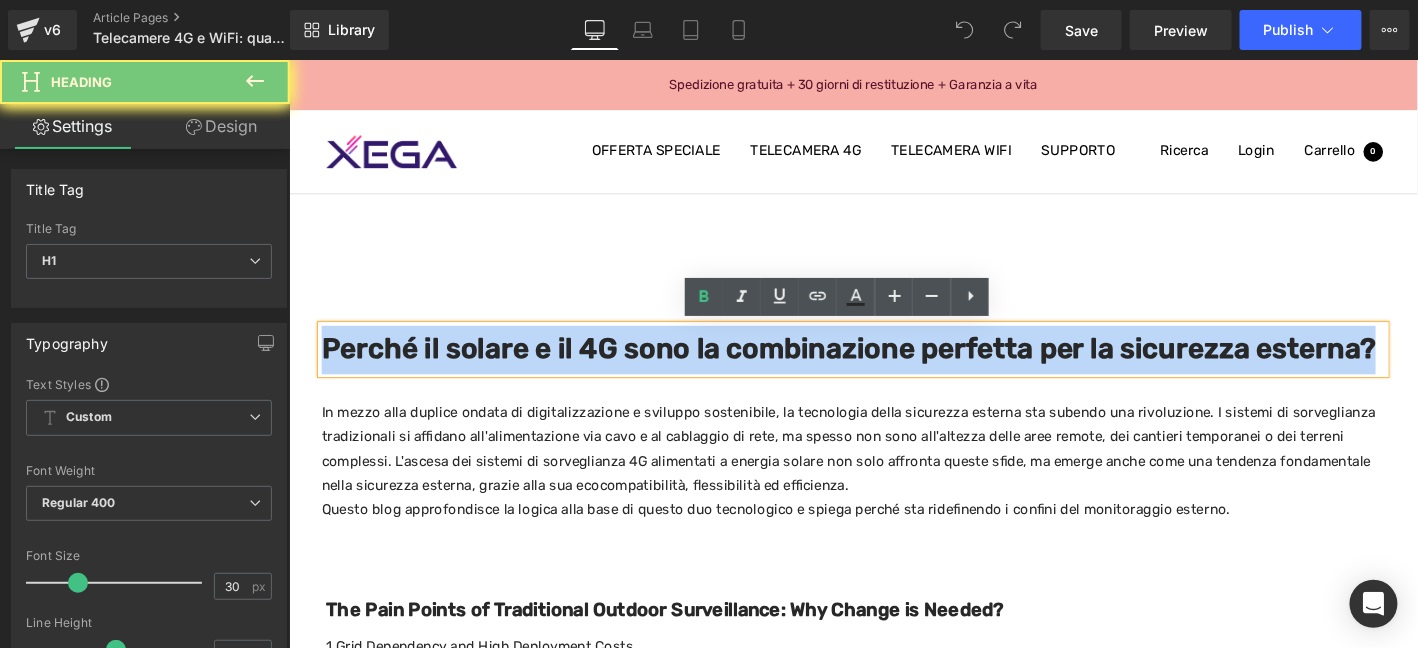 click on "Perché il solare e il 4G sono la combinazione perfetta per la sicurezza esterna?" at bounding box center (888, 369) 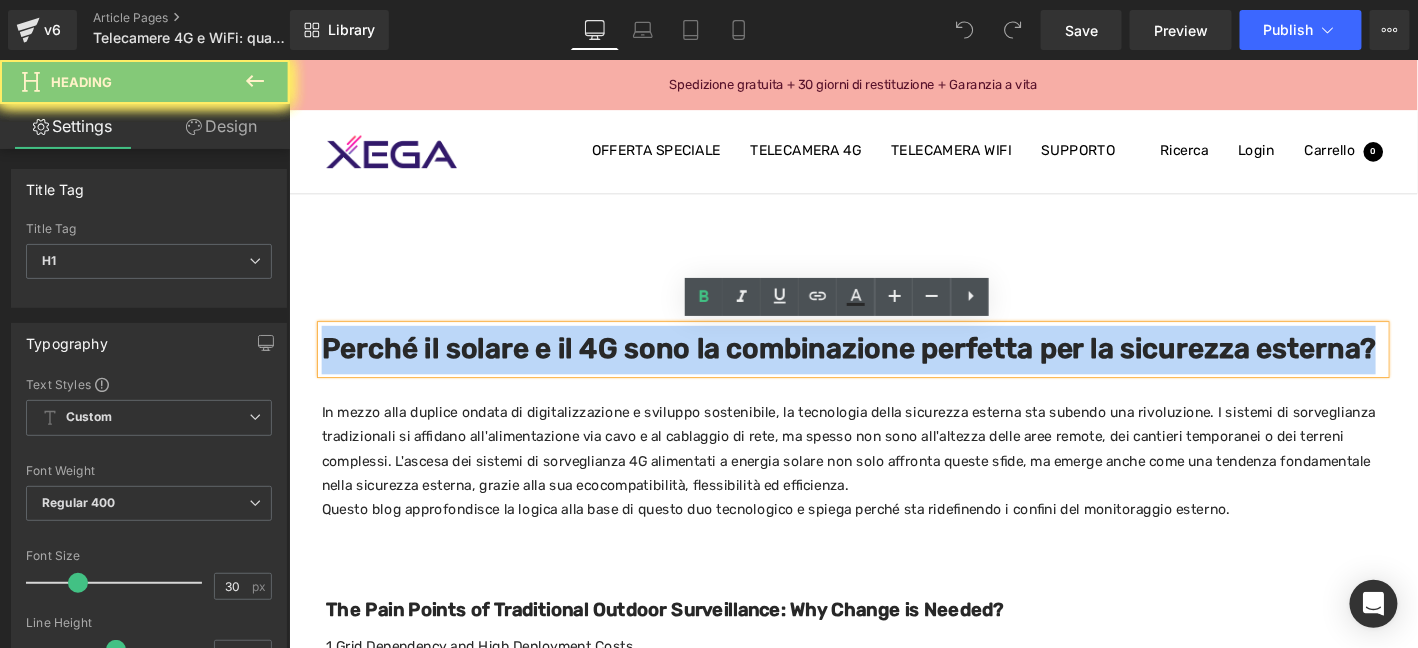 paste 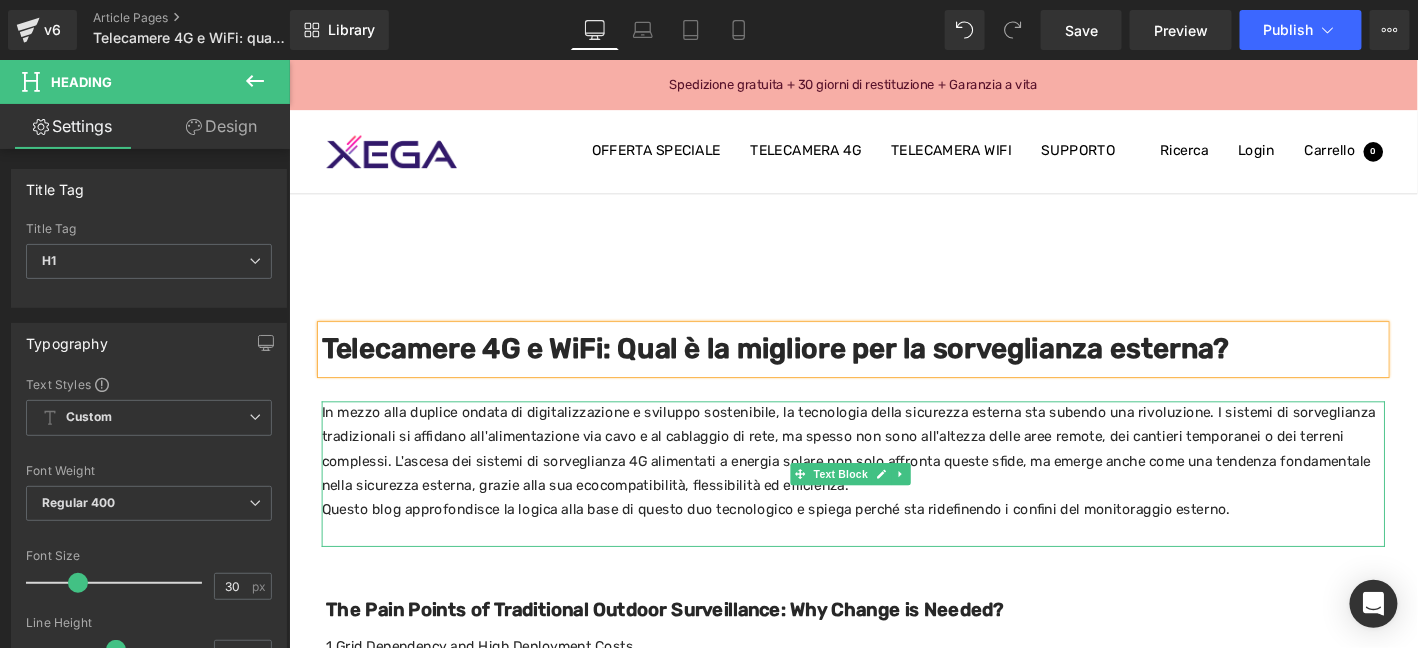click on "In mezzo alla duplice ondata di digitalizzazione e sviluppo sostenibile, la tecnologia della sicurezza esterna sta subendo una rivoluzione. I sistemi di sorveglianza tradizionali si affidano all'alimentazione via cavo e al cablaggio di rete, ma spesso non sono all'altezza delle aree remote, dei cantieri temporanei o dei terreni complessi. L'ascesa dei sistemi di sorveglianza 4G alimentati a energia solare non solo affronta queste sfide, ma emerge anche come una tendenza fondamentale nella sicurezza esterna, grazie alla sua ecocompatibilità, flessibilità ed efficienza." at bounding box center (893, 477) 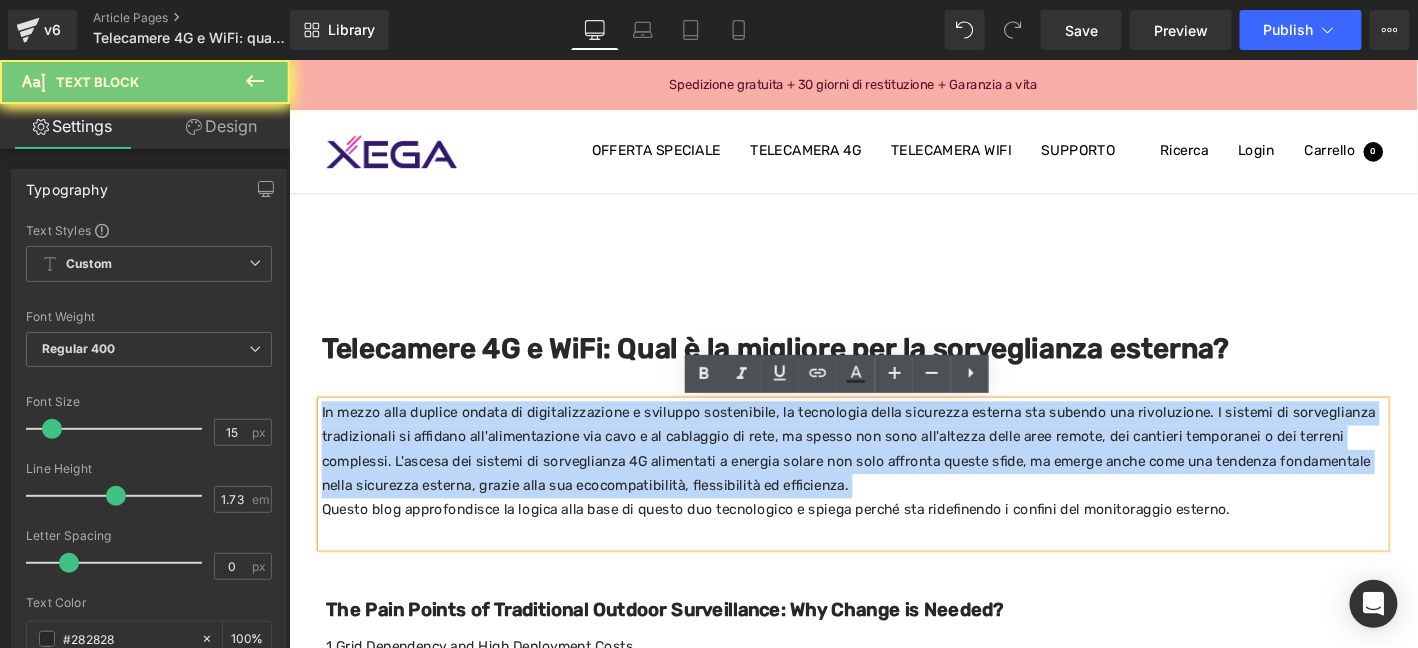 click on "In mezzo alla duplice ondata di digitalizzazione e sviluppo sostenibile, la tecnologia della sicurezza esterna sta subendo una rivoluzione. I sistemi di sorveglianza tradizionali si affidano all'alimentazione via cavo e al cablaggio di rete, ma spesso non sono all'altezza delle aree remote, dei cantieri temporanei o dei terreni complessi. L'ascesa dei sistemi di sorveglianza 4G alimentati a energia solare non solo affronta queste sfide, ma emerge anche come una tendenza fondamentale nella sicurezza esterna, grazie alla sua ecocompatibilità, flessibilità ed efficienza." at bounding box center (893, 477) 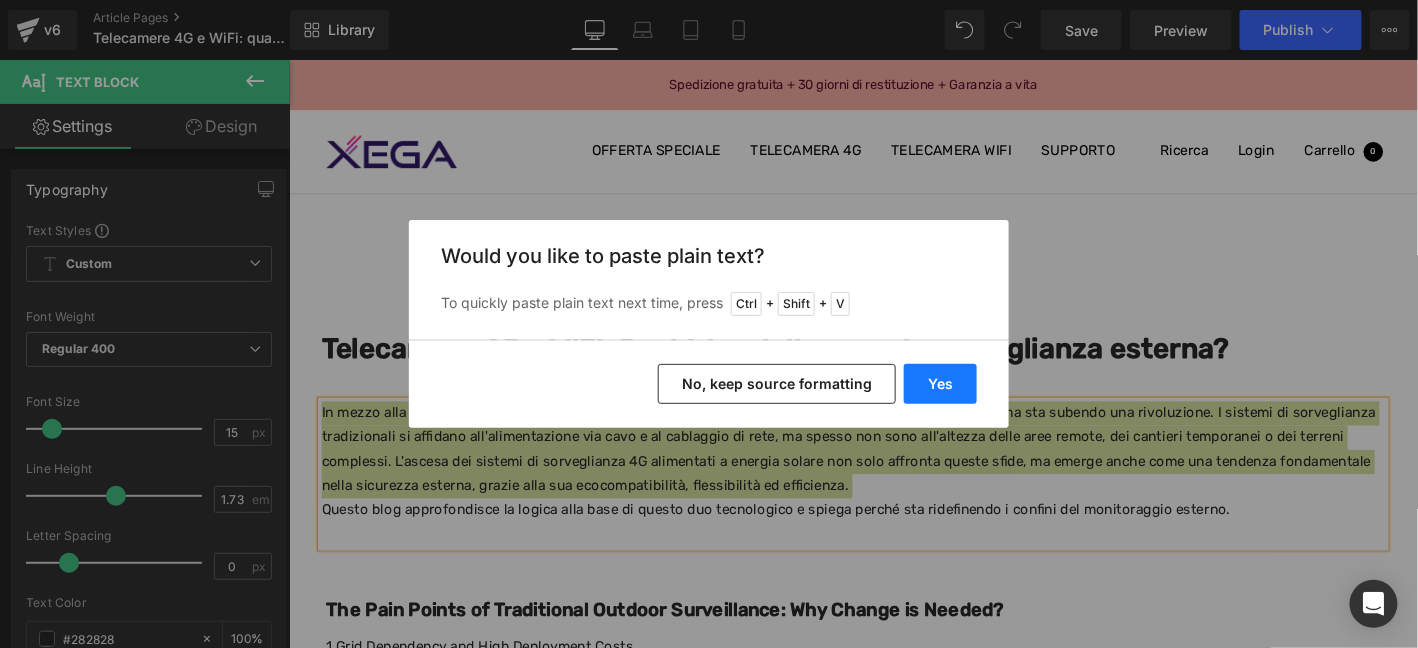 click on "Yes" at bounding box center (940, 384) 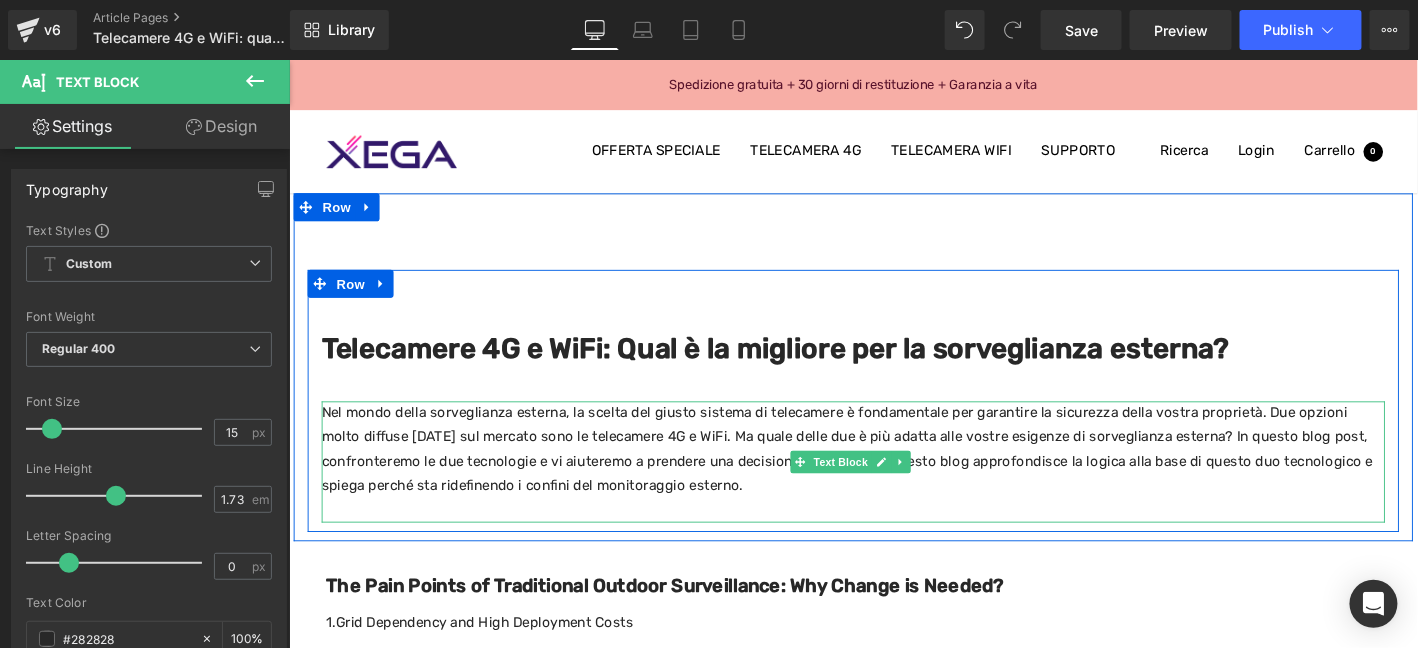 click on "Nel mondo della sorveglianza esterna, la scelta del giusto sistema di telecamere è fondamentale per garantire la sicurezza della vostra proprietà. Due opzioni molto diffuse [DATE] sul mercato sono le telecamere 4G e WiFi. Ma quale delle due è più adatta alle vostre esigenze di sorveglianza esterna? In questo blog post, confronteremo le due tecnologie e vi aiuteremo a prendere una decisione consapevole.Questo blog approfondisce la logica alla base di questo duo tecnologico e spiega perché sta ridefinendo i confini del monitoraggio esterno." at bounding box center [893, 477] 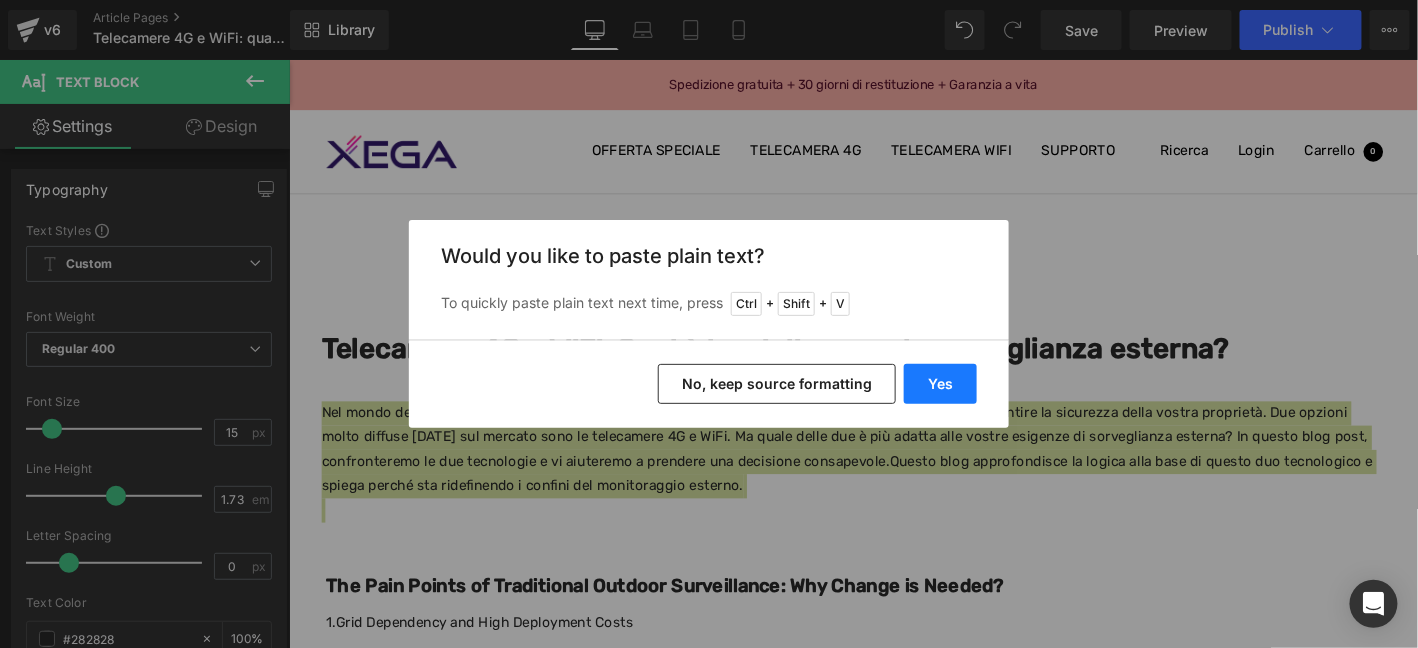 click on "Yes" at bounding box center (940, 384) 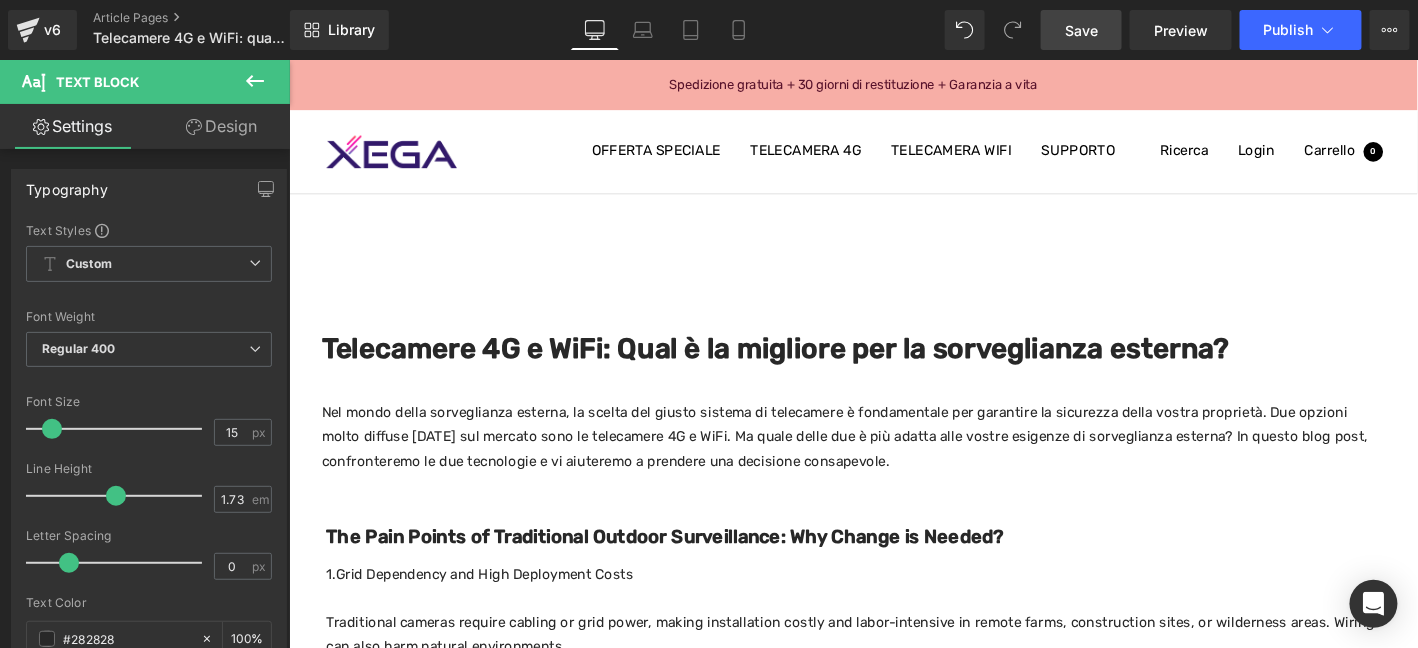 click on "Save" at bounding box center [1081, 30] 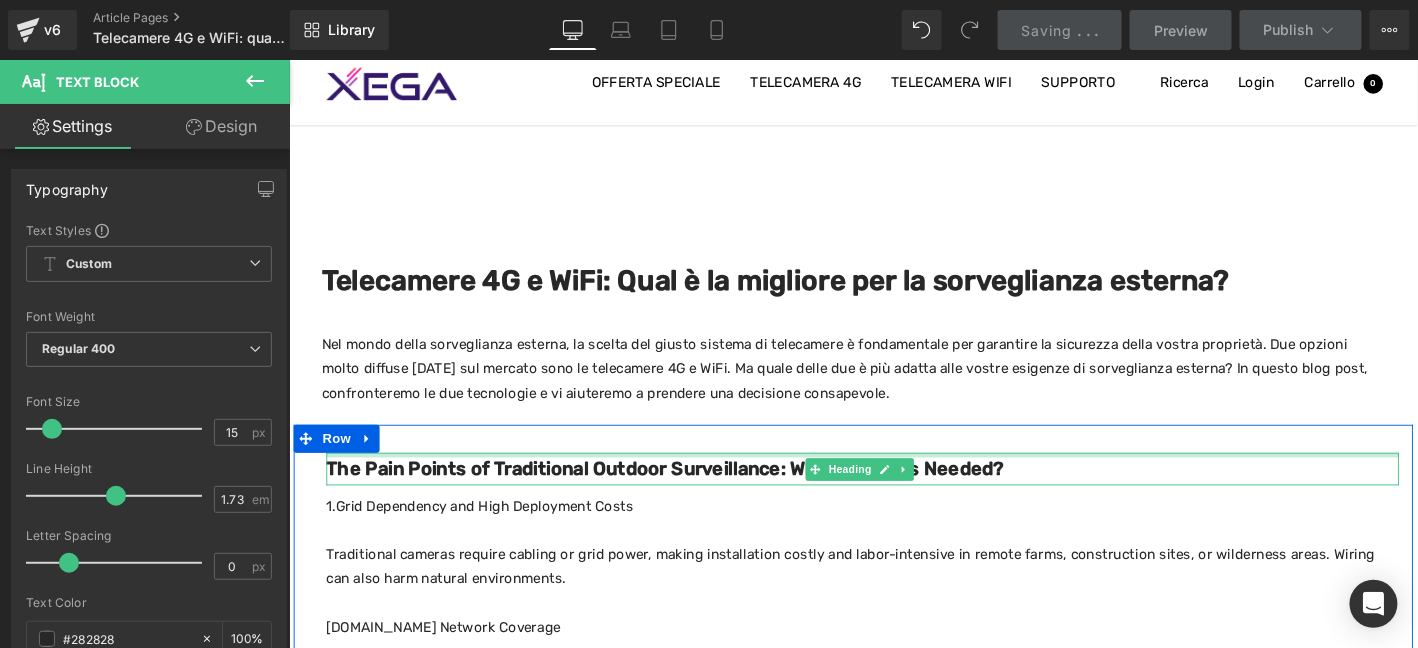 scroll, scrollTop: 99, scrollLeft: 0, axis: vertical 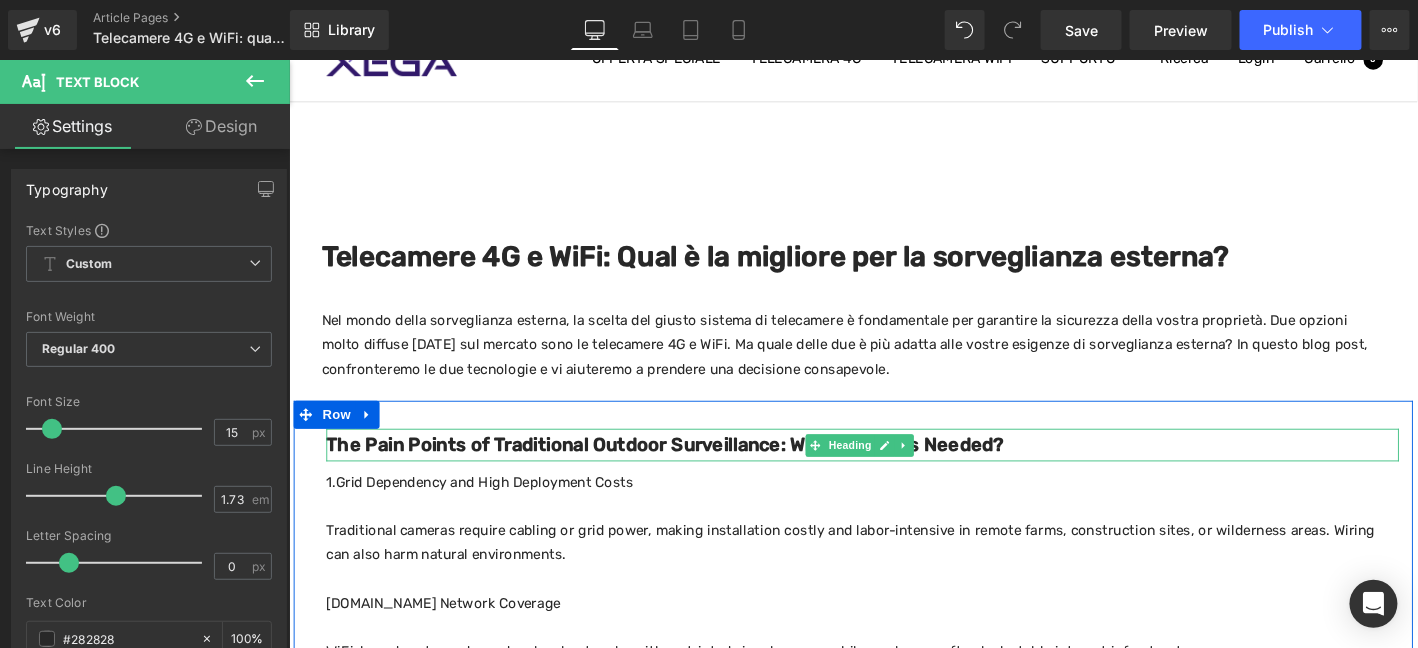 drag, startPoint x: 939, startPoint y: 473, endPoint x: 950, endPoint y: 473, distance: 11 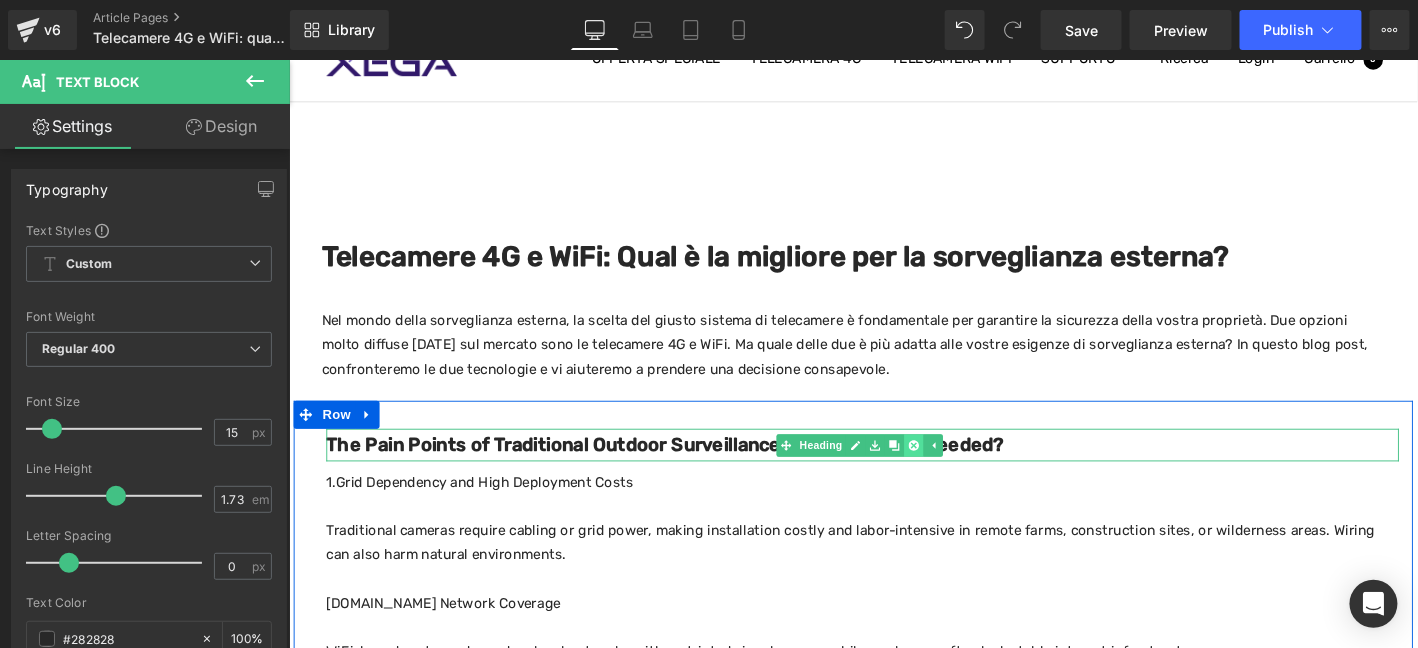 click 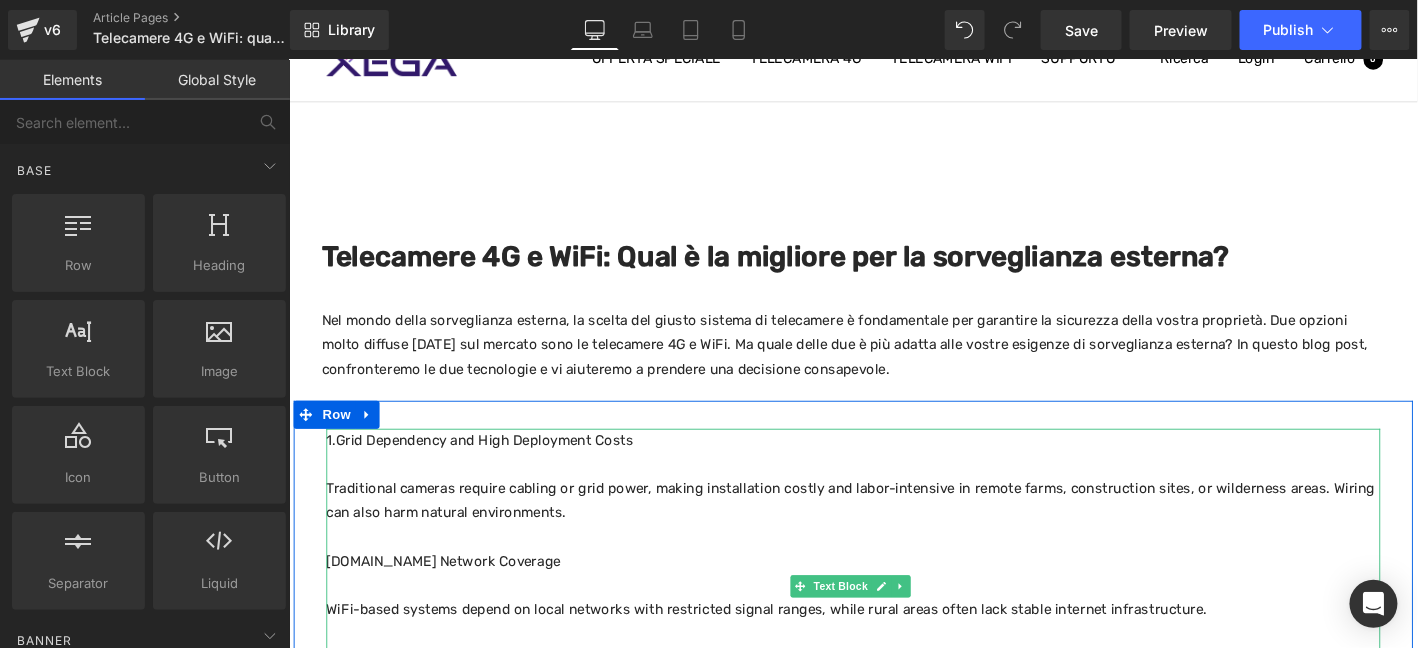 click on "1.Grid Dependency and High Deployment Costs" at bounding box center [492, 466] 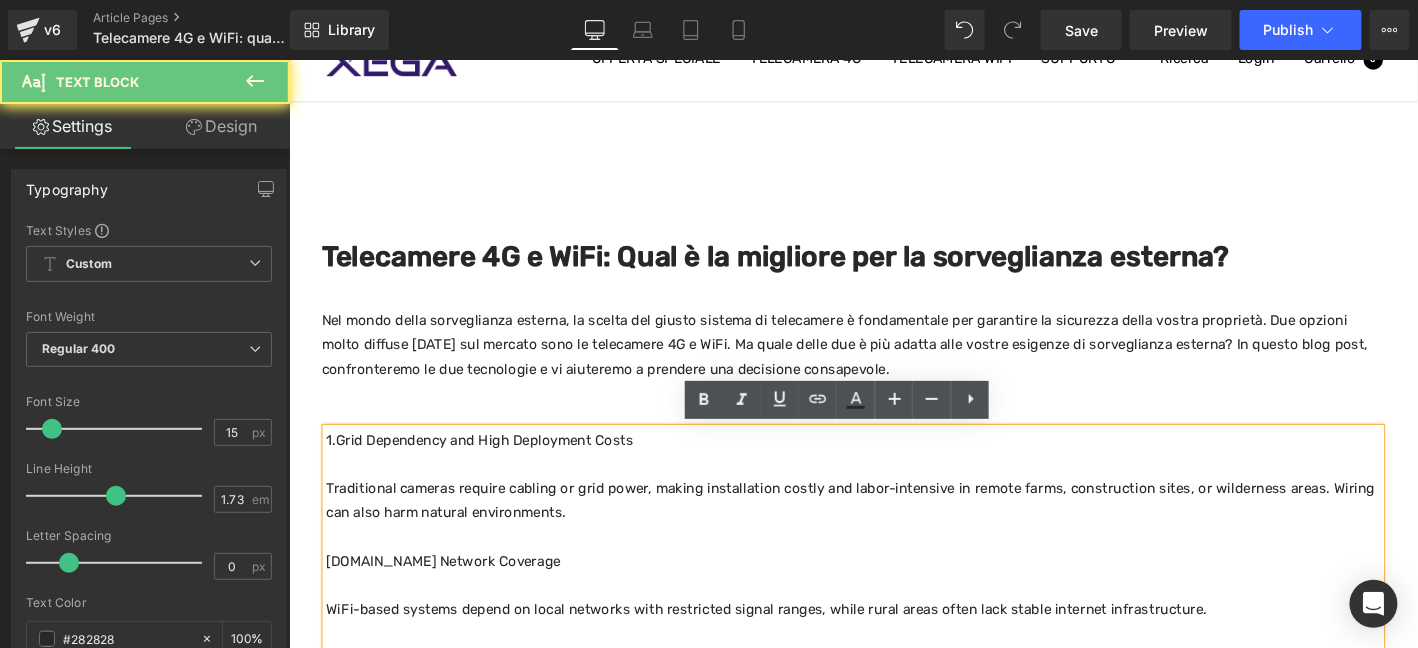 click on "1.Grid Dependency and High Deployment Costs" at bounding box center [492, 466] 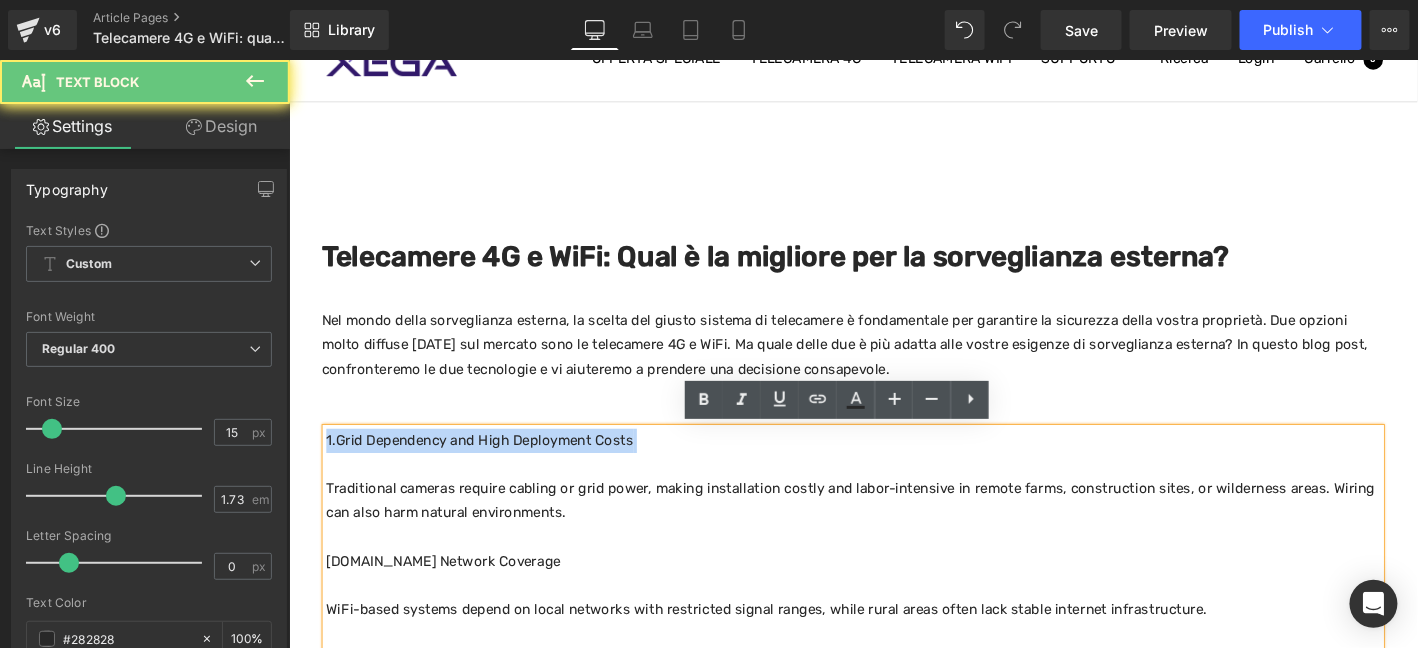 click on "1.Grid Dependency and High Deployment Costs" at bounding box center (492, 466) 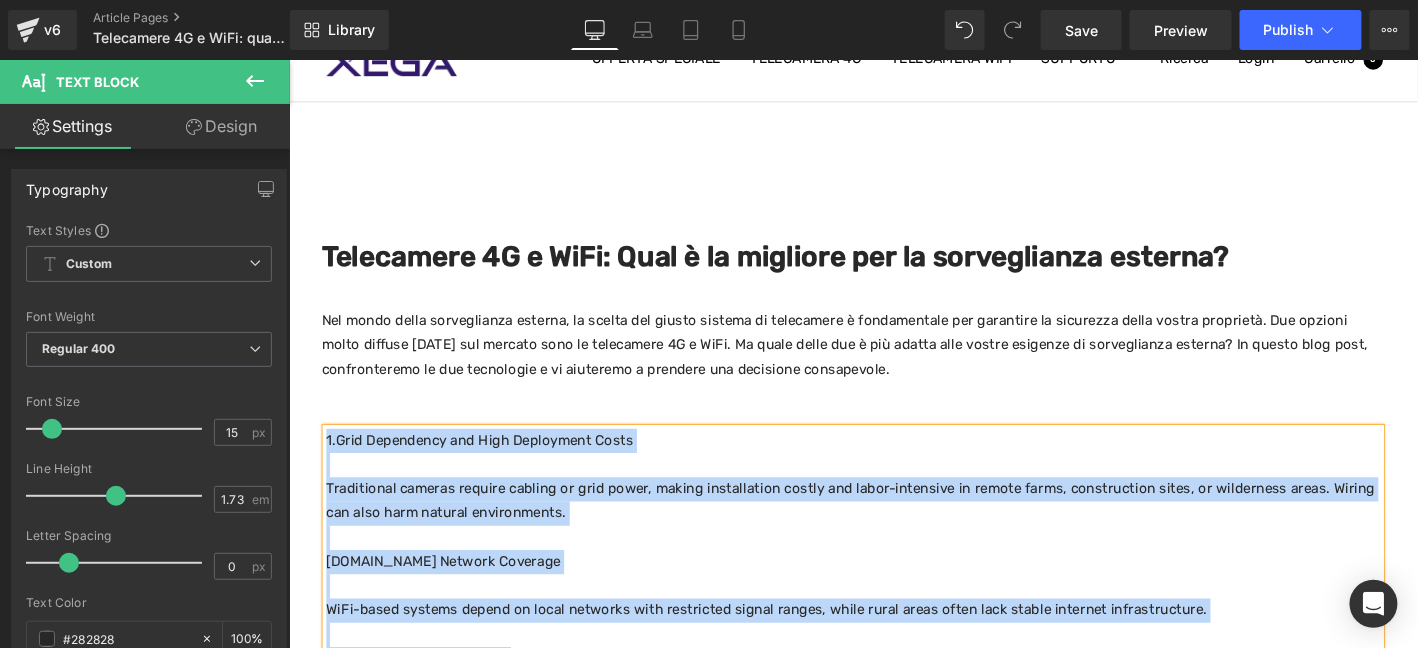 type 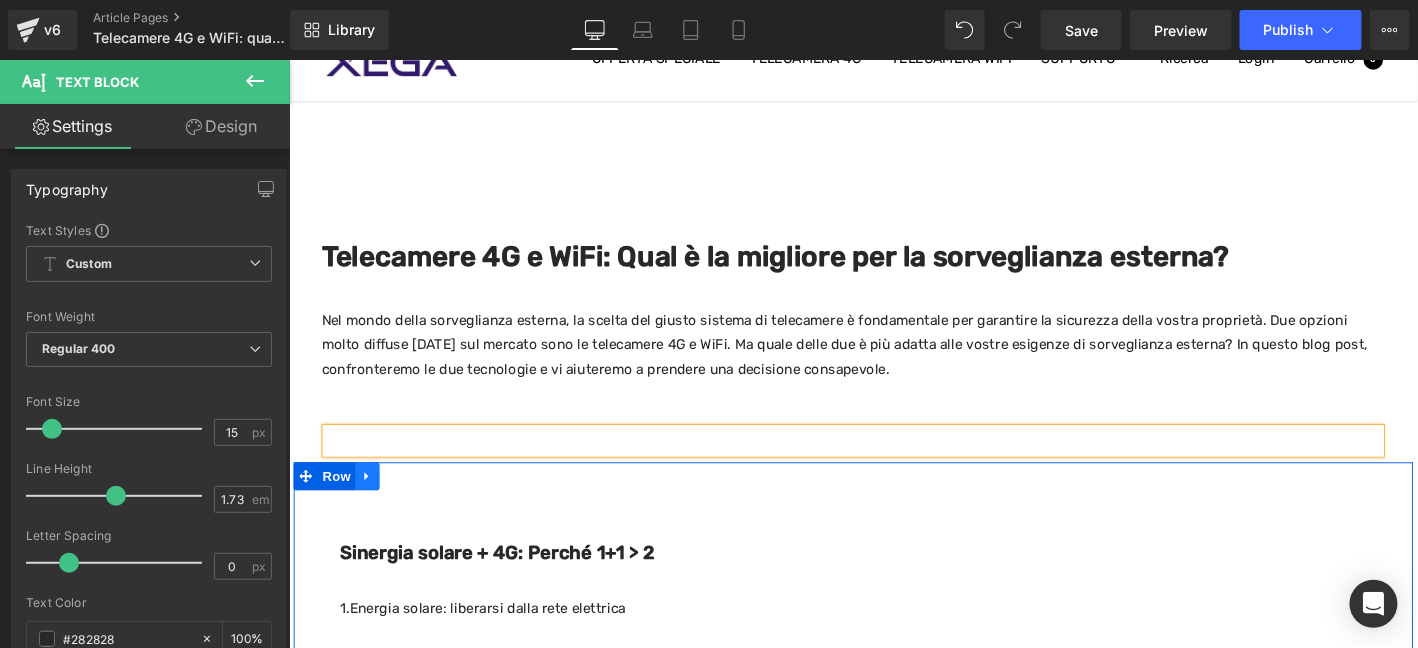 click 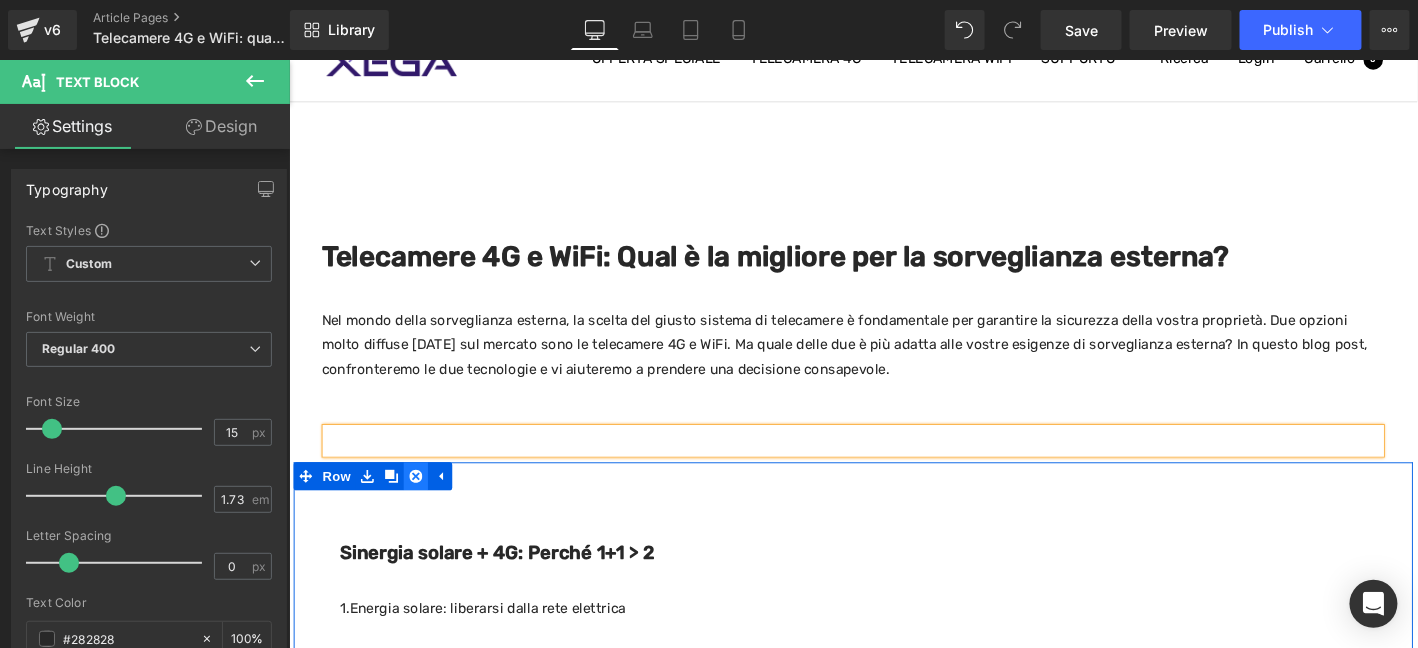 click at bounding box center [424, 505] 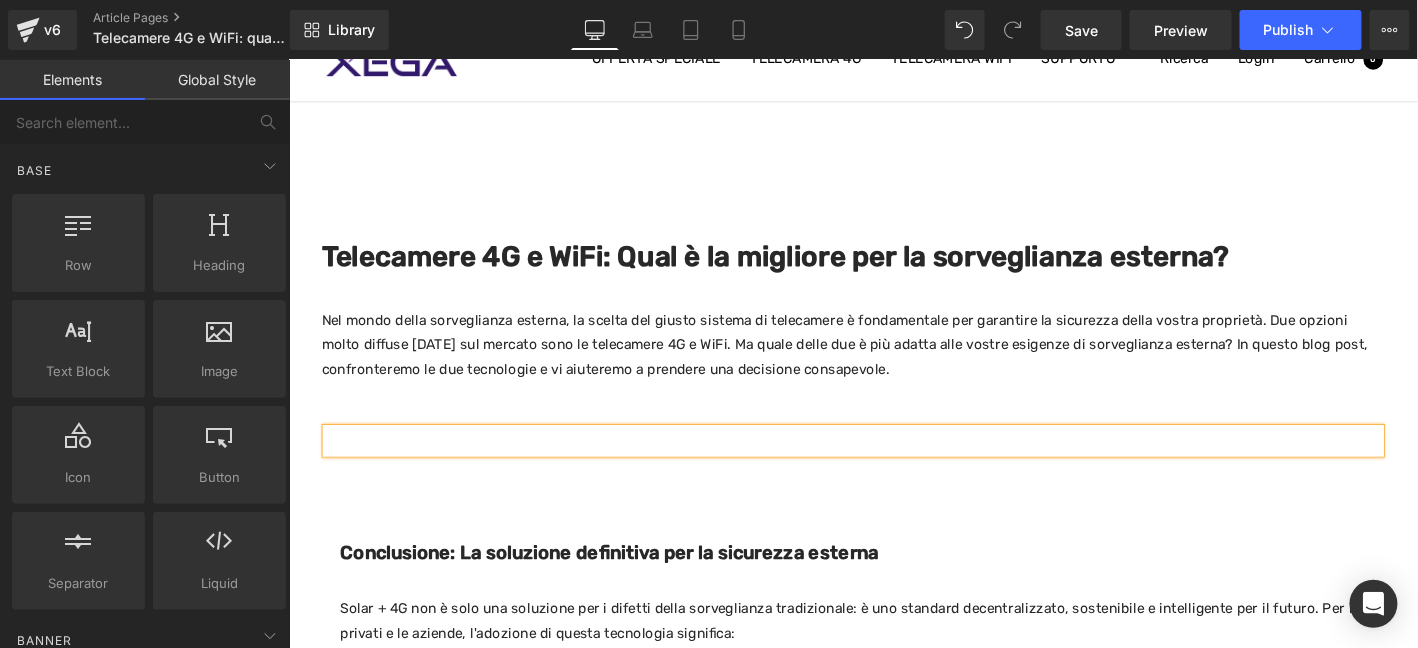 click at bounding box center [893, 467] 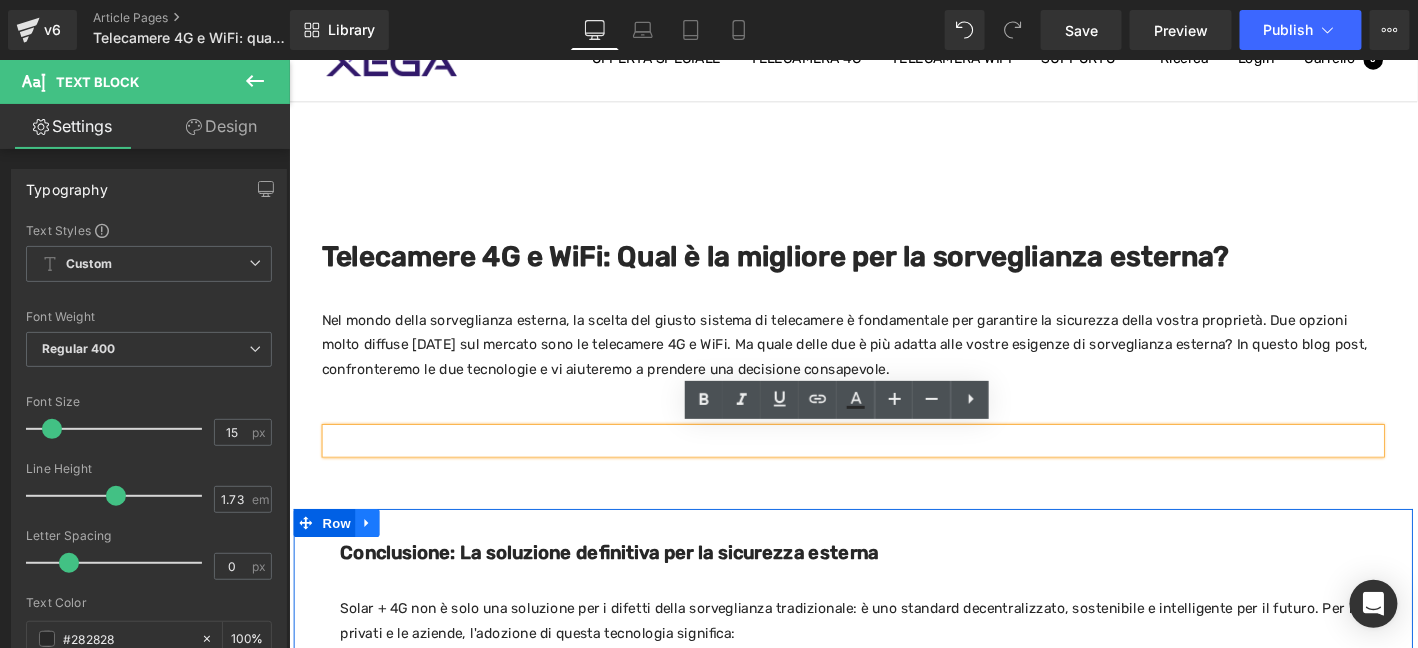 click 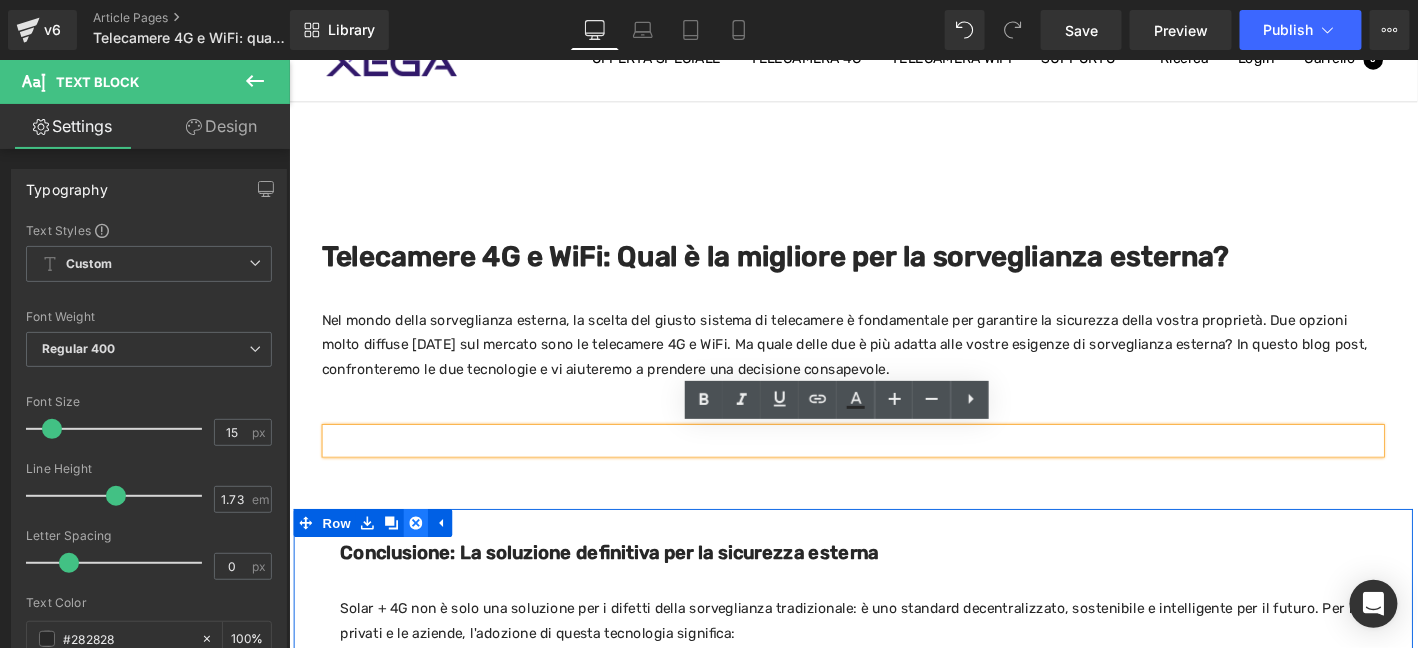 click 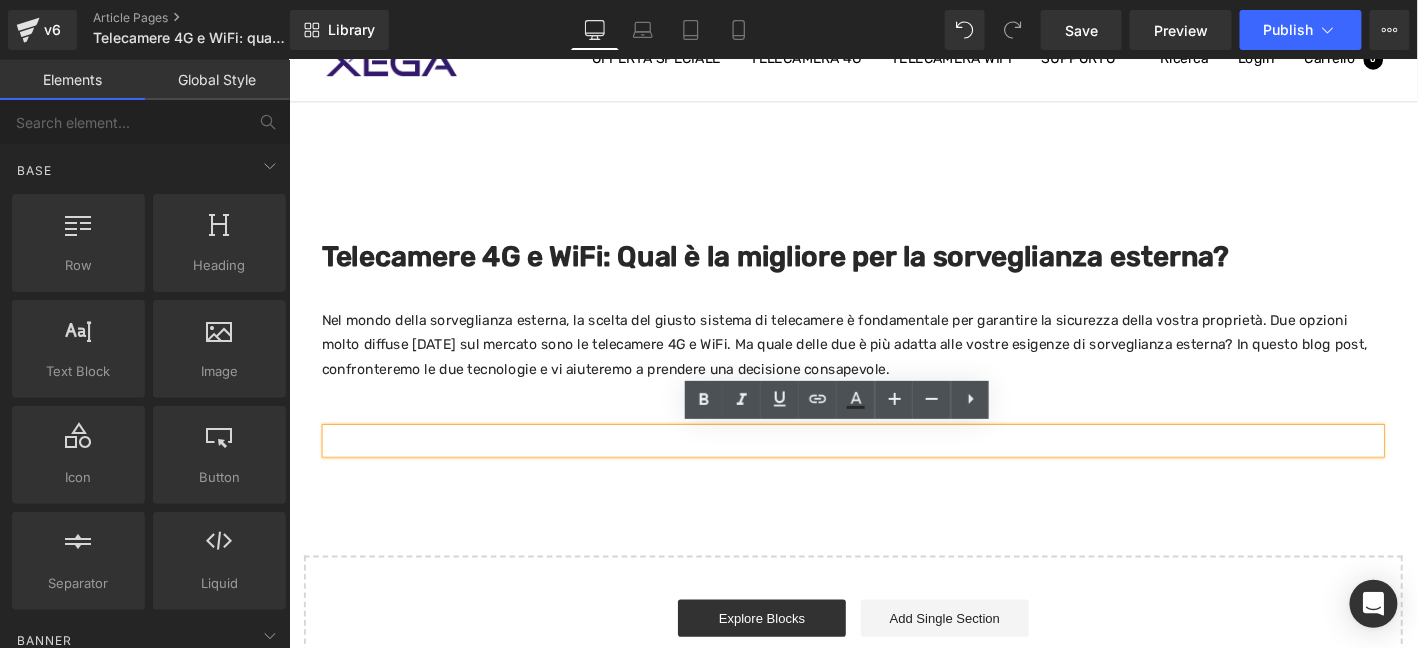click at bounding box center [893, 467] 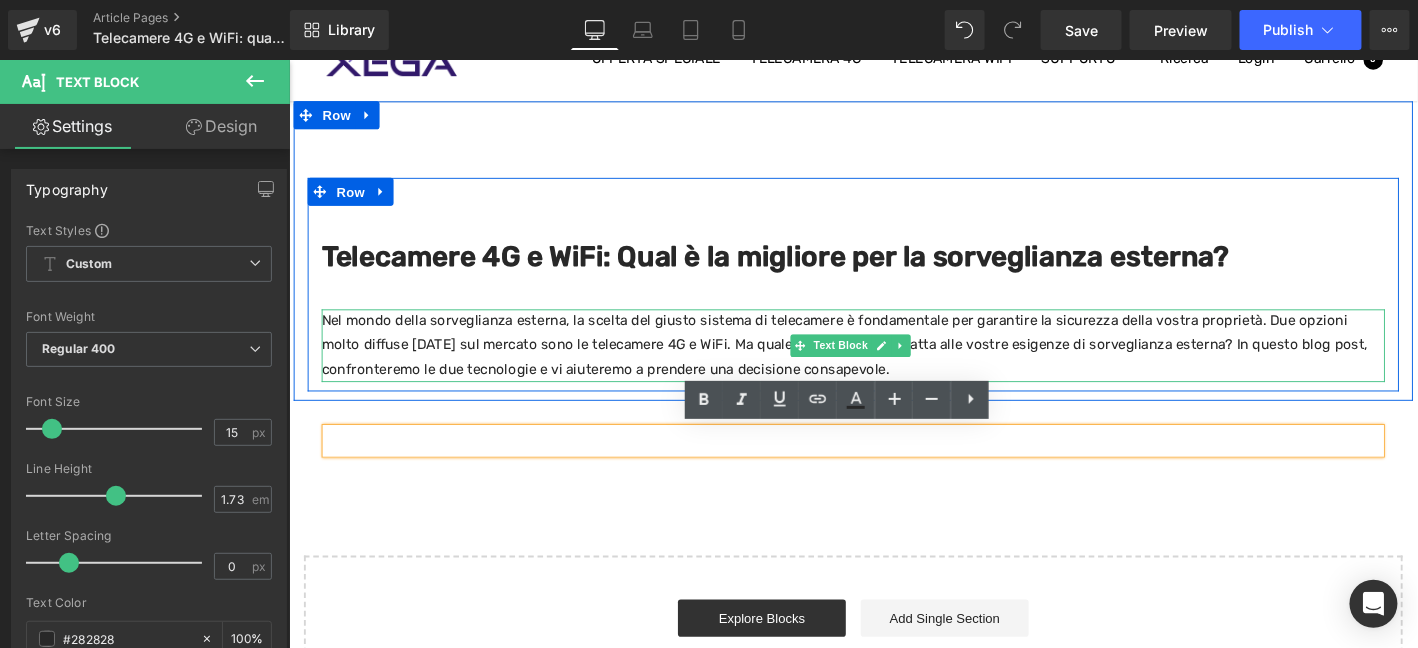 click on "Nel mondo della sorveglianza esterna, la scelta del giusto sistema di telecamere è fondamentale per garantire la sicurezza della vostra proprietà. Due opzioni molto diffuse [DATE] sul mercato sono le telecamere 4G e WiFi. Ma quale delle due è più adatta alle vostre esigenze di sorveglianza esterna? In questo blog post, confronteremo le due tecnologie e vi aiuteremo a prendere una decisione consapevole." at bounding box center [893, 365] 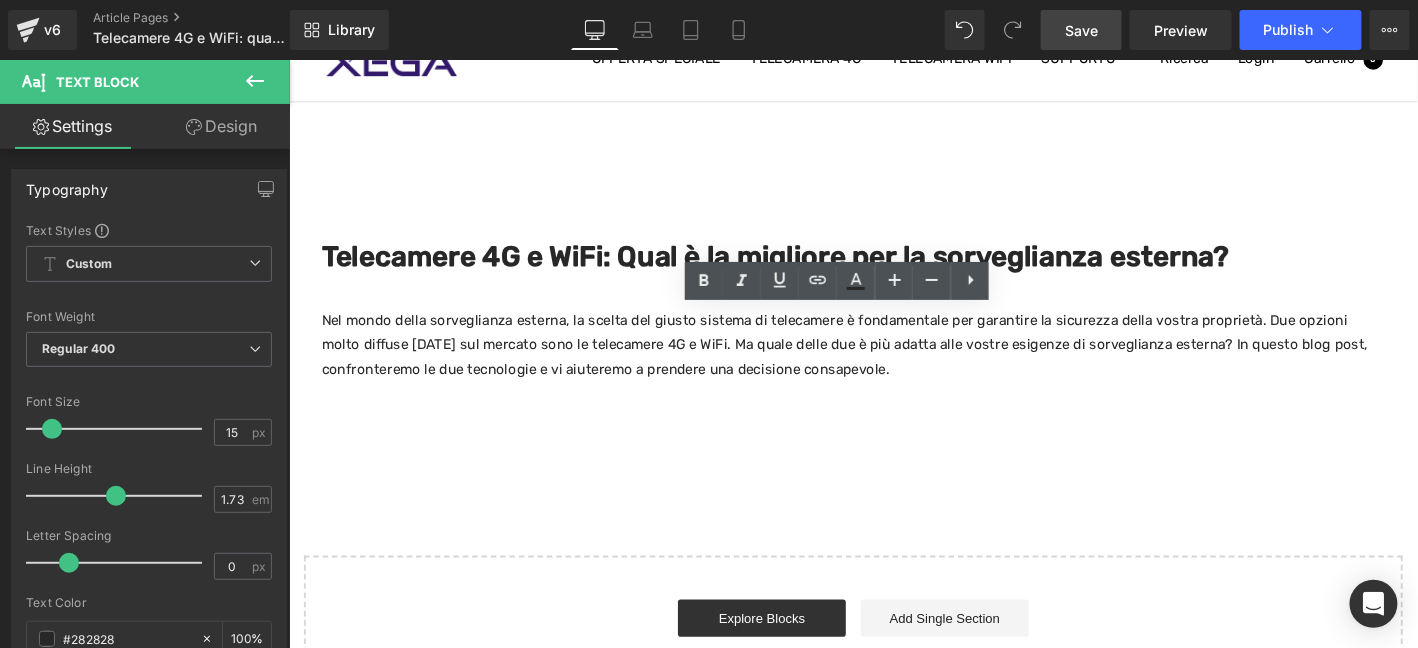 click on "Save" at bounding box center (1081, 30) 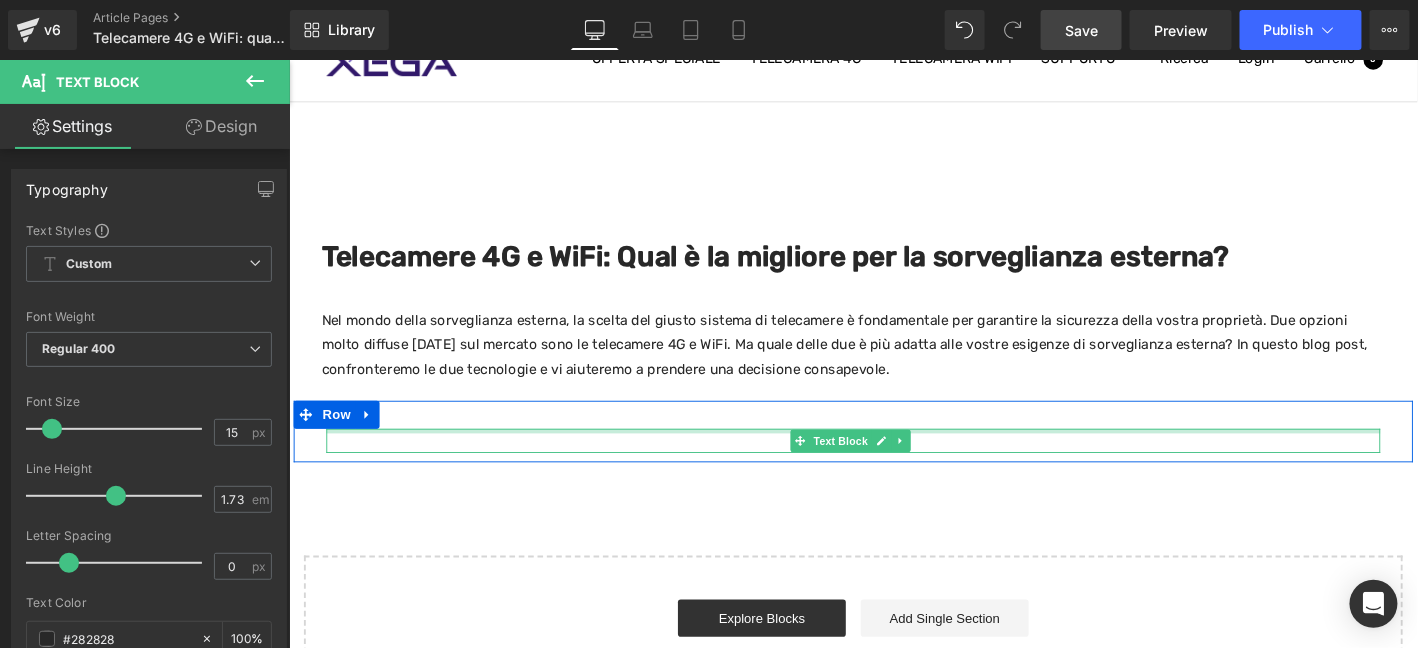 click at bounding box center [893, 456] 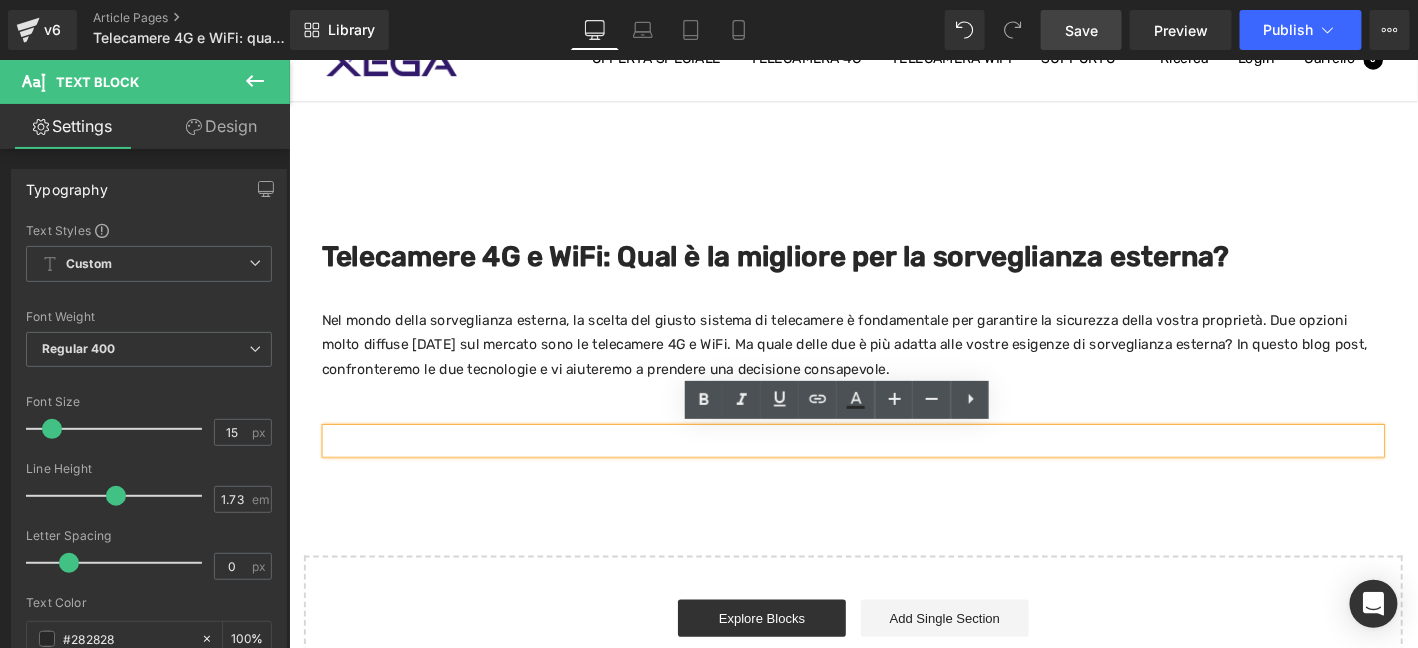 click at bounding box center (893, 467) 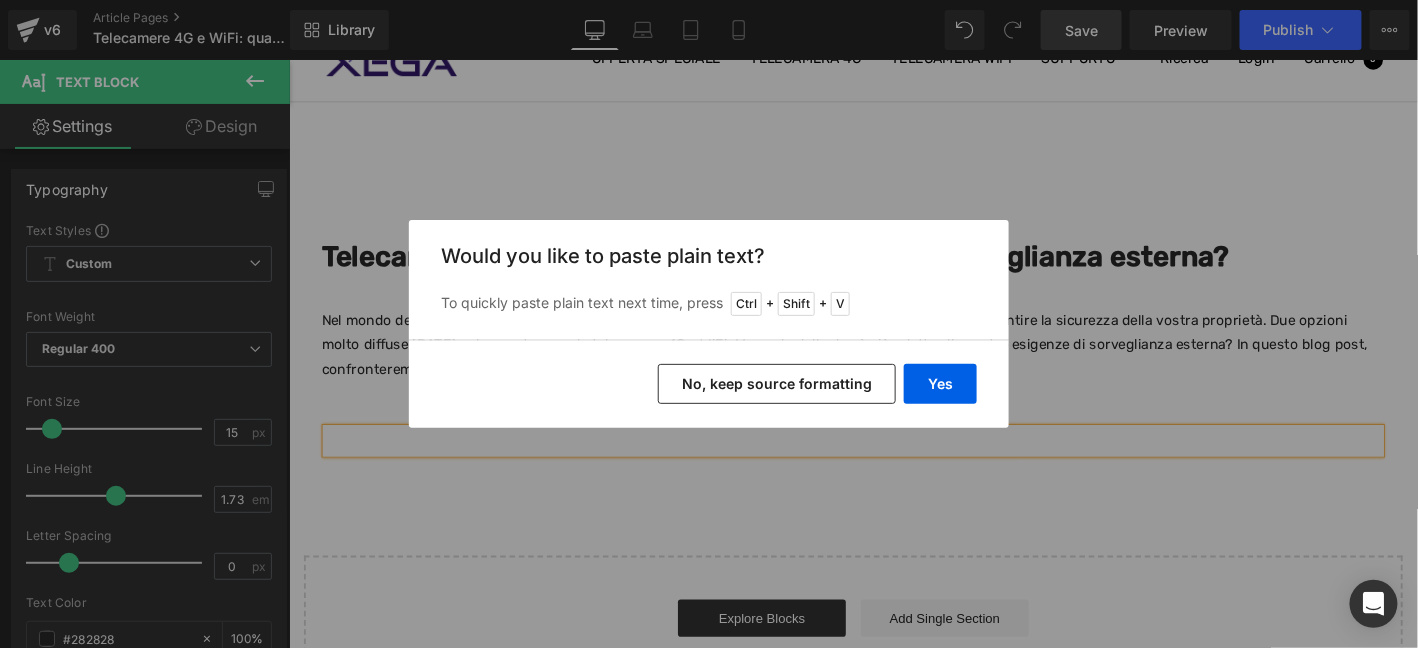 click on "No, keep source formatting" at bounding box center [777, 384] 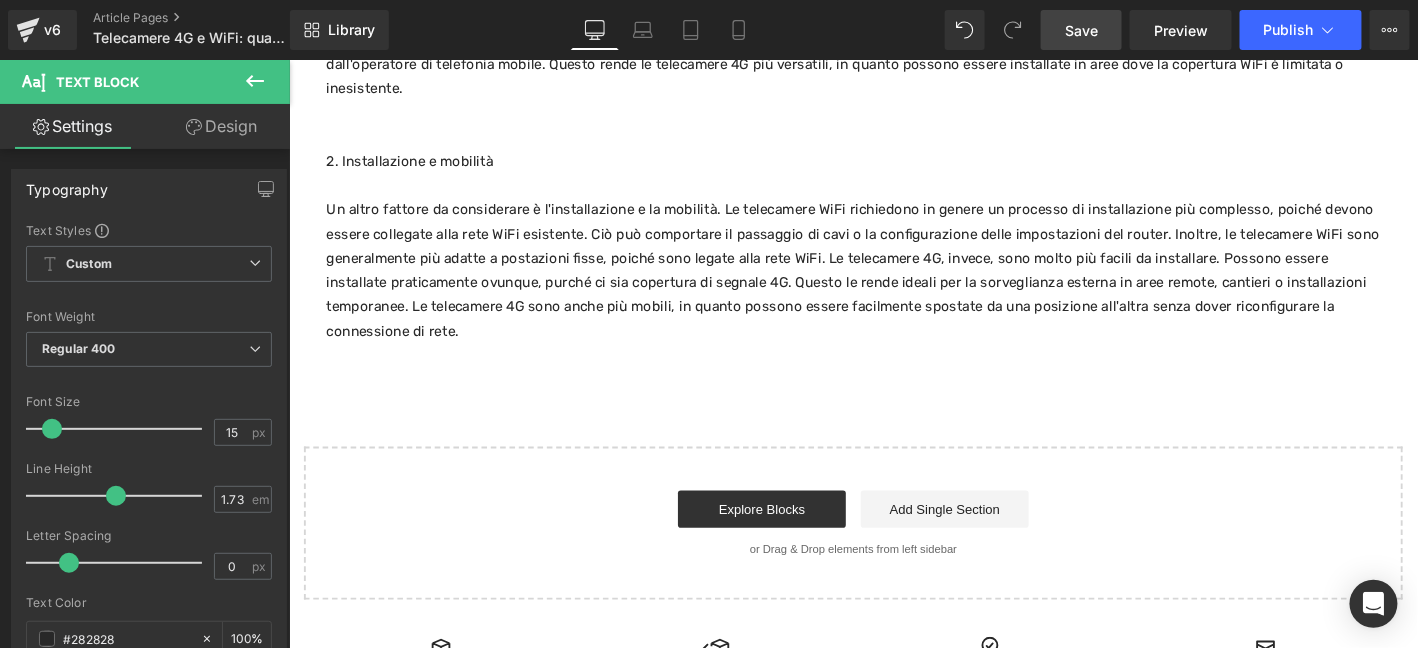 scroll, scrollTop: 633, scrollLeft: 0, axis: vertical 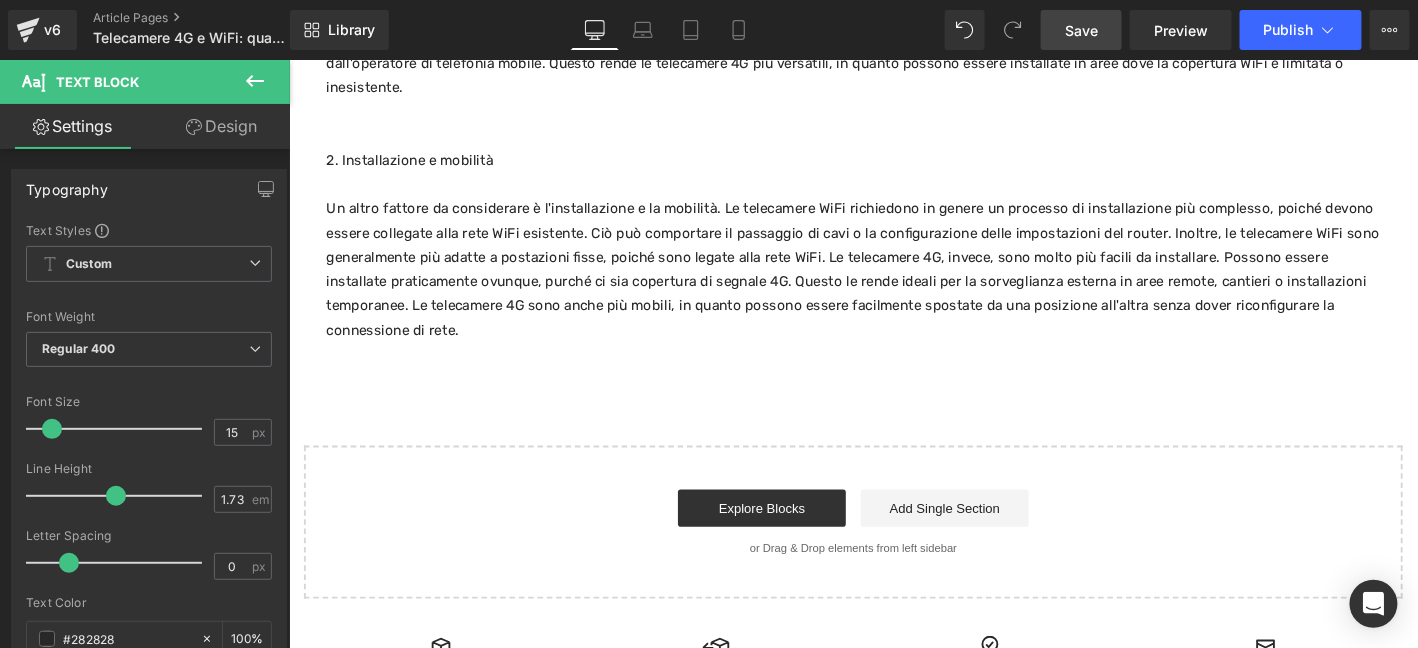 click on "1. Connettività Una delle principali differenze tra le telecamere 4G e WiFi è la modalità di connessione a Internet. Le telecamere WiFi si basano su una rete wireless locale, come il WiFi di casa o dell'ufficio, per trasmettere i dati. Ciò significa che per funzionare correttamente devono trovarsi nel raggio di un segnale WiFi affidabile. Le telecamere 4G, invece, utilizzano le reti cellulari per connettersi a Internet. Sono dotate di una scheda SIM che consente loro di accedere alla rete 4G fornita dall'operatore di telefonia mobile. Questo rende le telecamere 4G più versatili, in quanto possono essere installate in aree dove la copertura WiFi è limitata o inesistente. 2. Installazione e mobilità Text Block         Row" at bounding box center [893, 131] 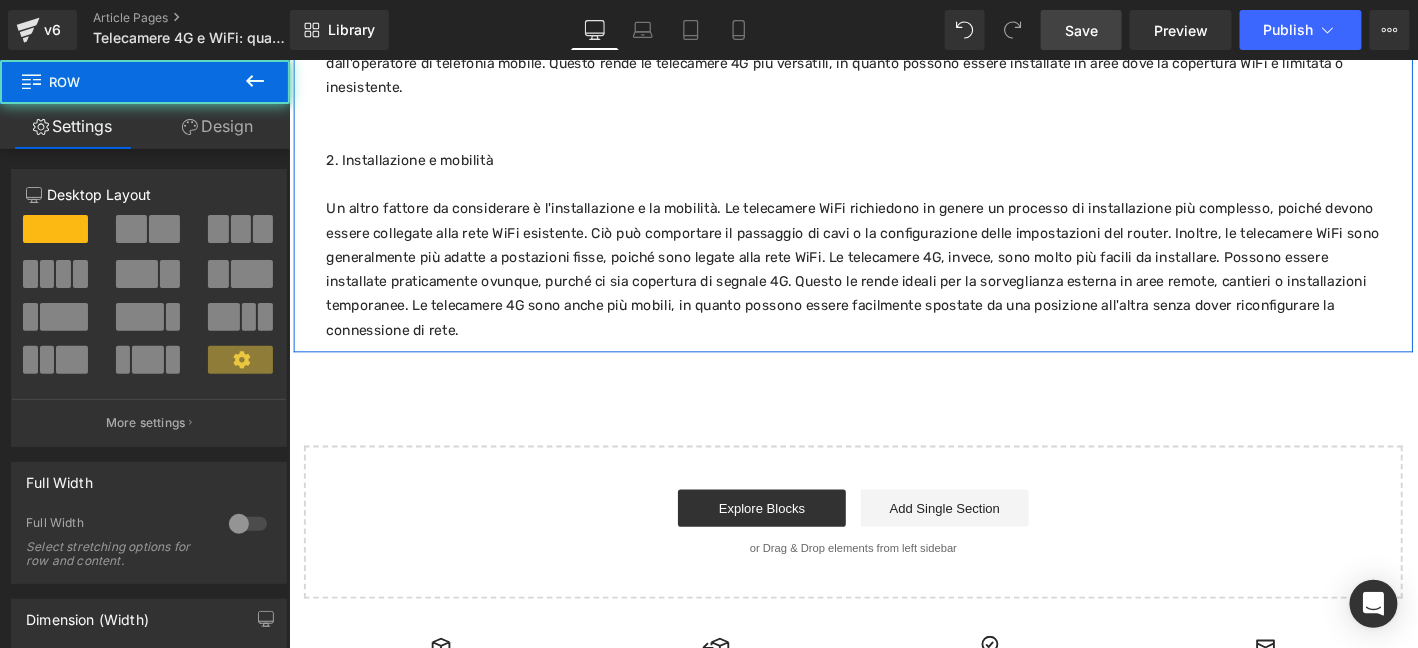 click on "Un altro fattore da considerare è l'installazione e la mobilità. Le telecamere WiFi richiedono in genere un processo di installazione più complesso, poiché devono essere collegate alla rete WiFi esistente. Ciò può comportare il passaggio di cavi o la configurazione delle impostazioni del router. Inoltre, le telecamere WiFi sono generalmente più adatte a postazioni fisse, poiché sono legate alla rete WiFi. Le telecamere 4G, invece, sono molto più facili da installare. Possono essere installate praticamente ovunque, purché ci sia copertura di segnale 4G. Questo le rende ideali per la sorveglianza esterna in aree remote, cantieri o installazioni temporanee. Le telecamere 4G sono anche più mobili, in quanto possono essere facilmente spostate da una posizione all'altra senza dover riconfigurare la connessione di rete." at bounding box center [893, 284] 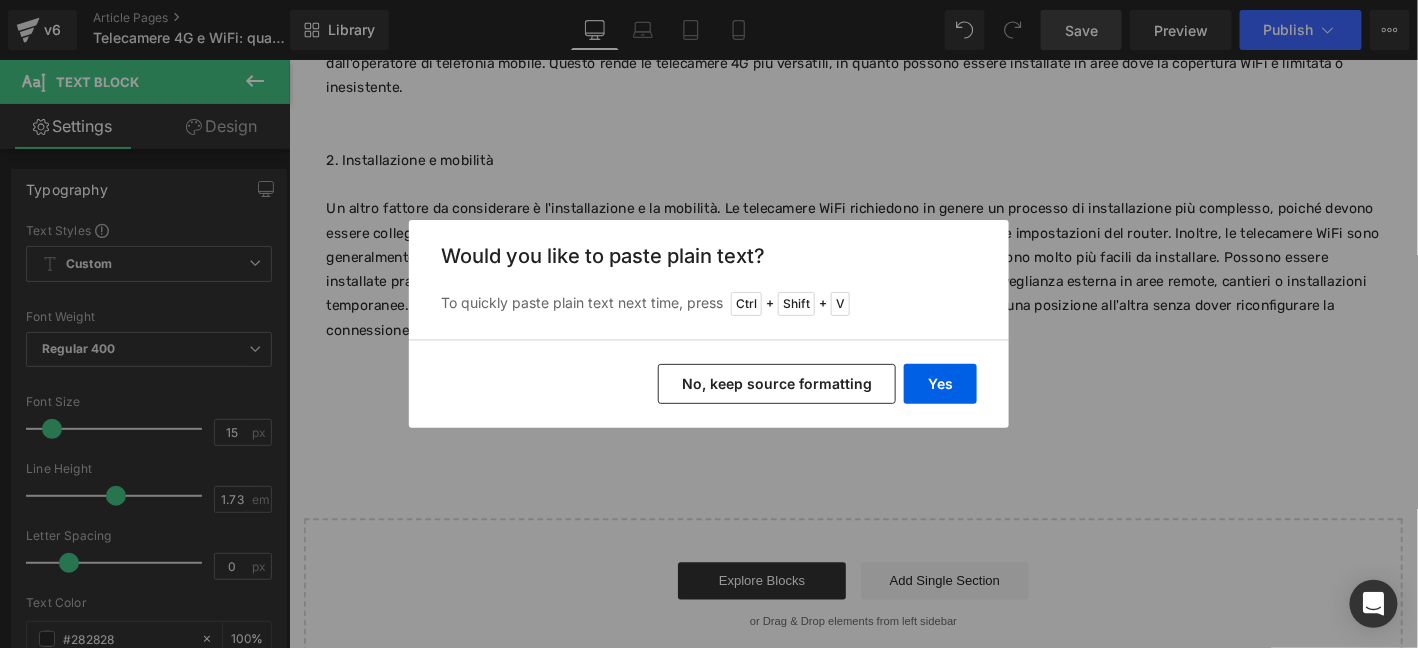 click on "No, keep source formatting" at bounding box center (777, 384) 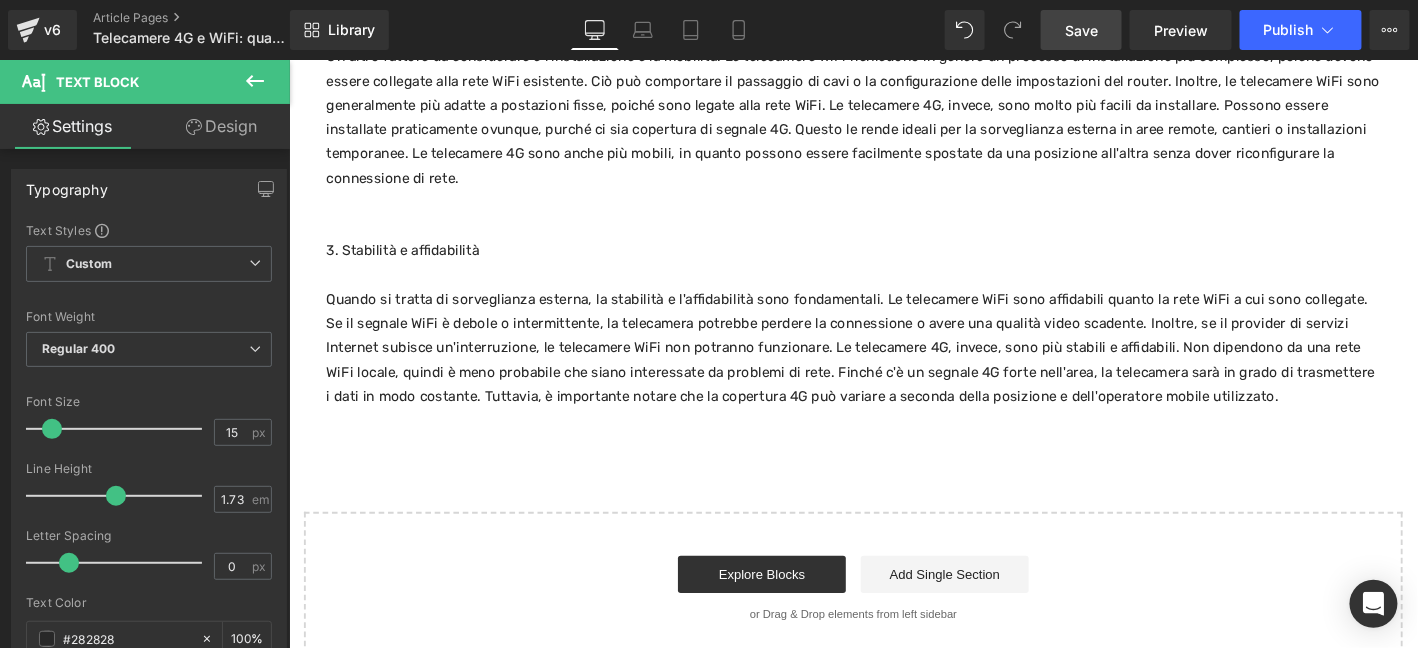 scroll, scrollTop: 799, scrollLeft: 0, axis: vertical 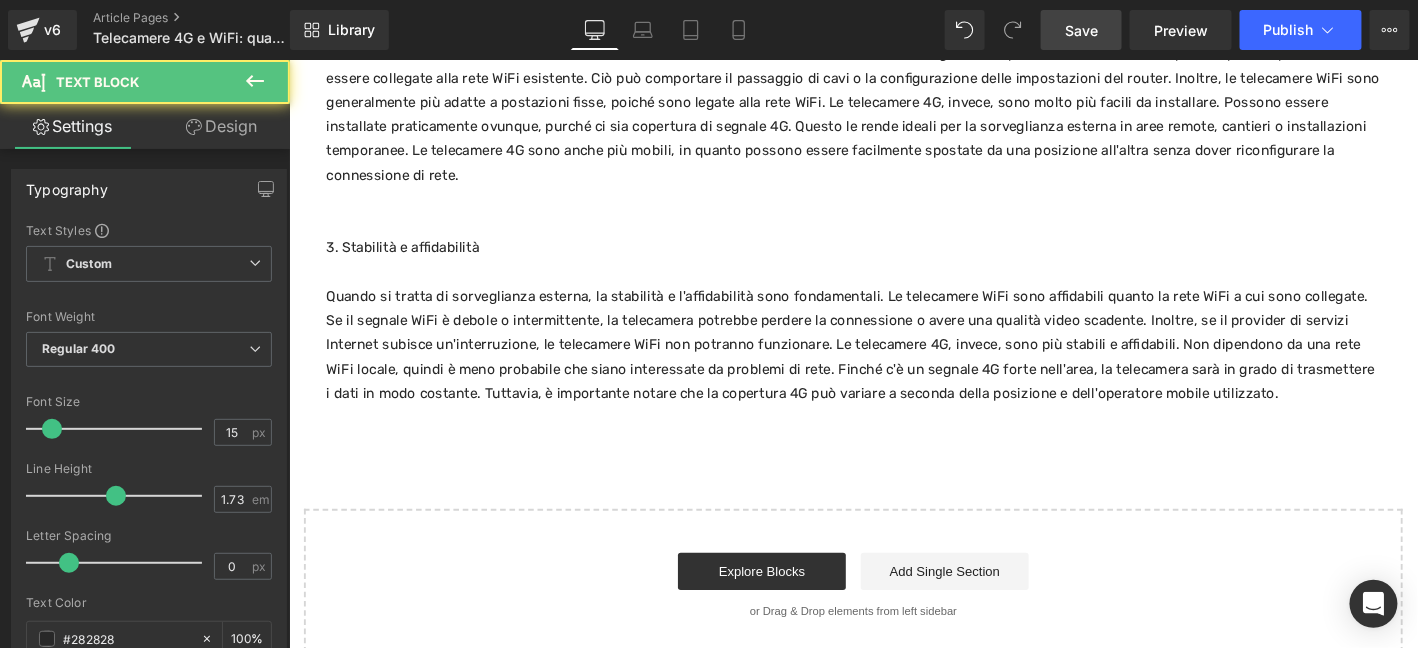 click on "Quando si tratta di sorveglianza esterna, la stabilità e l'affidabilità sono fondamentali. Le telecamere WiFi sono affidabili quanto la rete WiFi a cui sono collegate. Se il segnale WiFi è debole o intermittente, la telecamera potrebbe perdere la connessione o avere una qualità video scadente. Inoltre, se il provider di servizi Internet subisce un'interruzione, le telecamere WiFi non potranno funzionare. Le telecamere 4G, invece, sono più stabili e affidabili. Non dipendono da una rete WiFi locale, quindi è meno probabile che siano interessate da problemi di rete. Finché c'è un segnale 4G forte nell'area, la telecamera sarà in grado di trasmettere i dati in modo costante. Tuttavia, è importante notare che la copertura 4G può variare a seconda della posizione e dell'operatore mobile utilizzato." at bounding box center [893, 365] 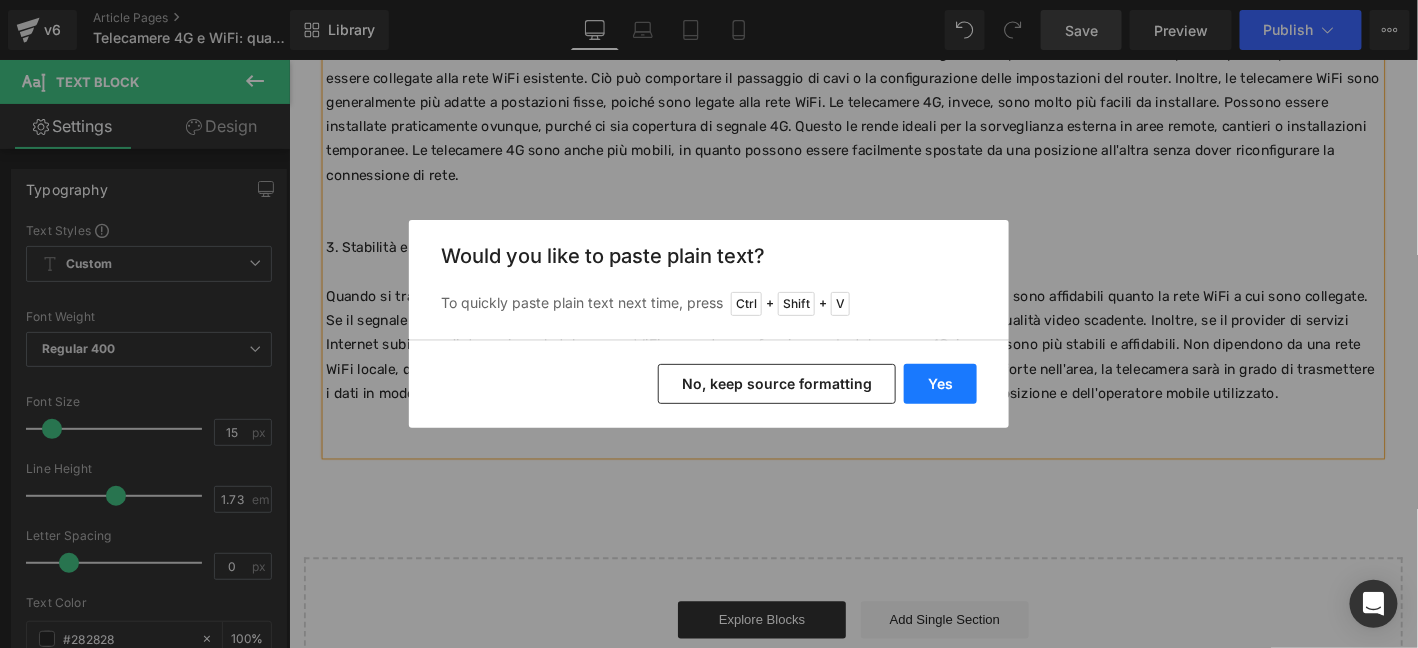 click on "Yes" at bounding box center [940, 384] 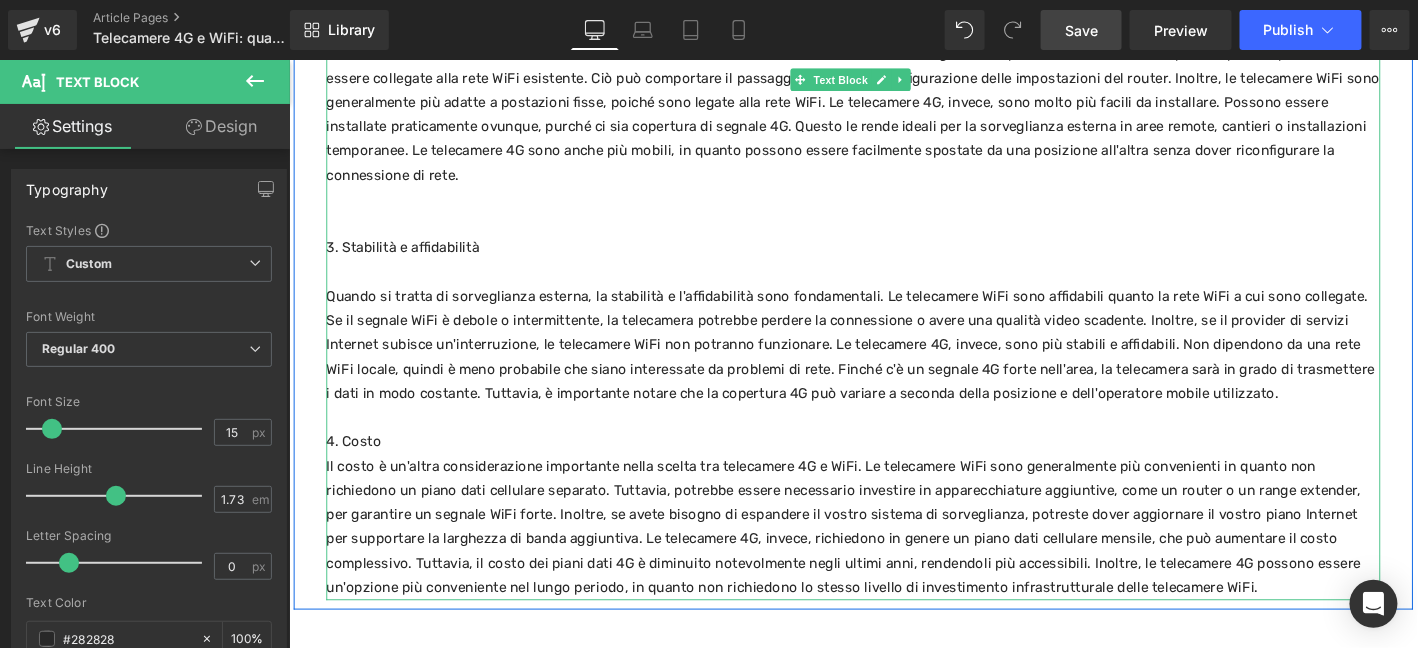 click at bounding box center (893, 443) 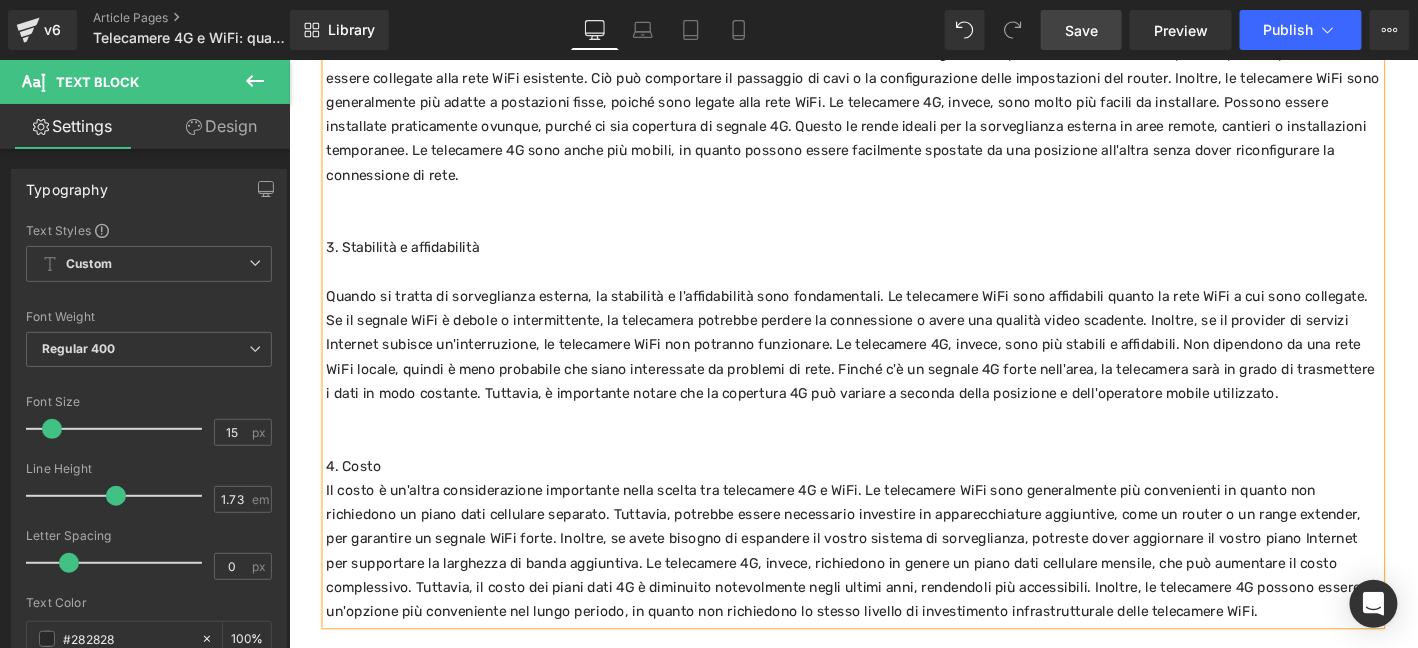 click on "4. Costo" at bounding box center [893, 495] 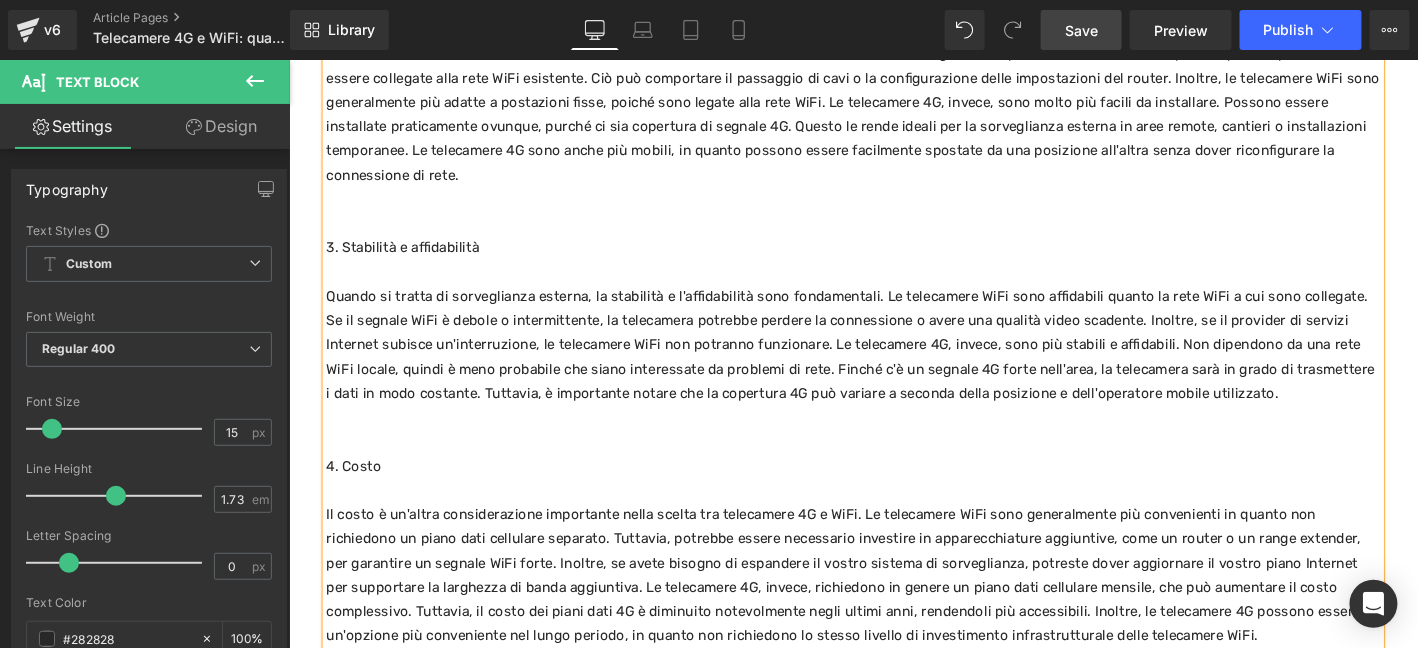 click on "Save" at bounding box center (1081, 30) 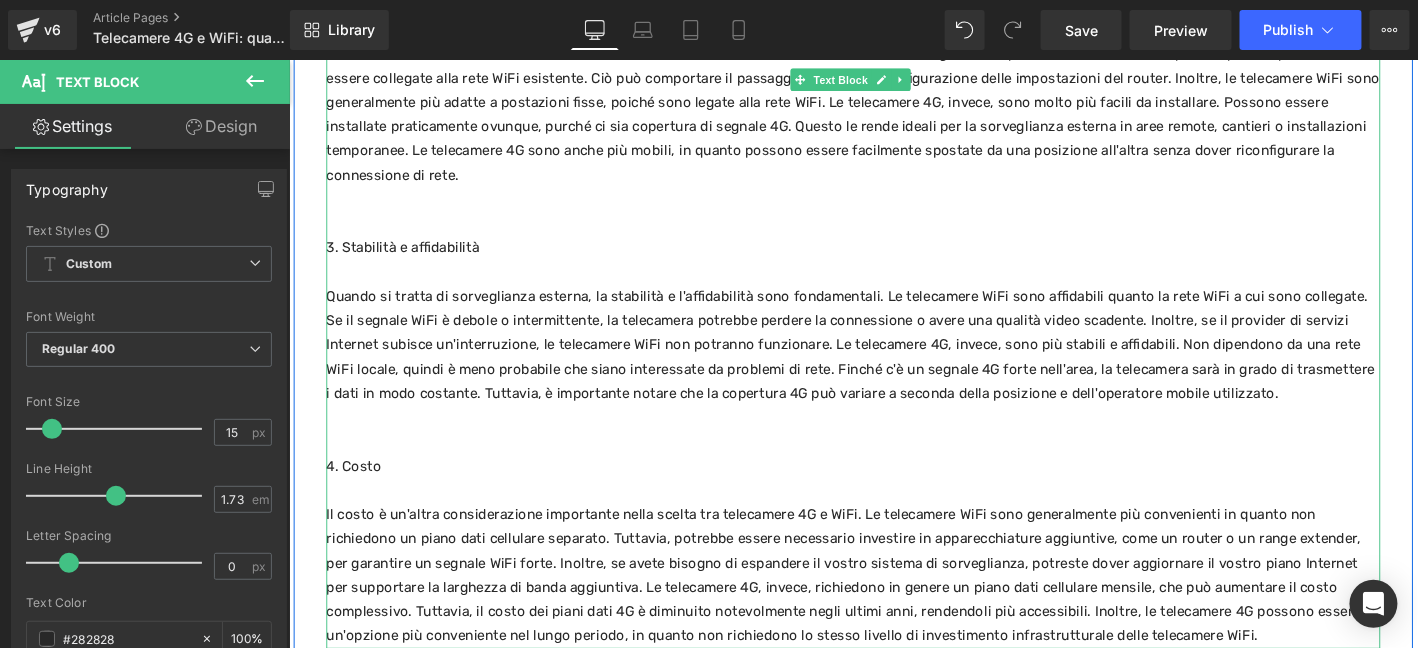 click at bounding box center [893, 469] 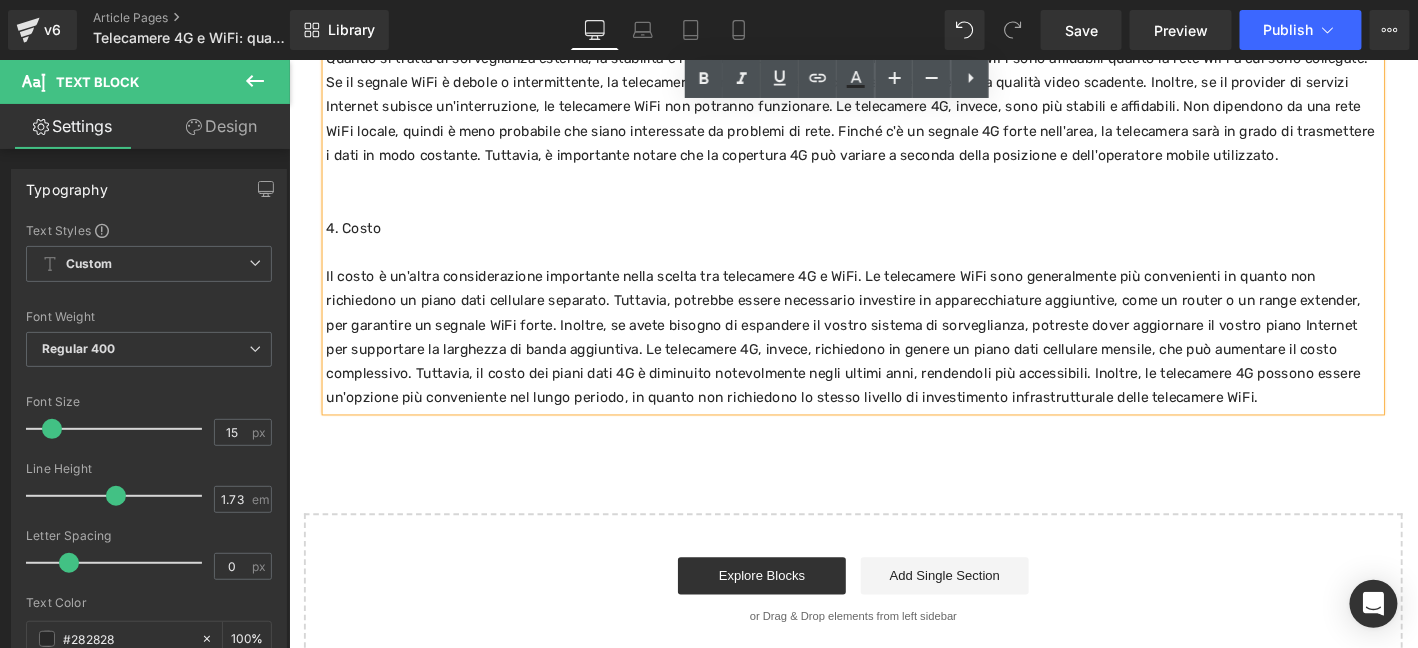 scroll, scrollTop: 1066, scrollLeft: 0, axis: vertical 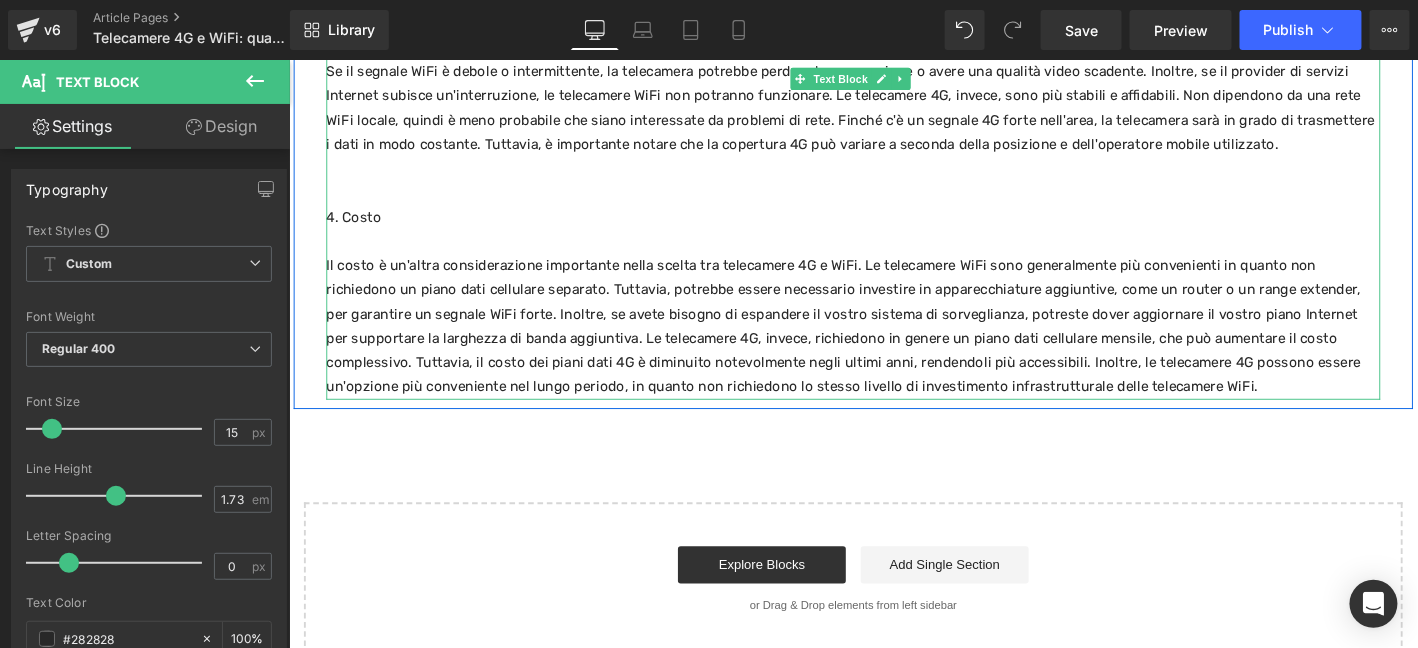 click on "Il costo è un'altra considerazione importante nella scelta tra telecamere 4G e WiFi. Le telecamere WiFi sono generalmente più convenienti in quanto non richiedono un piano dati cellulare separato. Tuttavia, potrebbe essere necessario investire in apparecchiature aggiuntive, come un router o un range extender, per garantire un segnale WiFi forte. Inoltre, se avete bisogno di espandere il vostro sistema di sorveglianza, potreste dover aggiornare il vostro piano Internet per supportare la larghezza di banda aggiuntiva. Le telecamere 4G, invece, richiedono in genere un piano dati cellulare mensile, che può aumentare il costo complessivo. Tuttavia, il costo dei piani dati 4G è diminuito notevolmente negli ultimi anni, rendendoli più accessibili. Inoltre, le telecamere 4G possono essere un'opzione più conveniente nel lungo periodo, in quanto non richiedono lo stesso livello di investimento infrastrutturale delle telecamere WiFi." at bounding box center (893, 345) 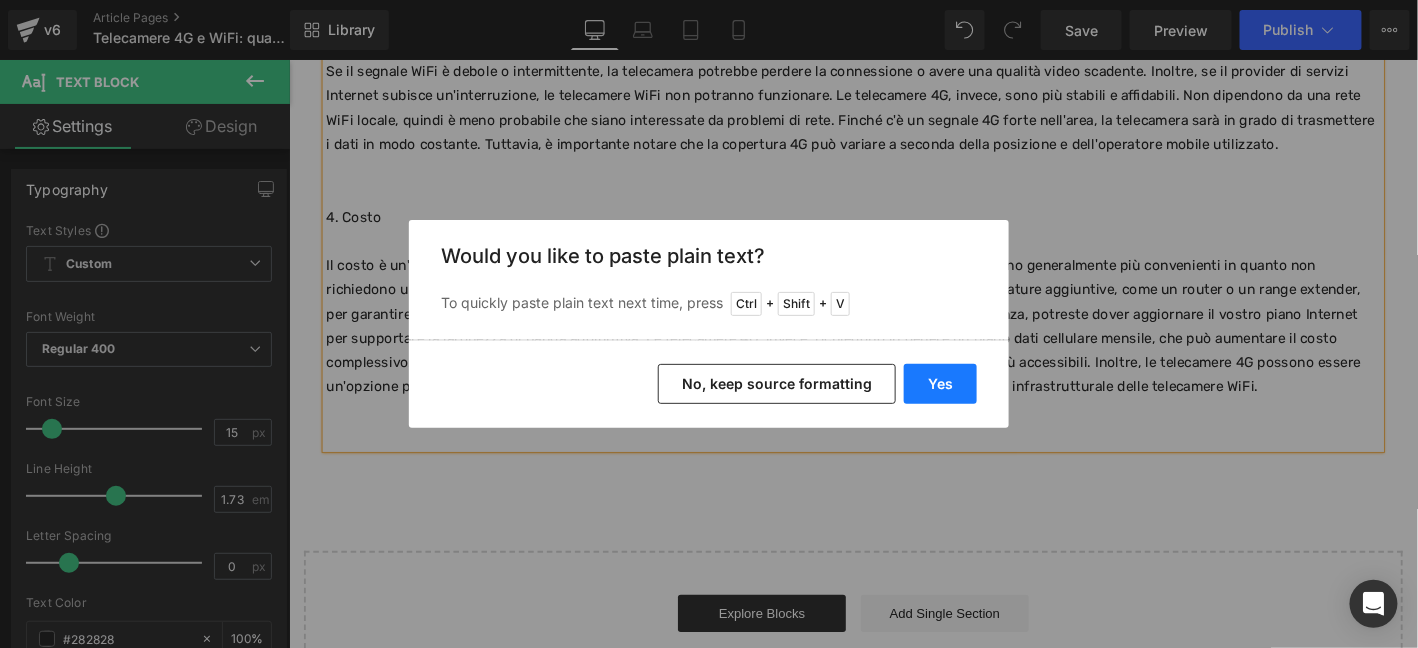click on "Yes" at bounding box center (940, 384) 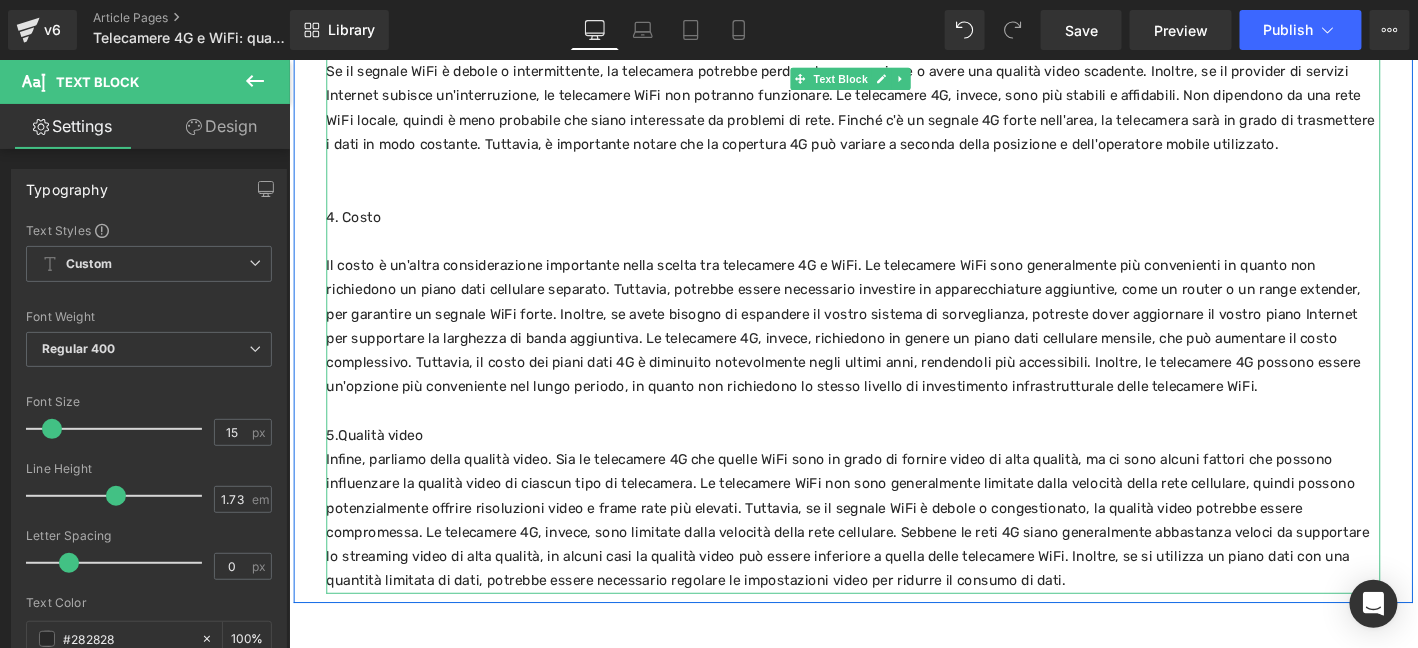 click at bounding box center [893, 436] 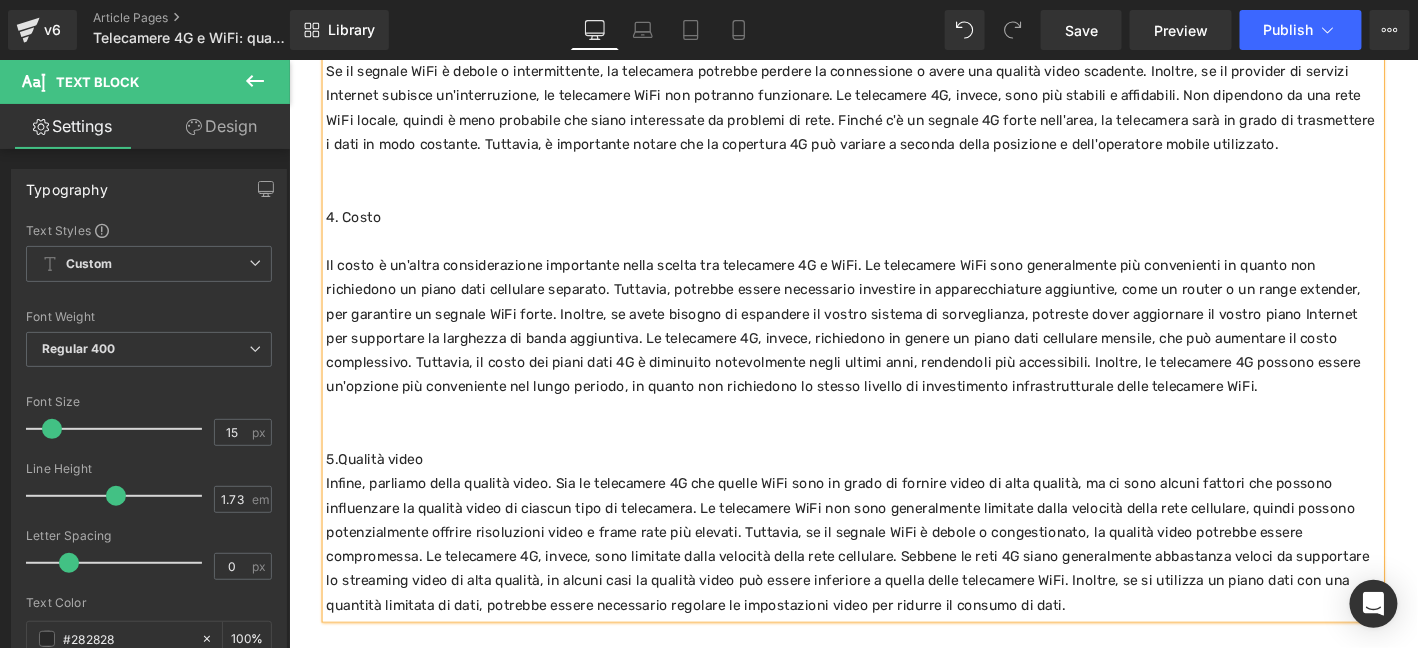 click on "5.Qualità video" at bounding box center [893, 488] 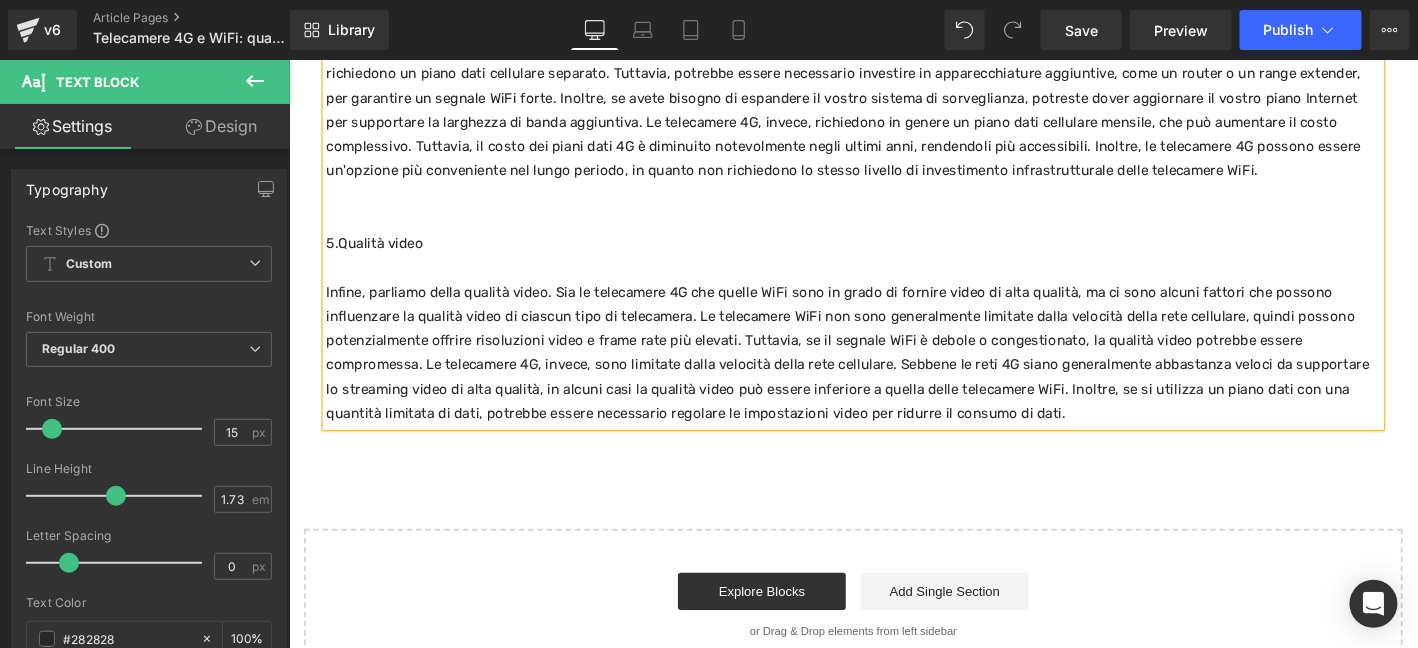 scroll, scrollTop: 1299, scrollLeft: 0, axis: vertical 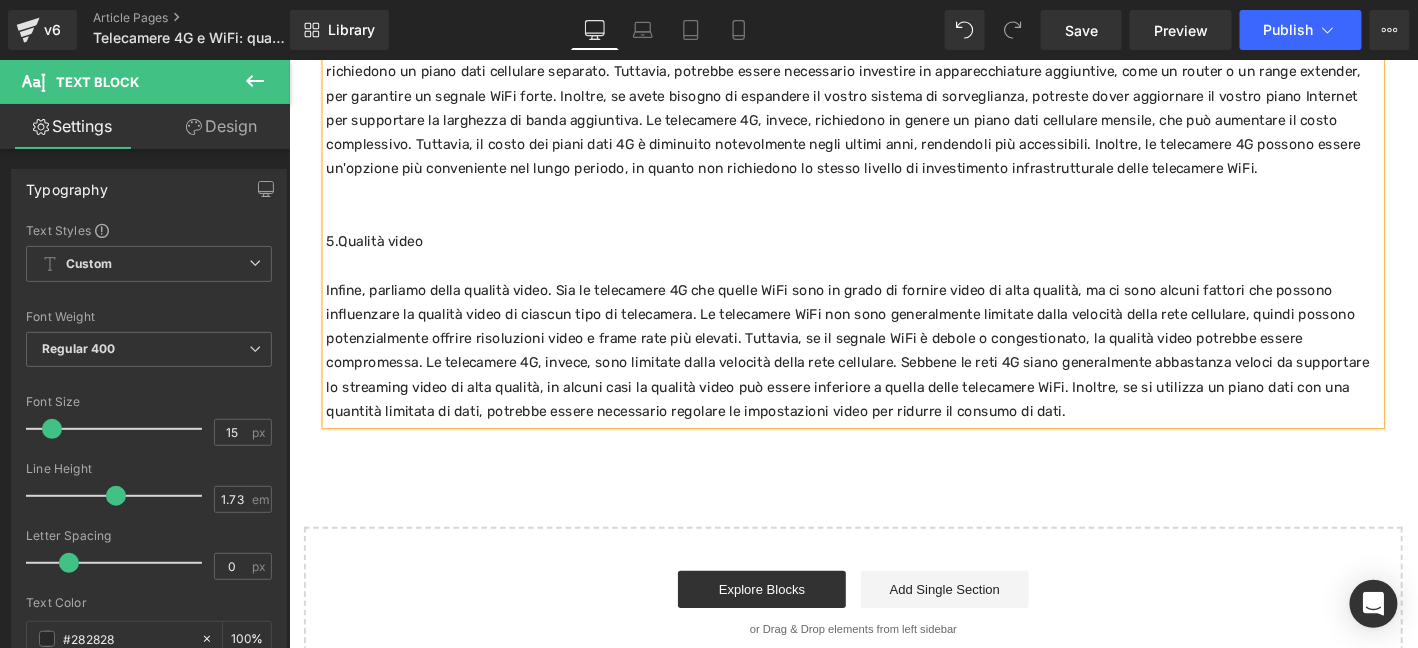 click on "Infine, parliamo della qualità video. Sia le telecamere 4G che quelle WiFi sono in grado di fornire video di alta qualità, ma ci sono alcuni fattori che possono influenzare la qualità video di ciascun tipo di telecamera. Le telecamere WiFi non sono generalmente limitate dalla velocità della rete cellulare, quindi possono potenzialmente offrire risoluzioni video e frame rate più elevati. Tuttavia, se il segnale WiFi è debole o congestionato, la qualità video potrebbe essere compromessa. Le telecamere 4G, invece, sono limitate dalla velocità della rete cellulare. Sebbene le reti 4G siano generalmente abbastanza veloci da supportare lo streaming video di alta qualità, in alcuni casi la qualità video può essere inferiore a quella delle telecamere WiFi. Inoltre, se si utilizza un piano dati con una quantità limitata di dati, potrebbe essere necessario regolare le impostazioni video per ridurre il consumo di dati." at bounding box center (893, 372) 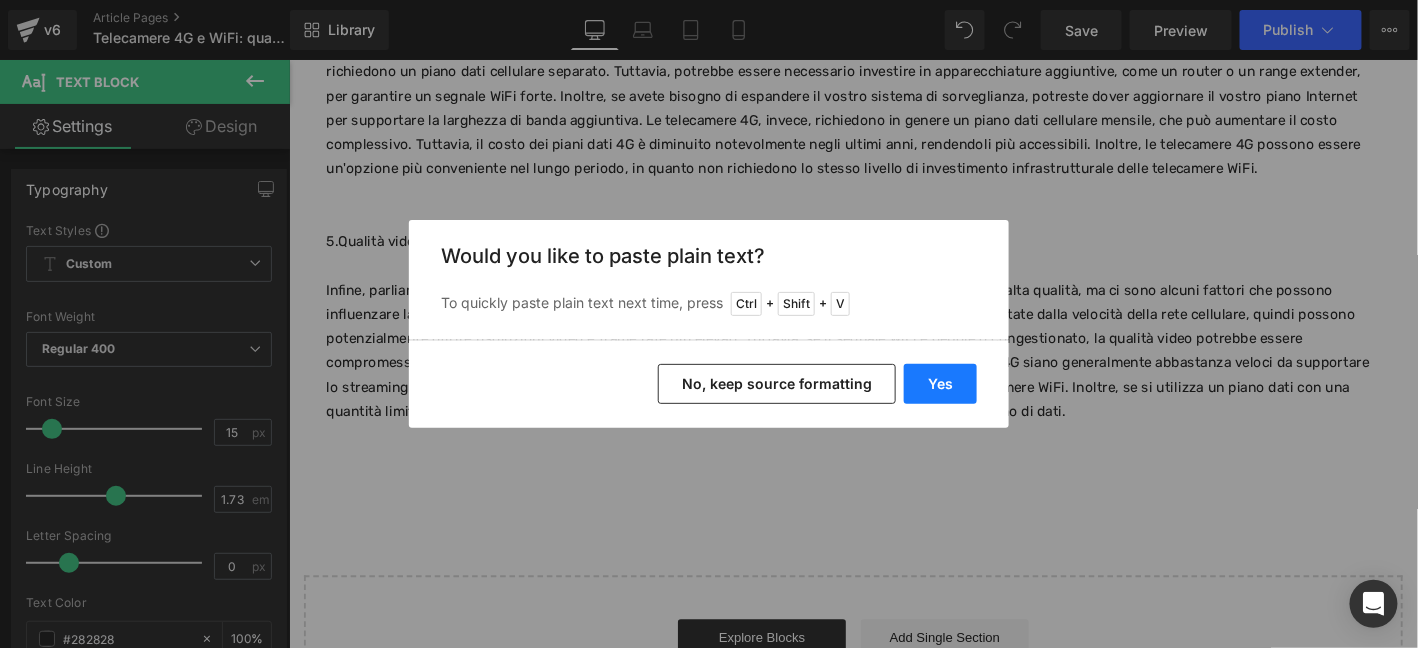 click on "Yes" at bounding box center (940, 384) 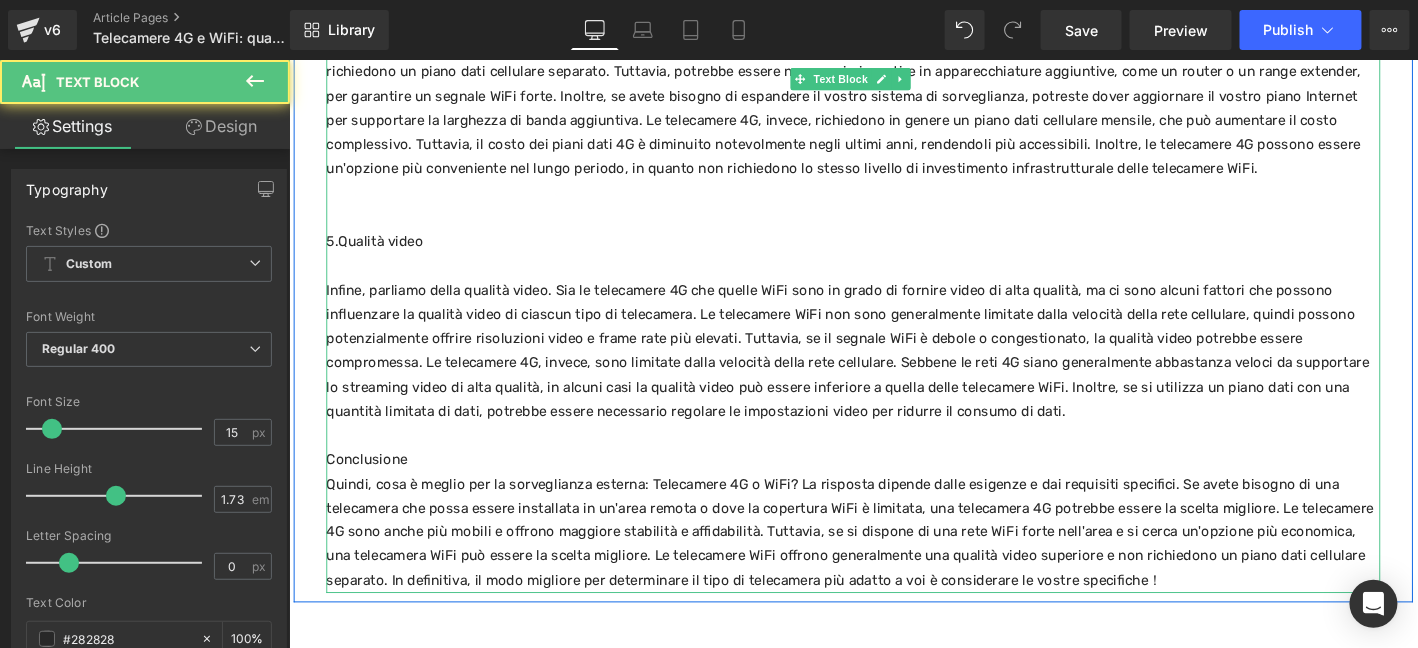 click on "Conclusione" at bounding box center [893, 489] 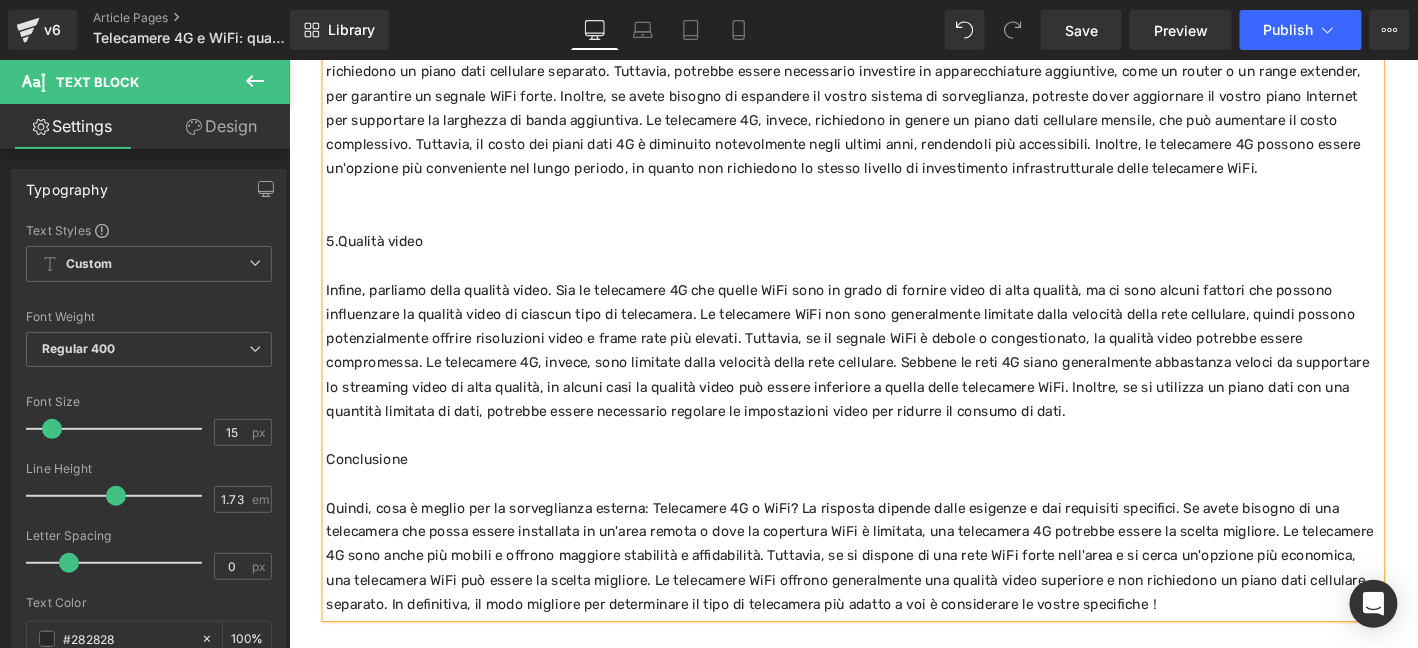 click on "Conclusione" at bounding box center (893, 489) 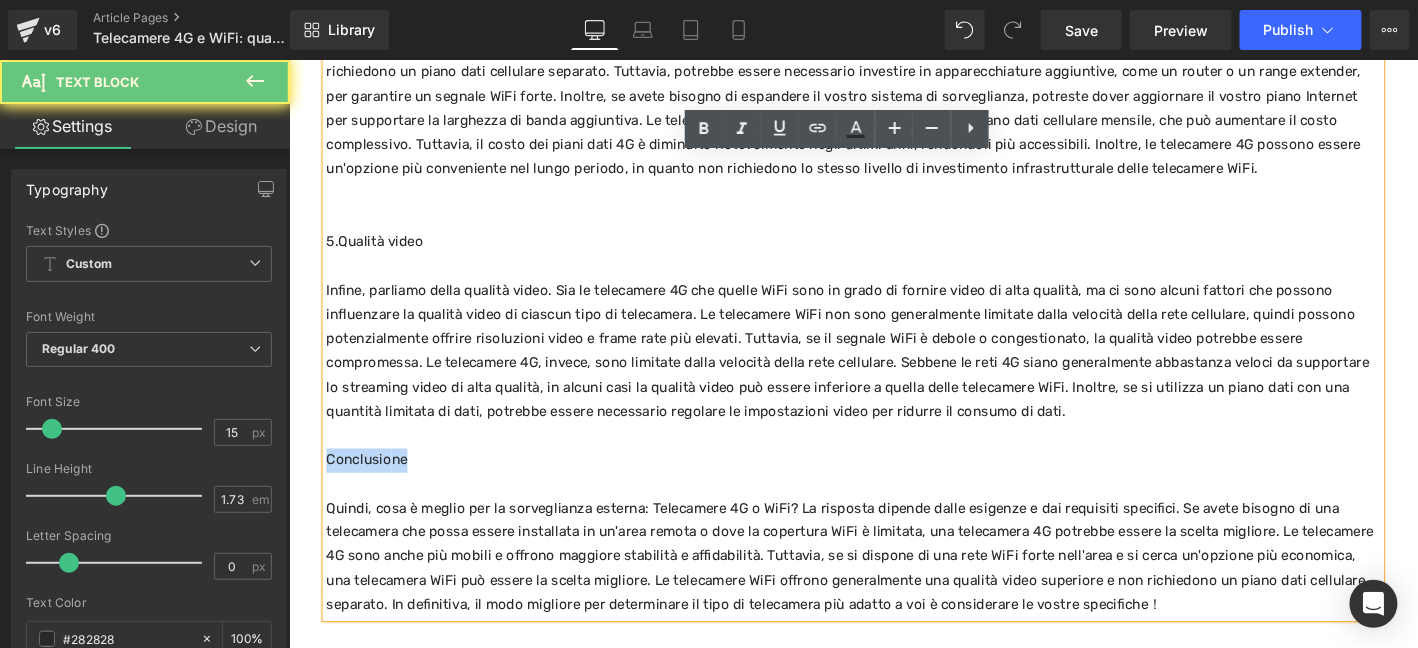 click on "Conclusio ne" at bounding box center [893, 489] 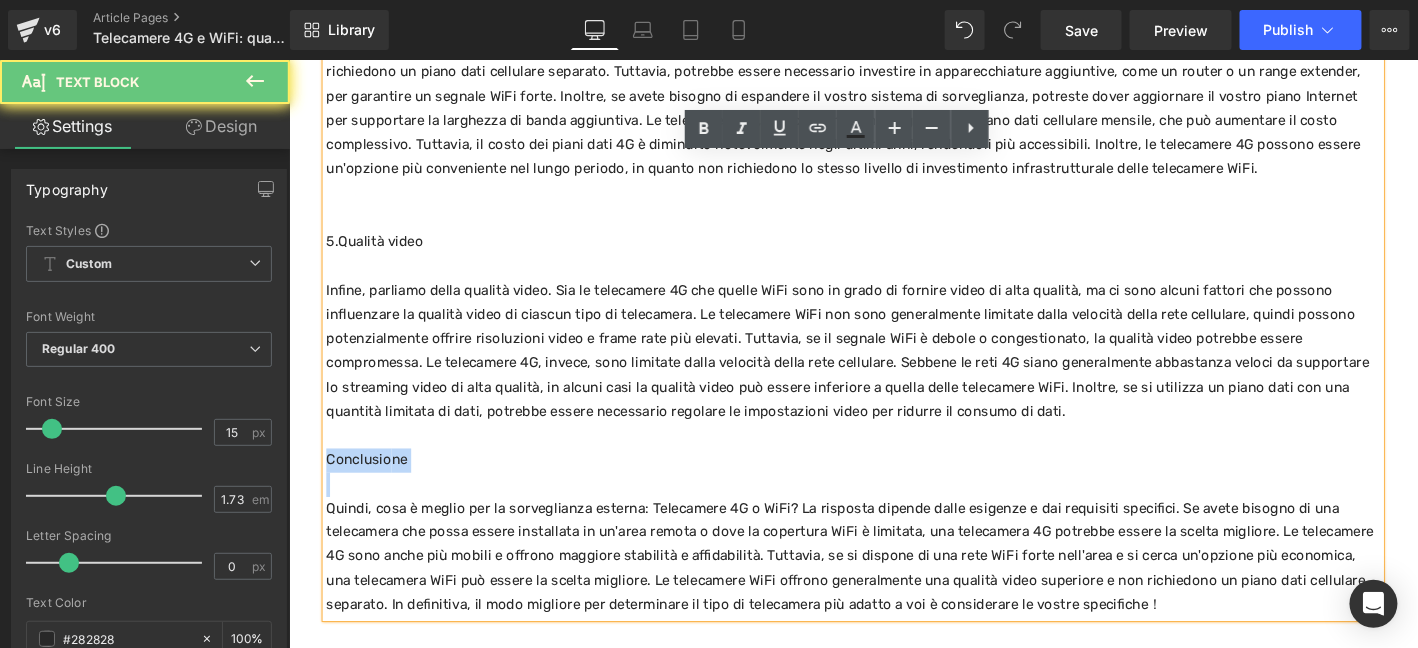 click on "Conclusio ne" at bounding box center (893, 489) 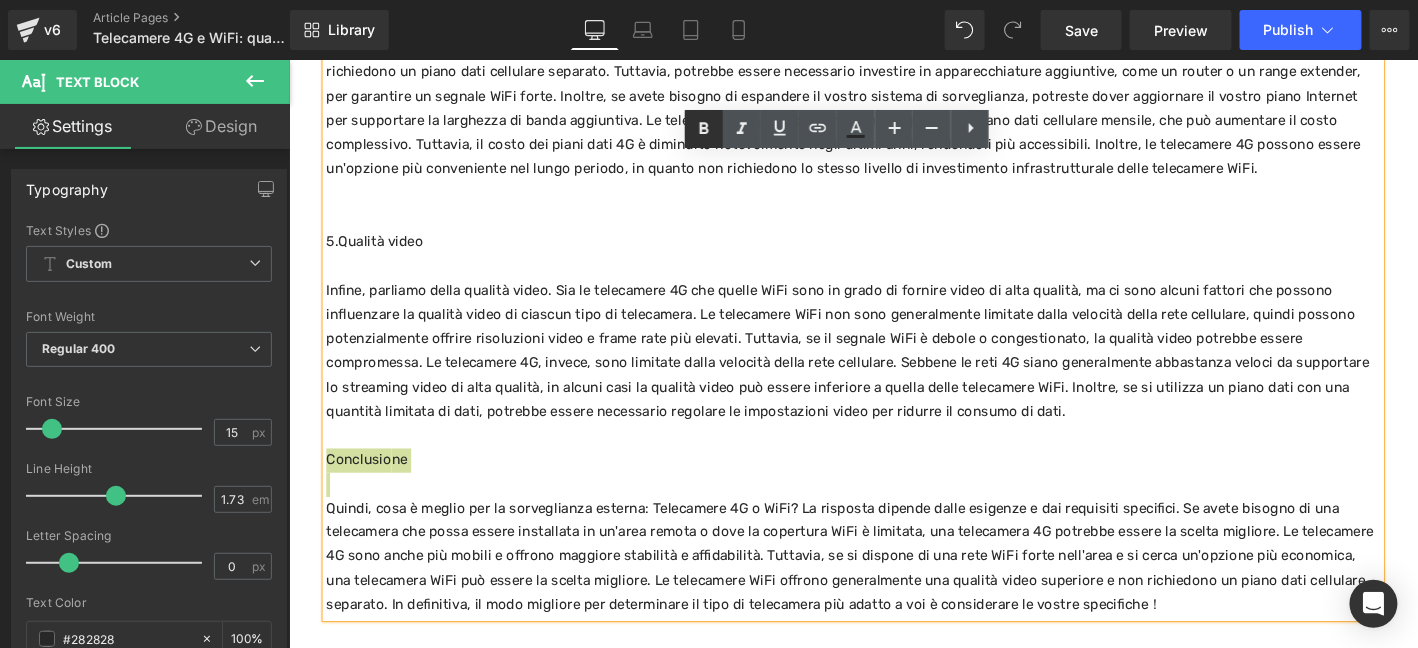 click 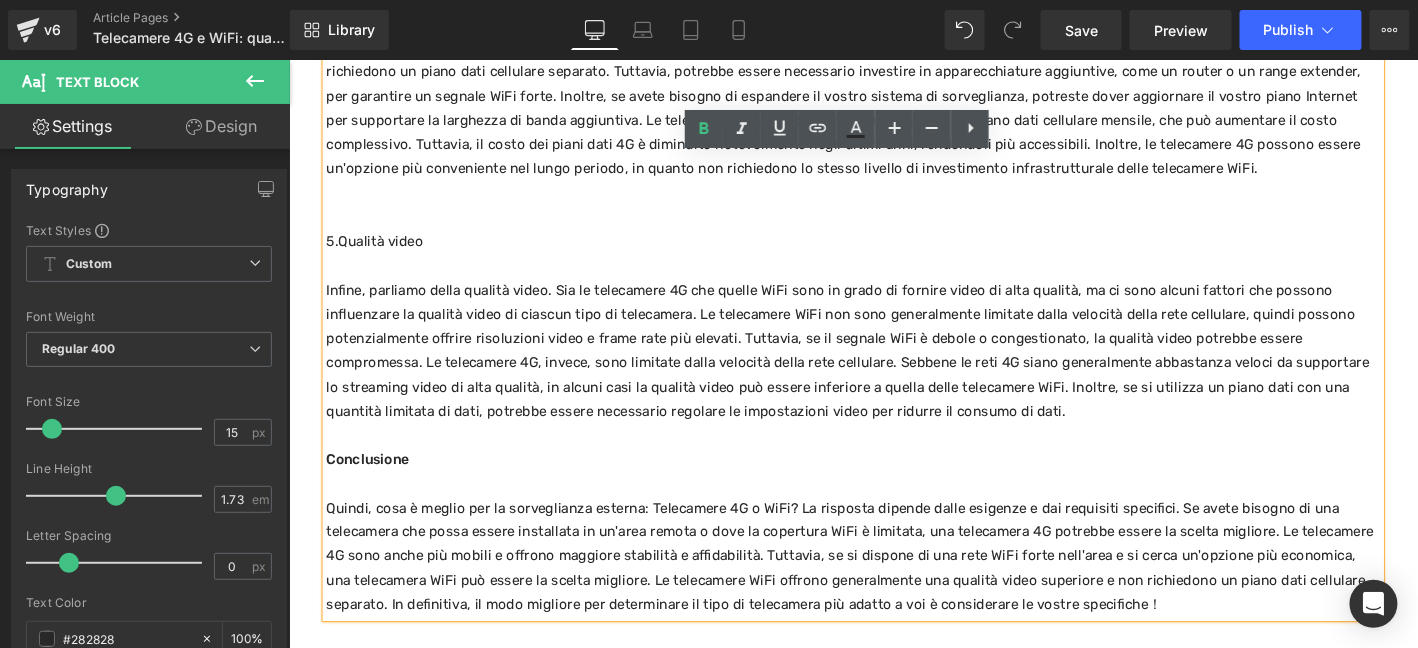 click at bounding box center [893, 463] 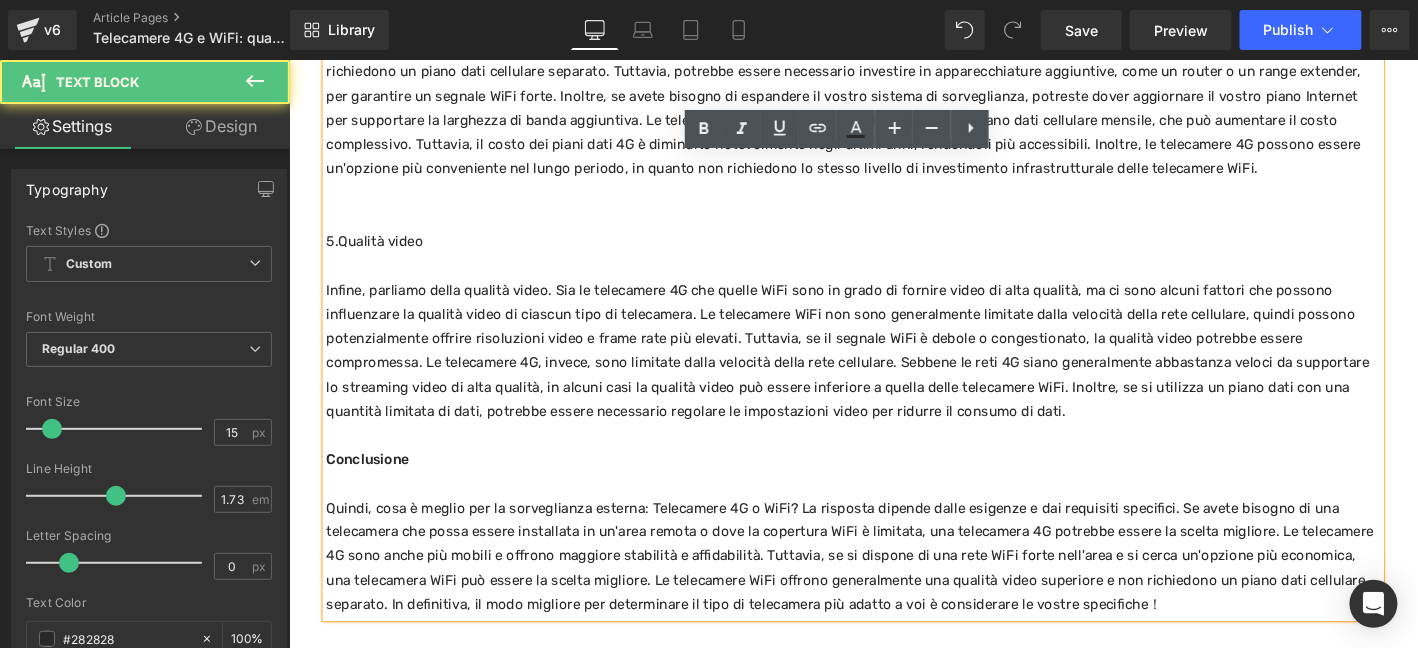 type 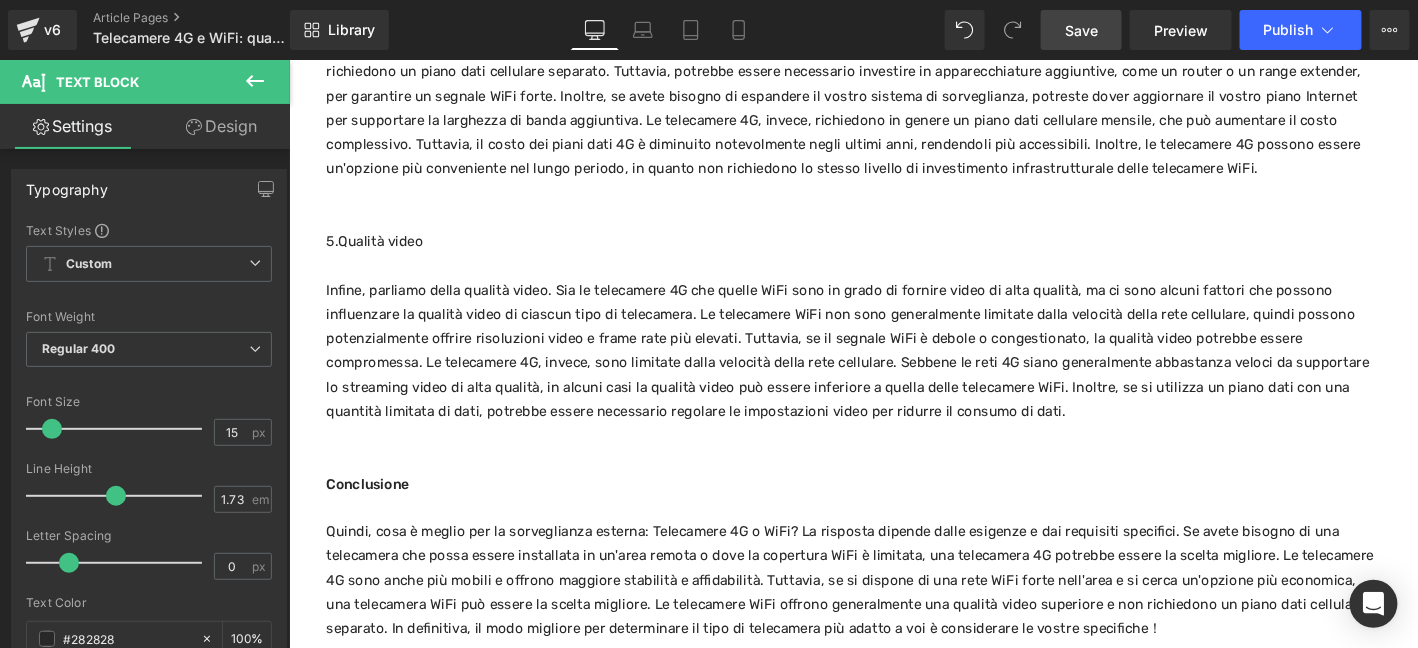 click on "Save" at bounding box center [1081, 30] 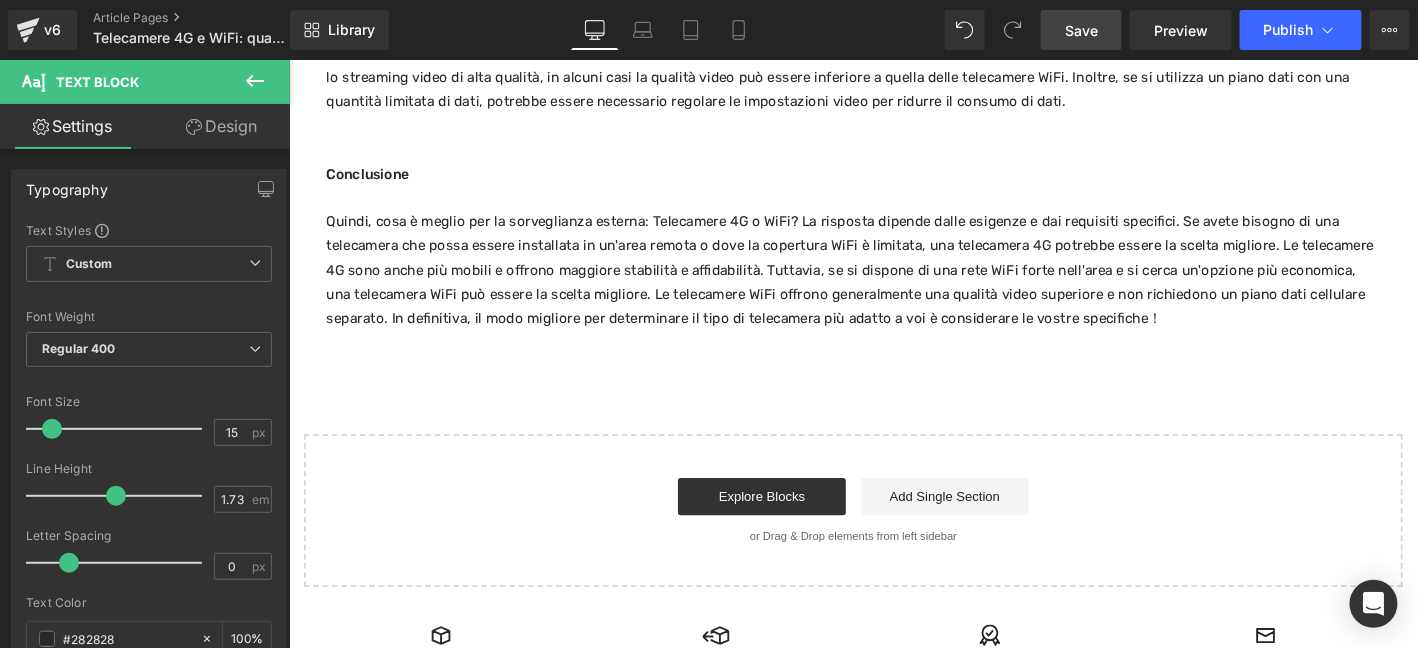 scroll, scrollTop: 1633, scrollLeft: 0, axis: vertical 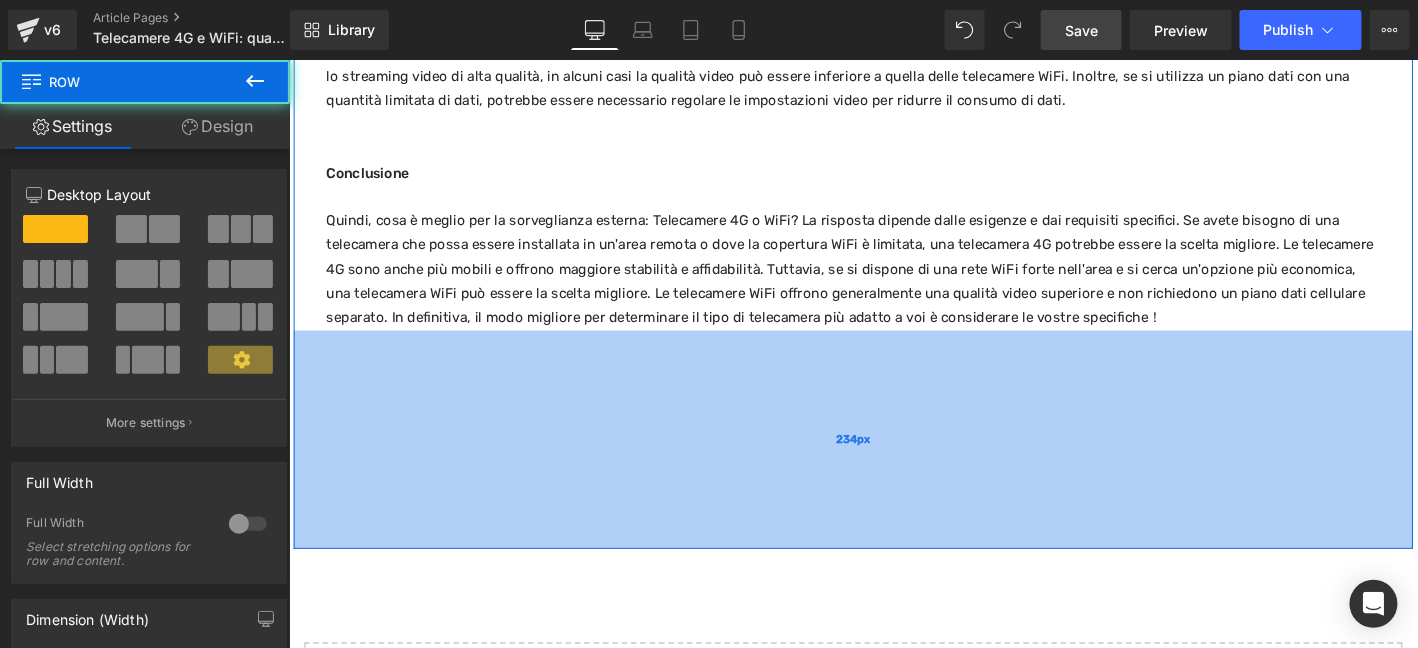 drag, startPoint x: 1081, startPoint y: 352, endPoint x: 1074, endPoint y: 576, distance: 224.10934 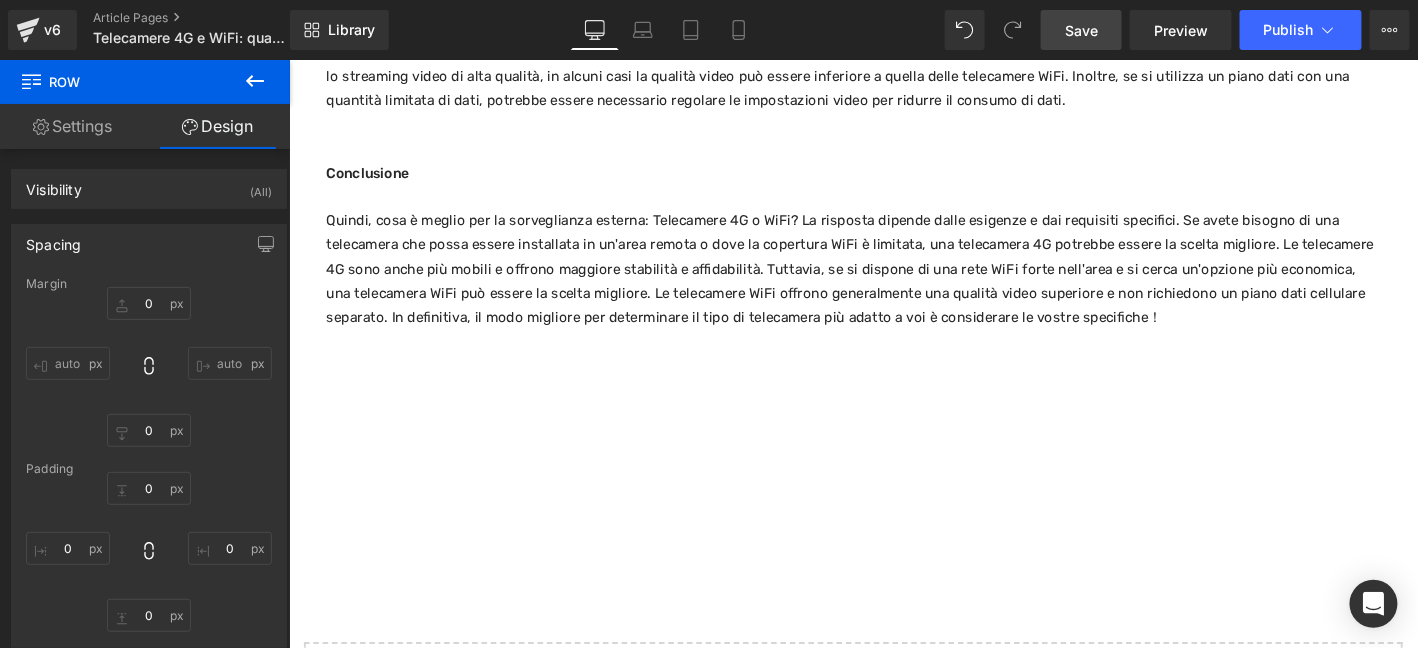 type on "0" 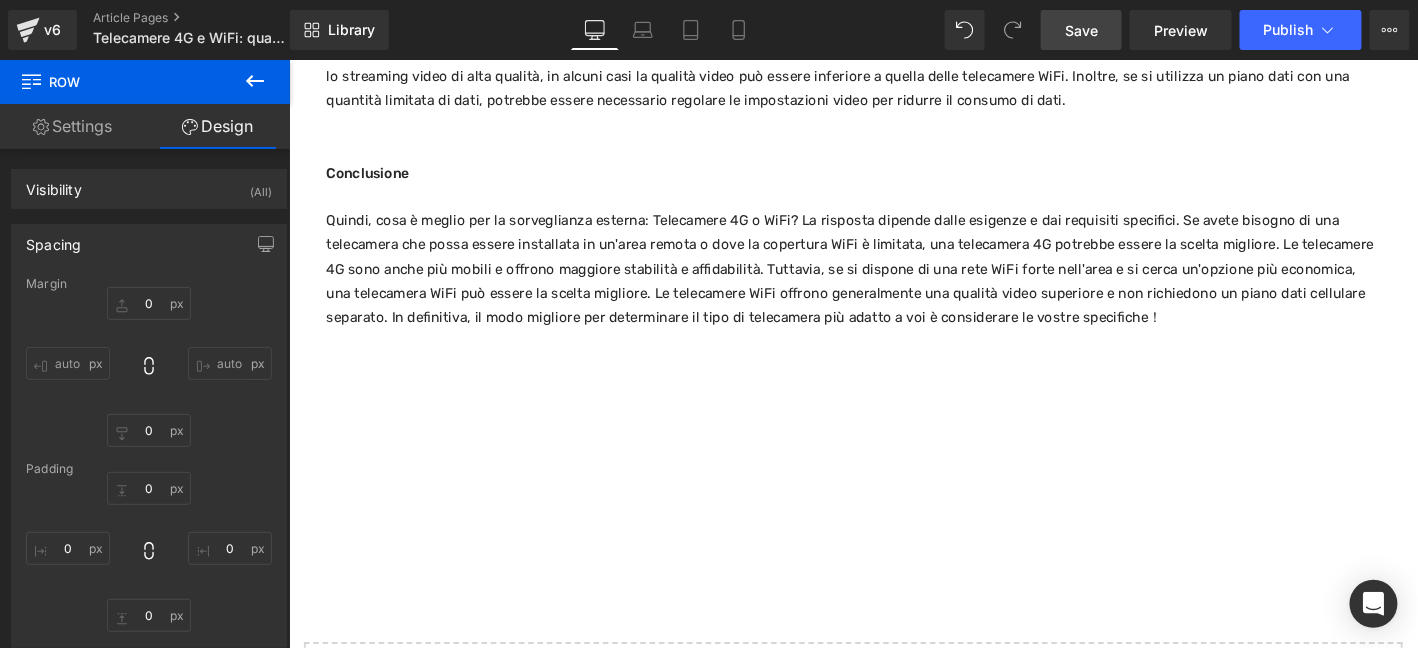 type on "0" 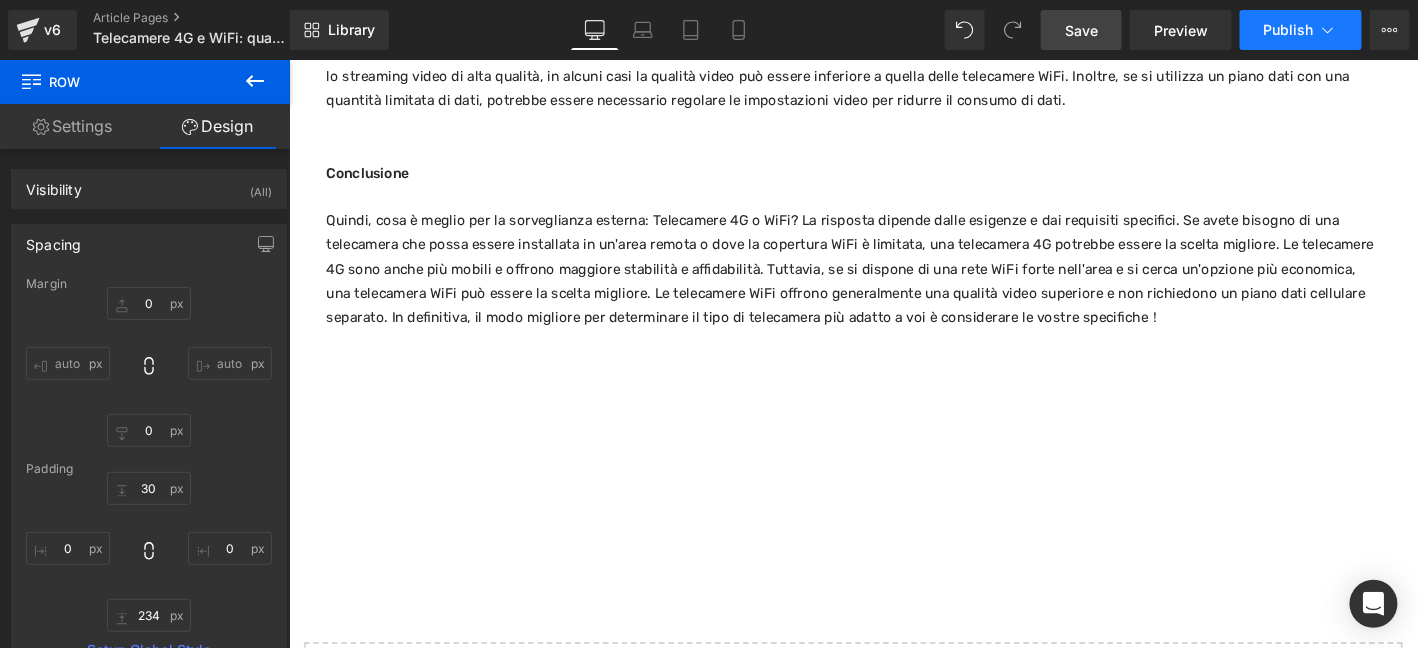 click on "Publish" at bounding box center (1301, 30) 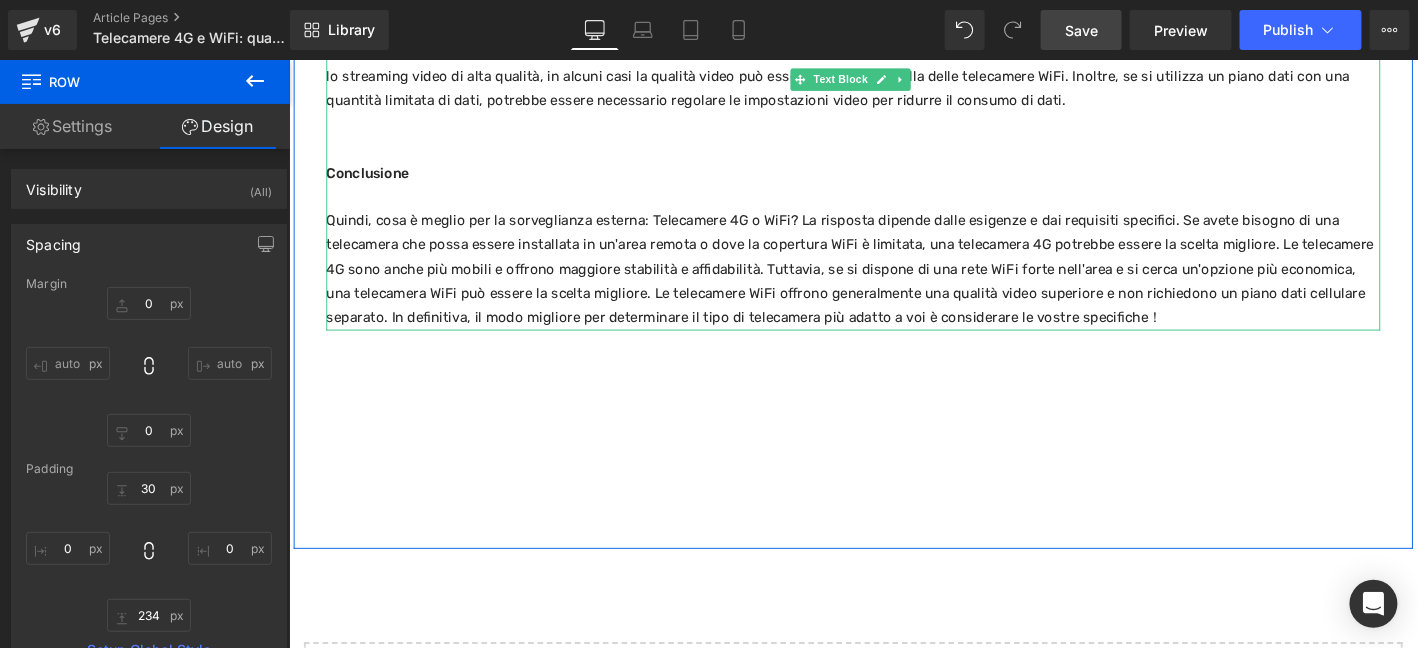 click on "Save" at bounding box center [1081, 30] 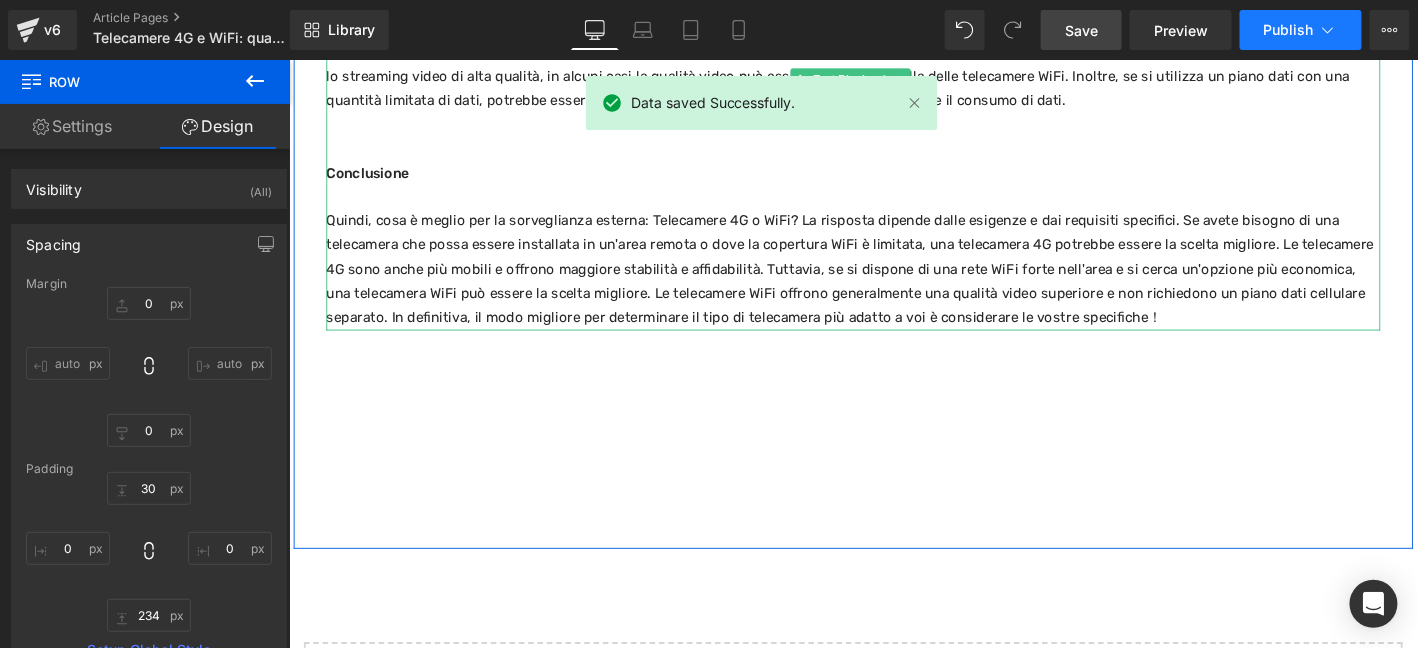 click on "Publish" at bounding box center [1301, 30] 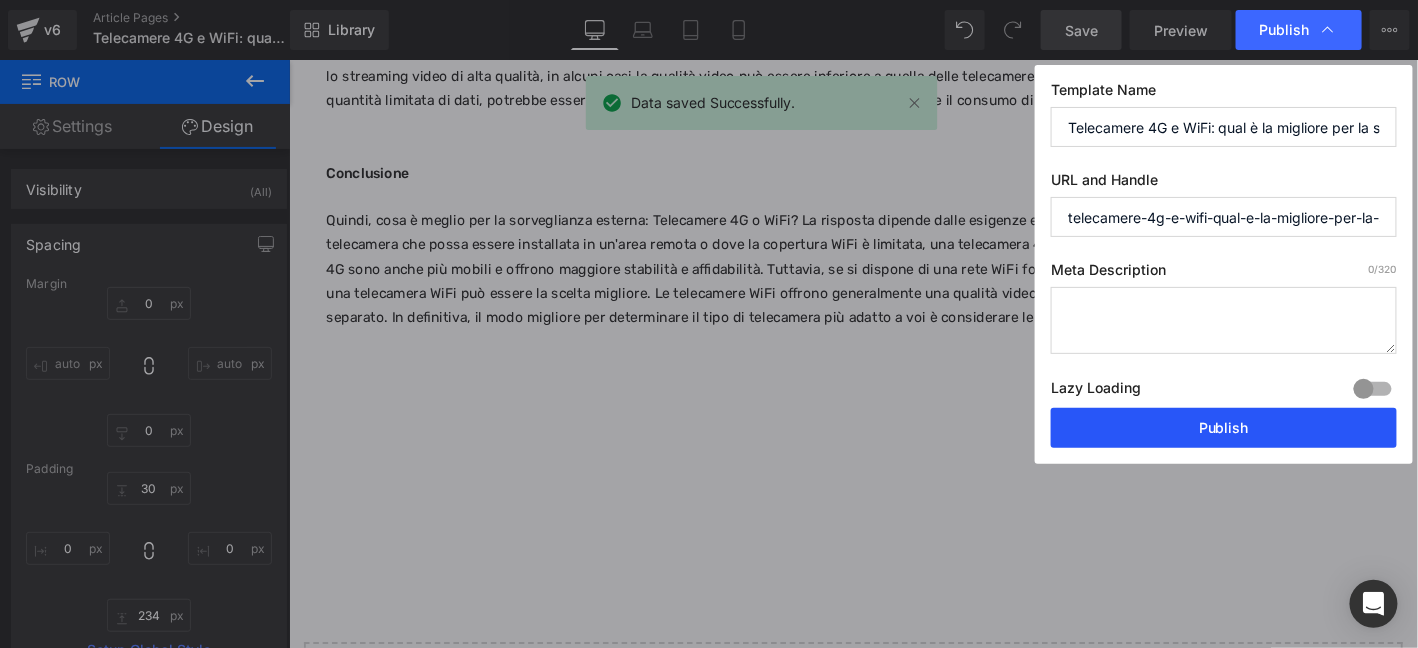 click on "Publish" at bounding box center [1224, 428] 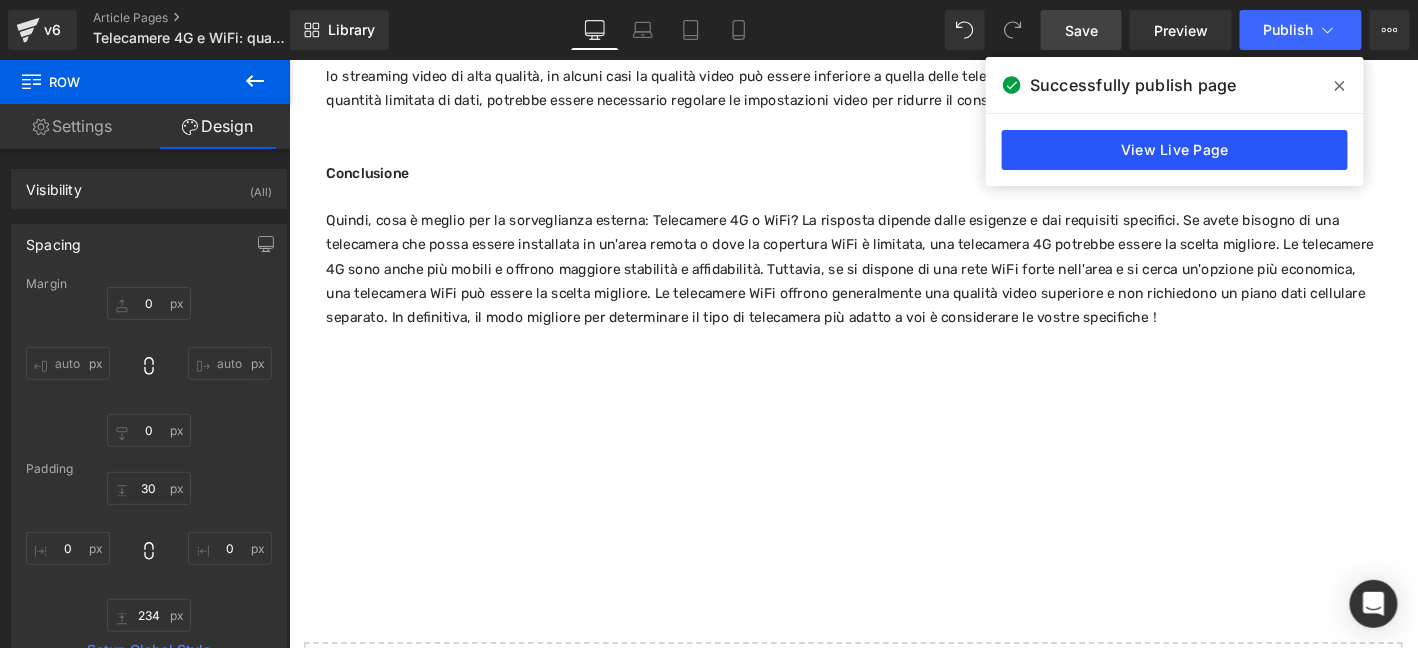 click on "View Live Page" at bounding box center (1175, 150) 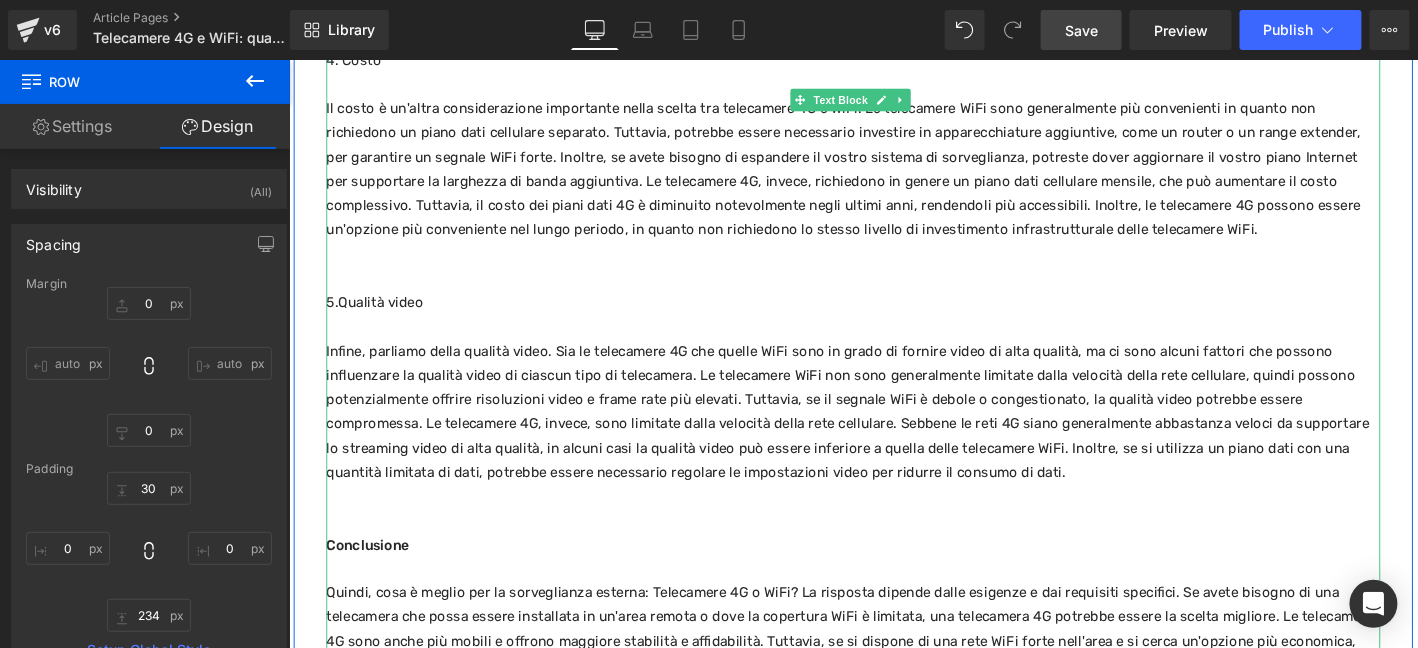 scroll, scrollTop: 1233, scrollLeft: 0, axis: vertical 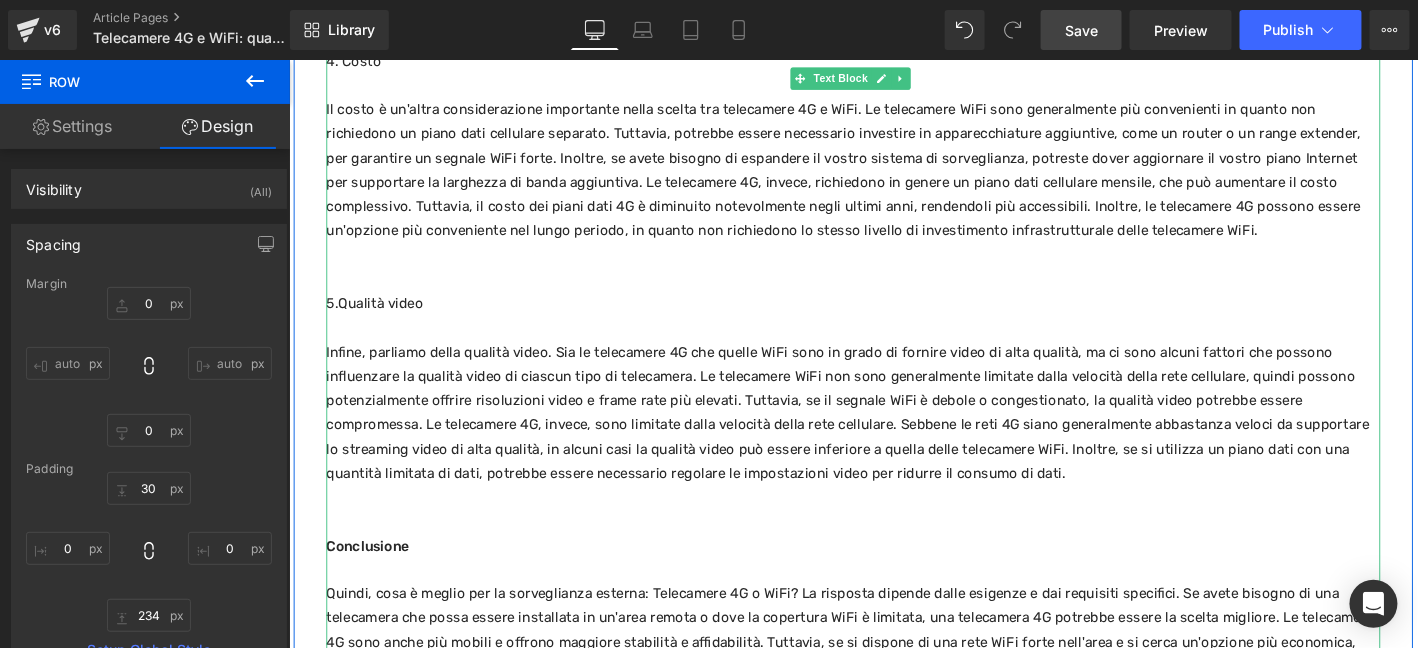 click on "5.Qualità video" at bounding box center [893, 321] 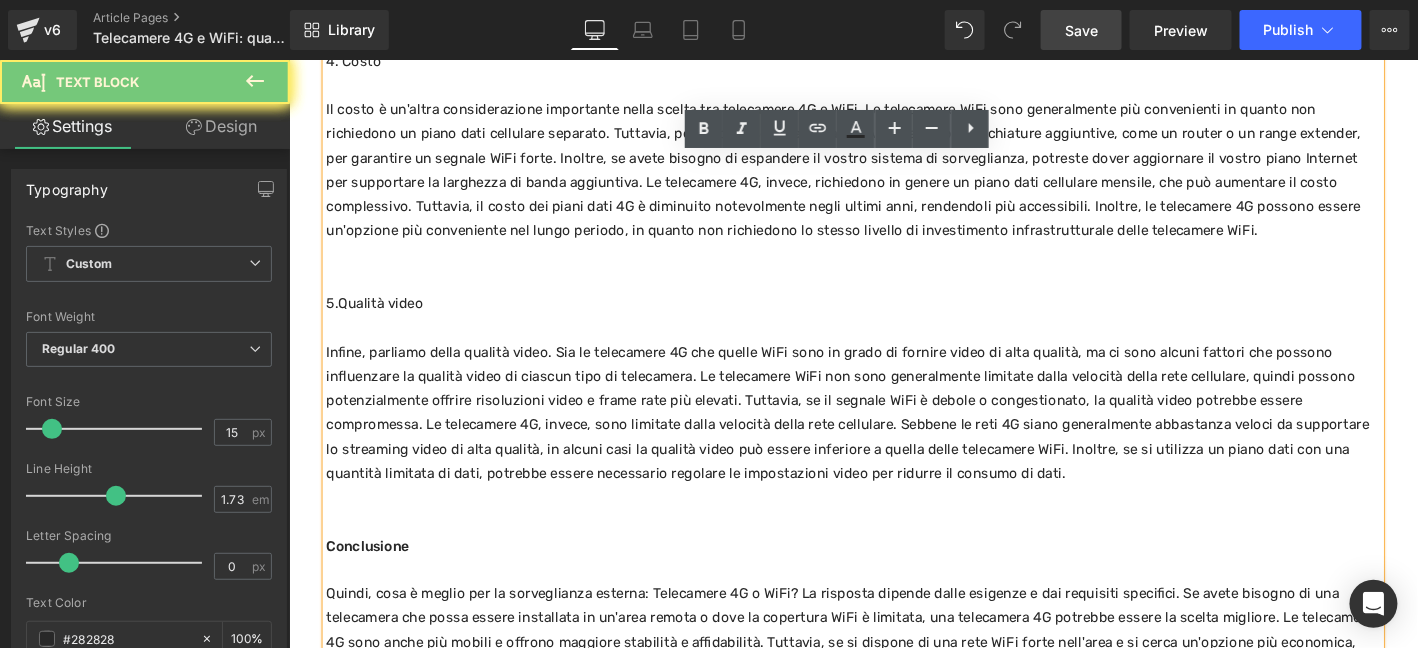 click on "5.Qualità video" at bounding box center [893, 321] 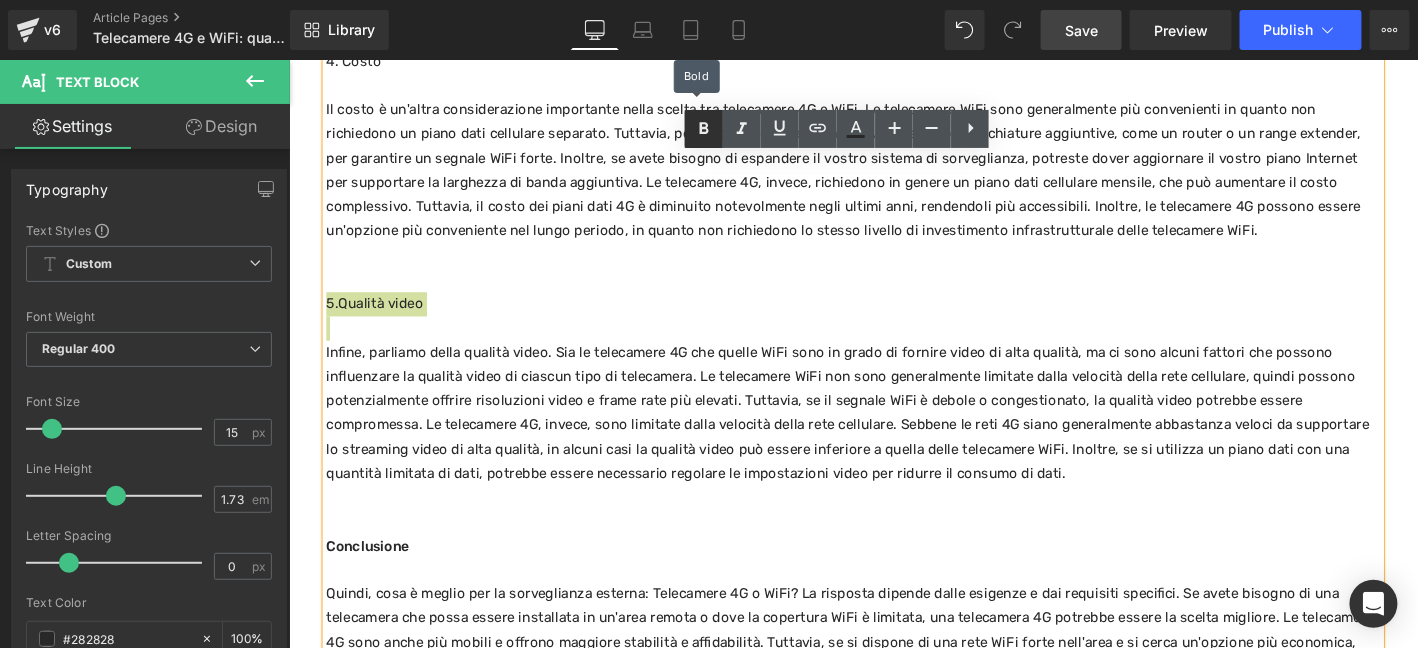 click 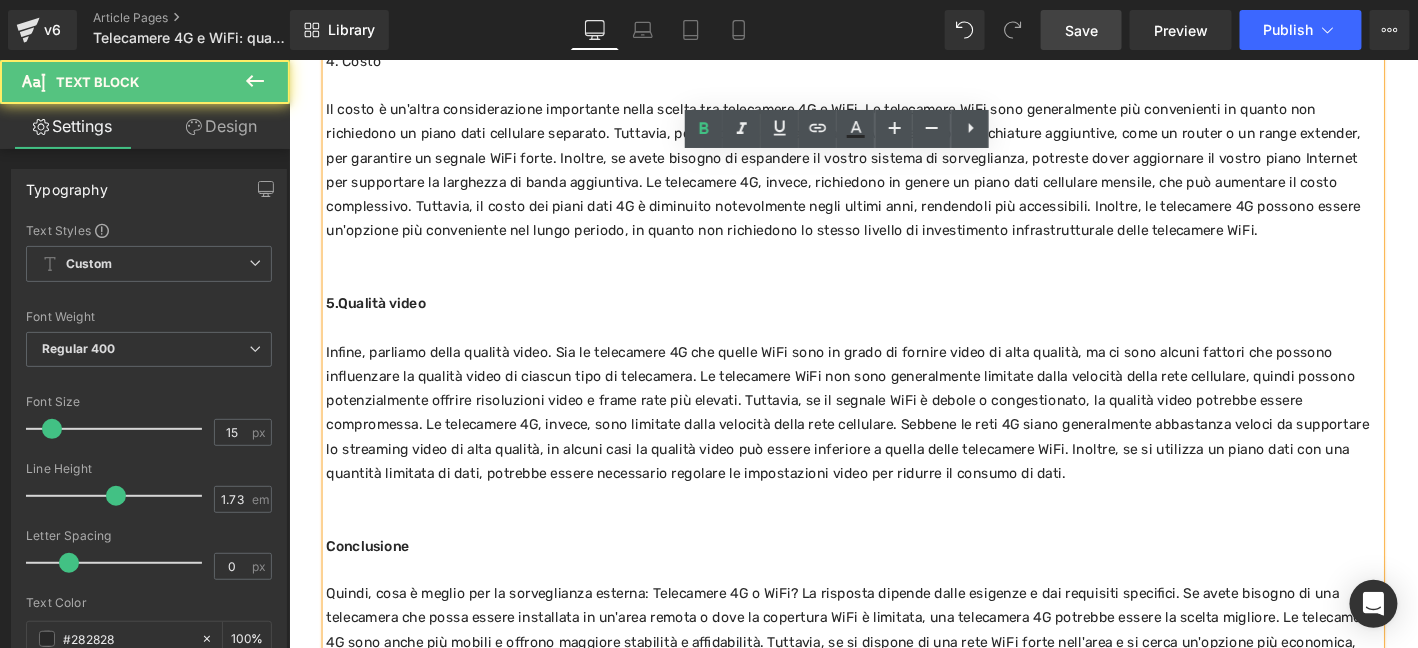 click on "Conclusio ne" at bounding box center (372, 580) 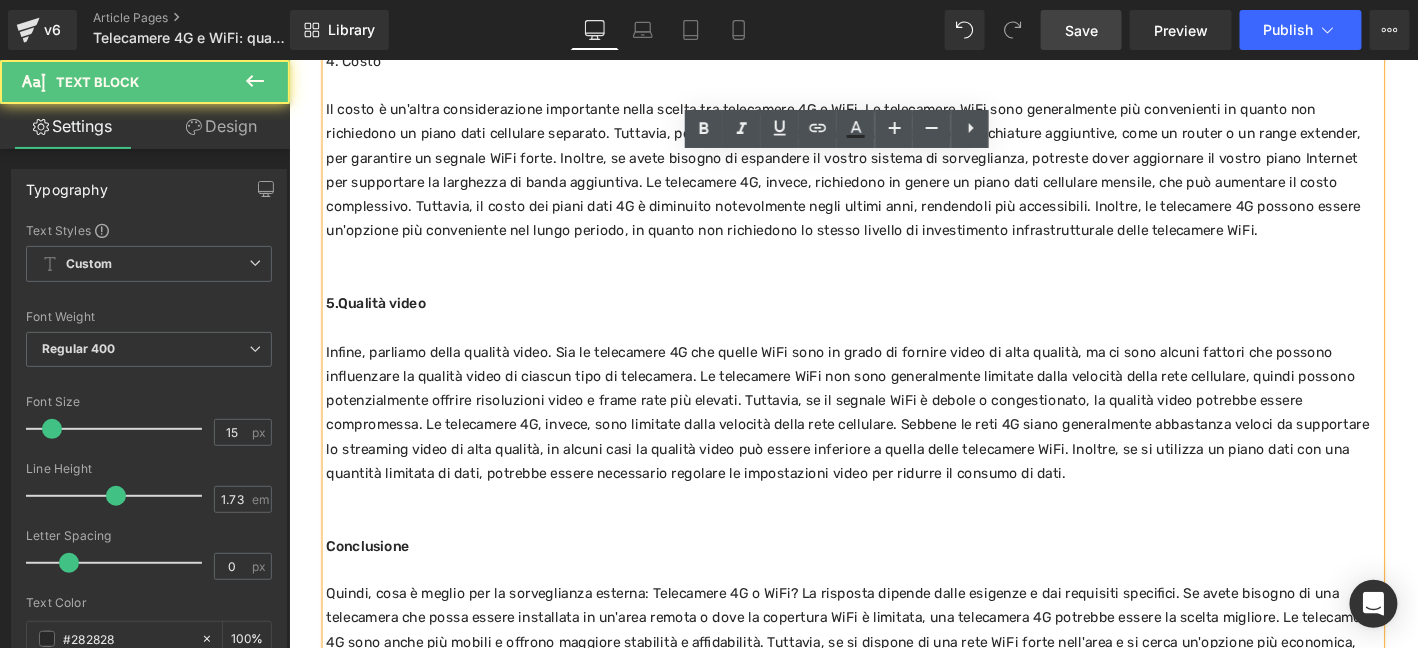 type 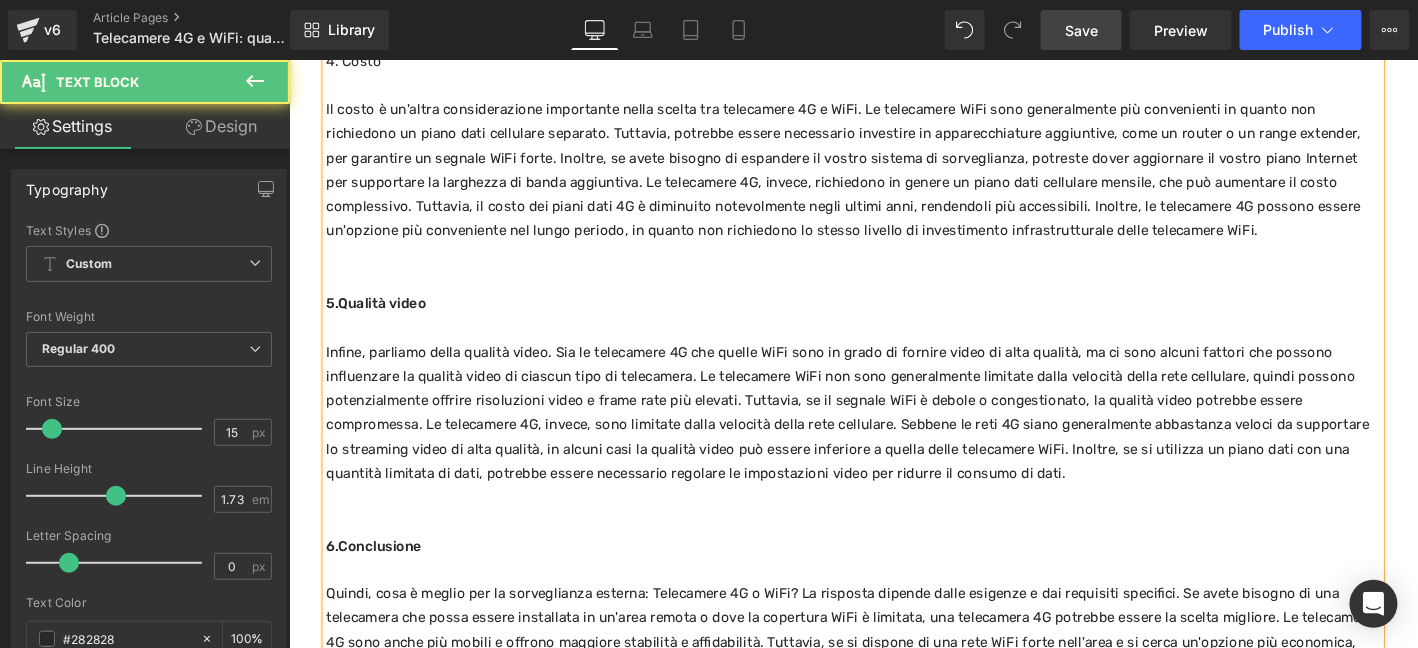 click on "6.Conclusio ne" at bounding box center [379, 580] 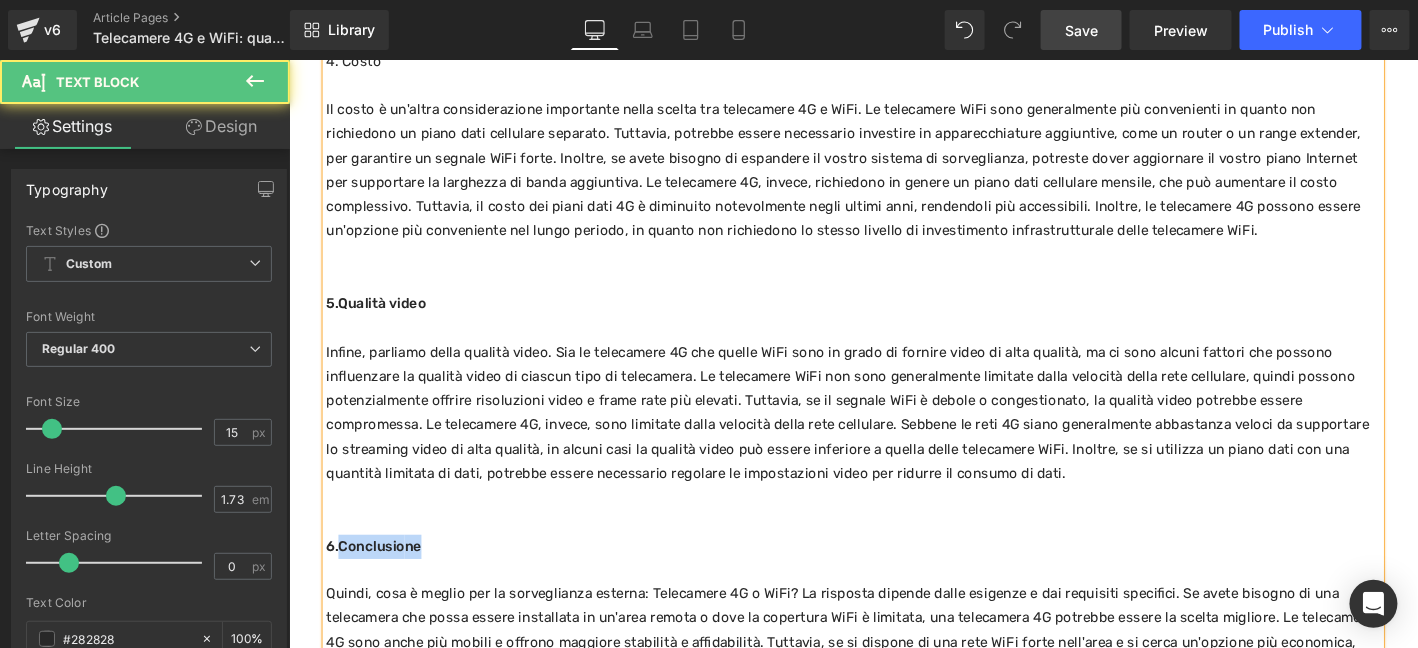 click on "6.Conclusio ne" at bounding box center (379, 580) 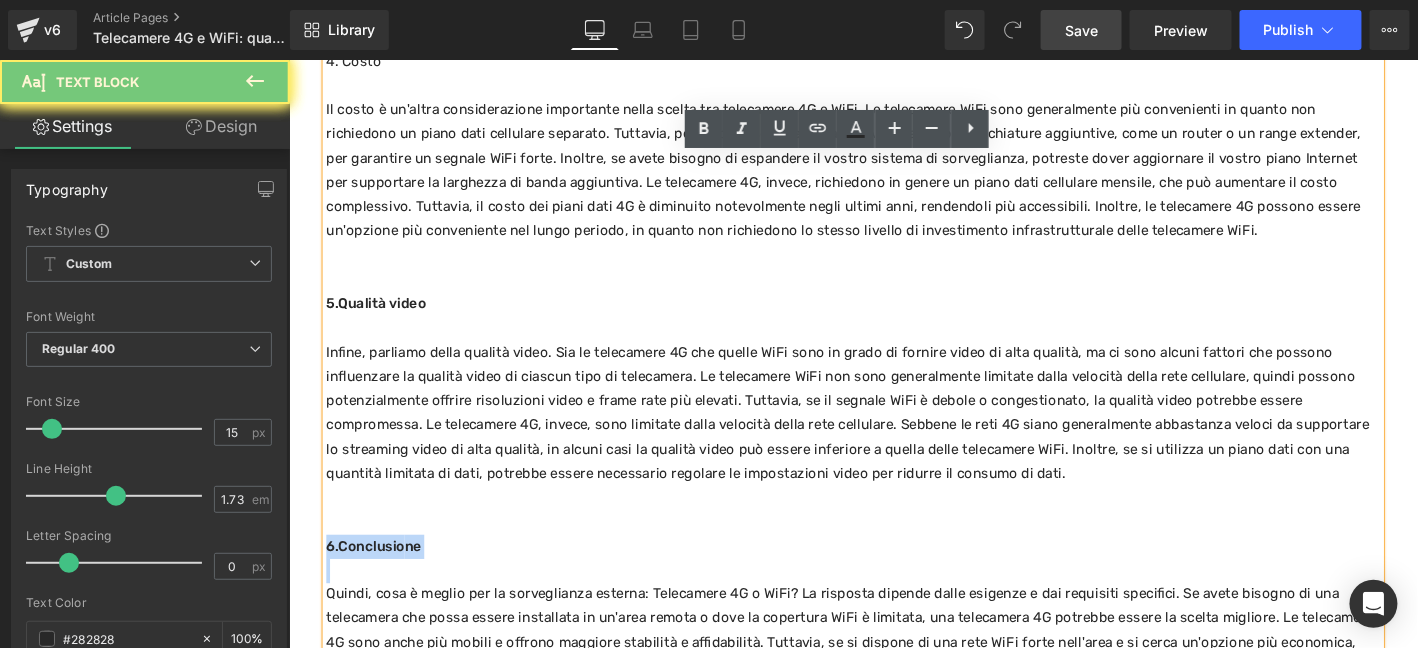 click on "6.Conclusio ne" at bounding box center [379, 580] 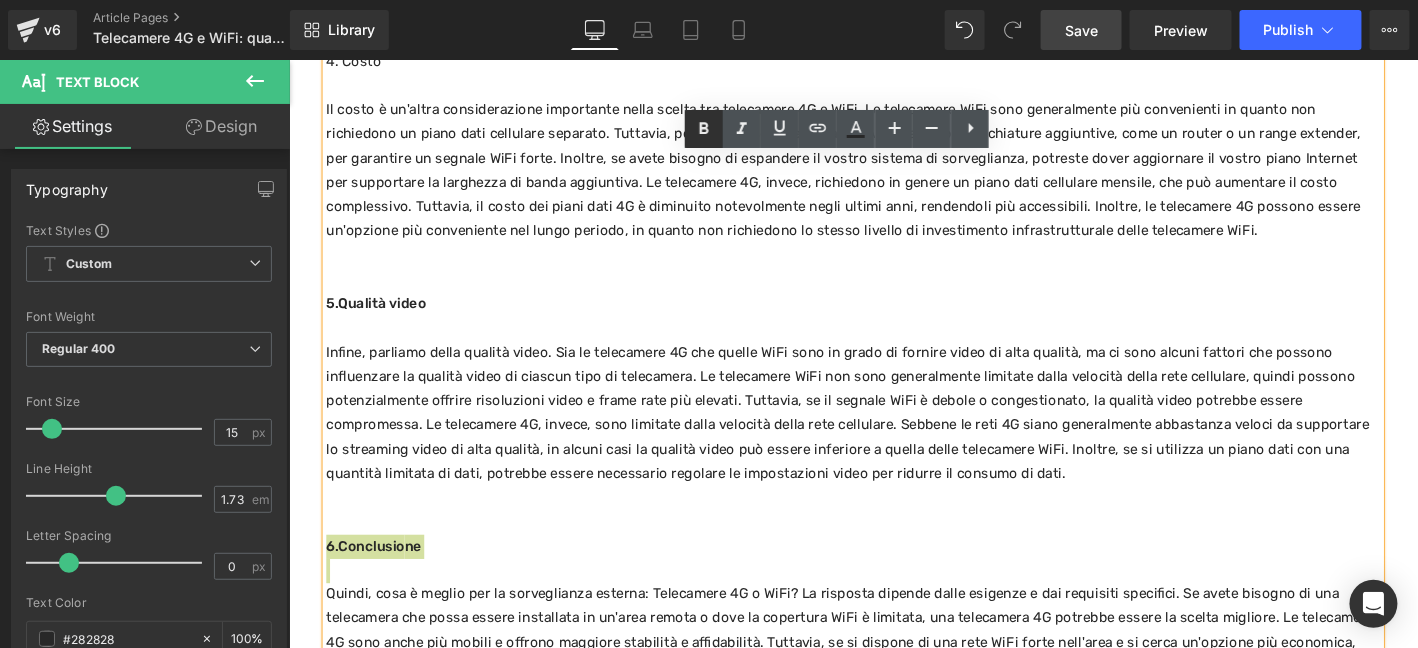 click 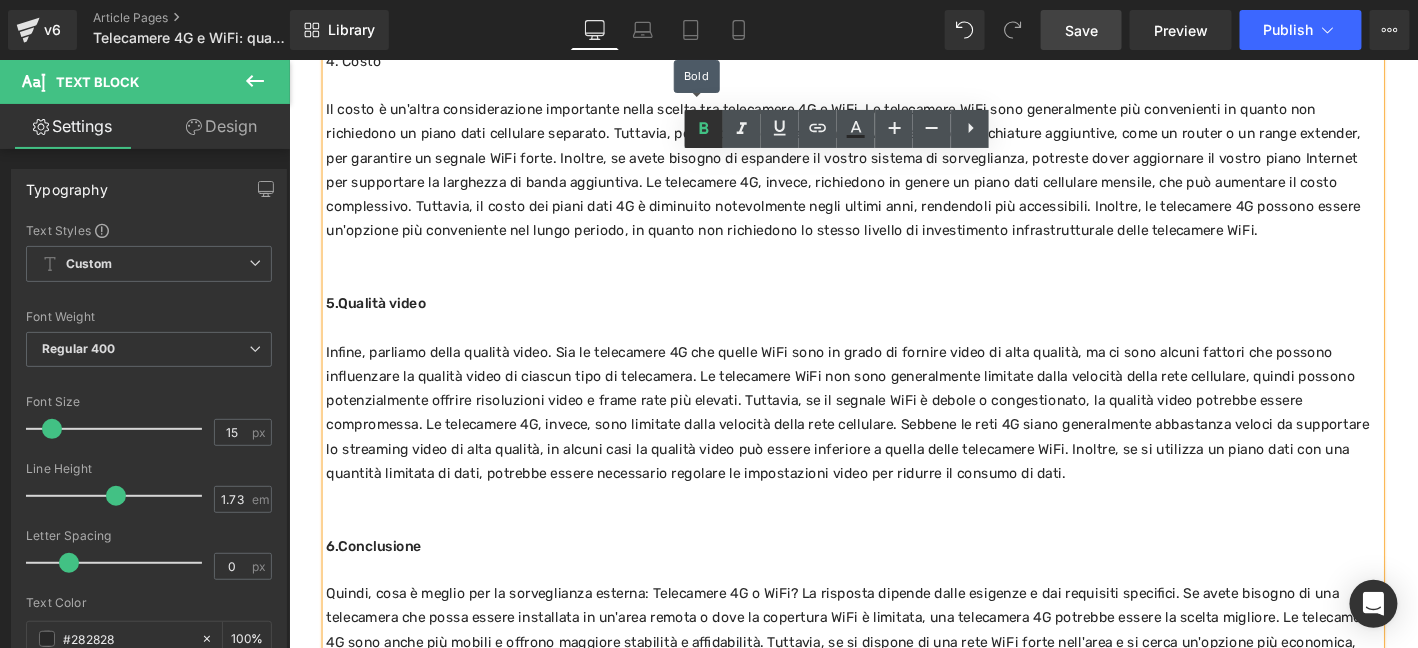 click 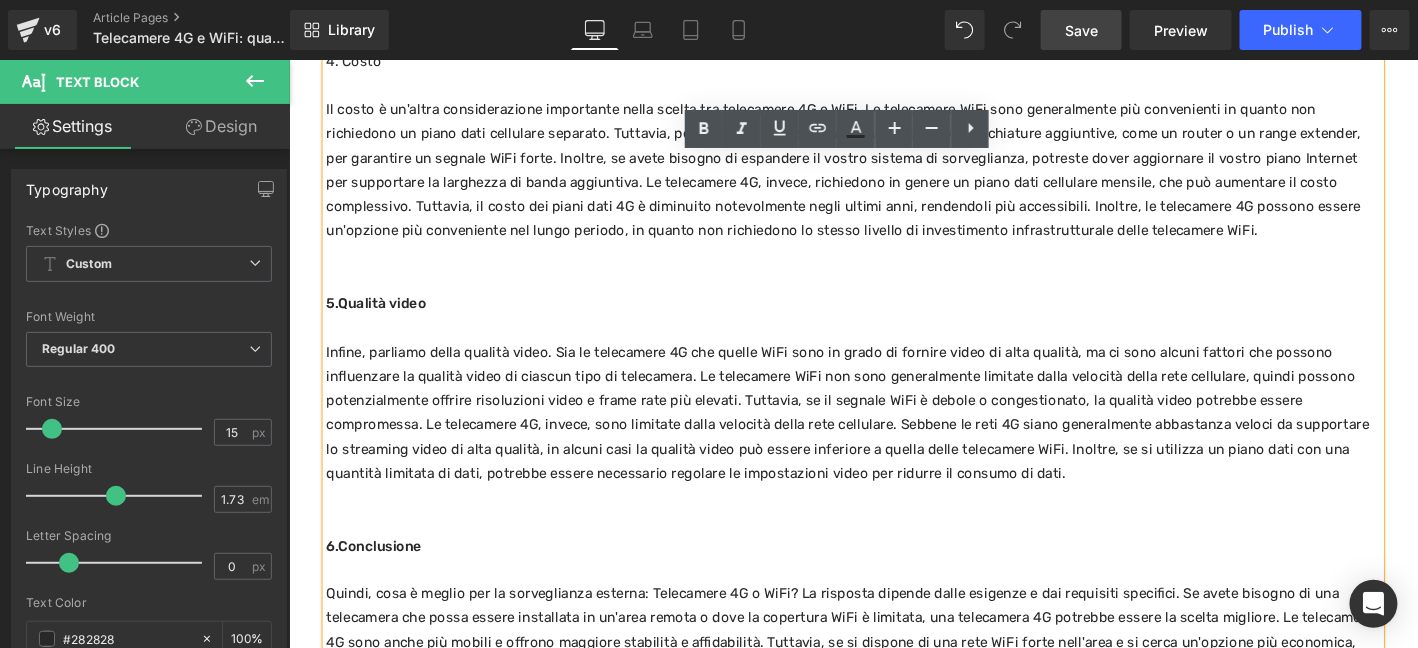 click on "6.Conclusio ne" at bounding box center [379, 580] 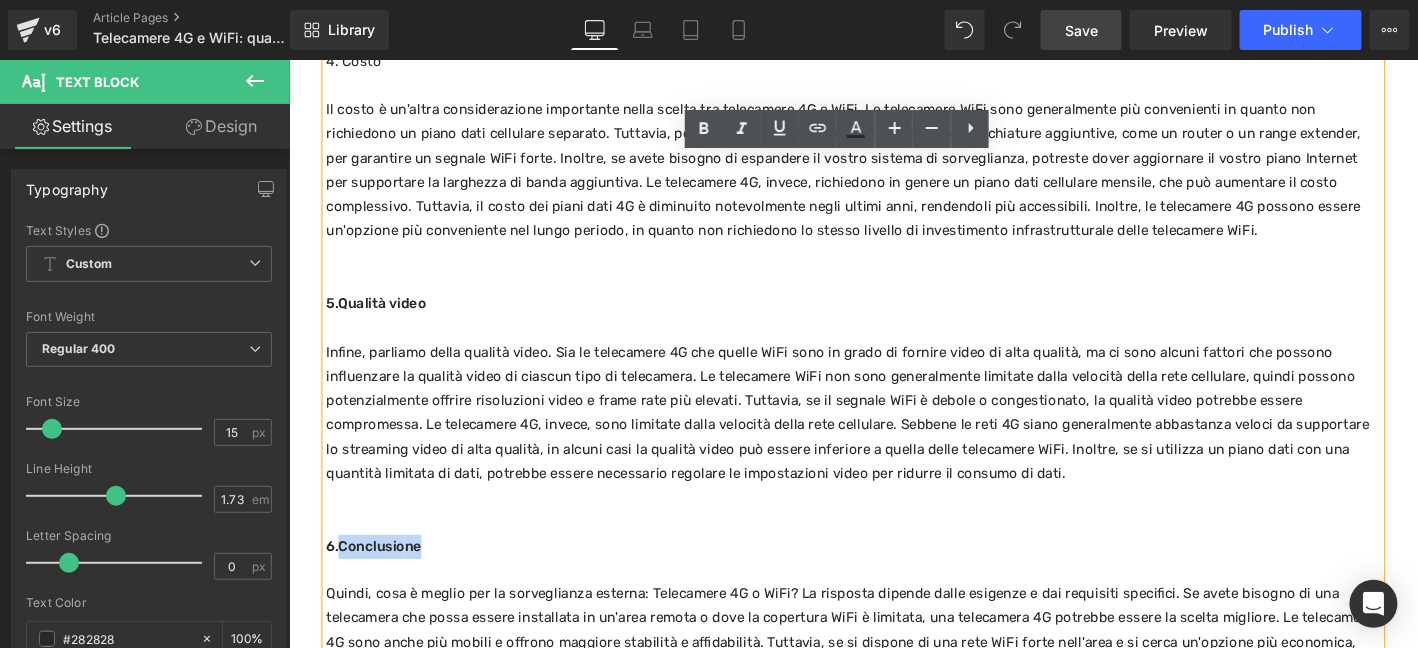 click on "6.Conclusio ne" at bounding box center (379, 580) 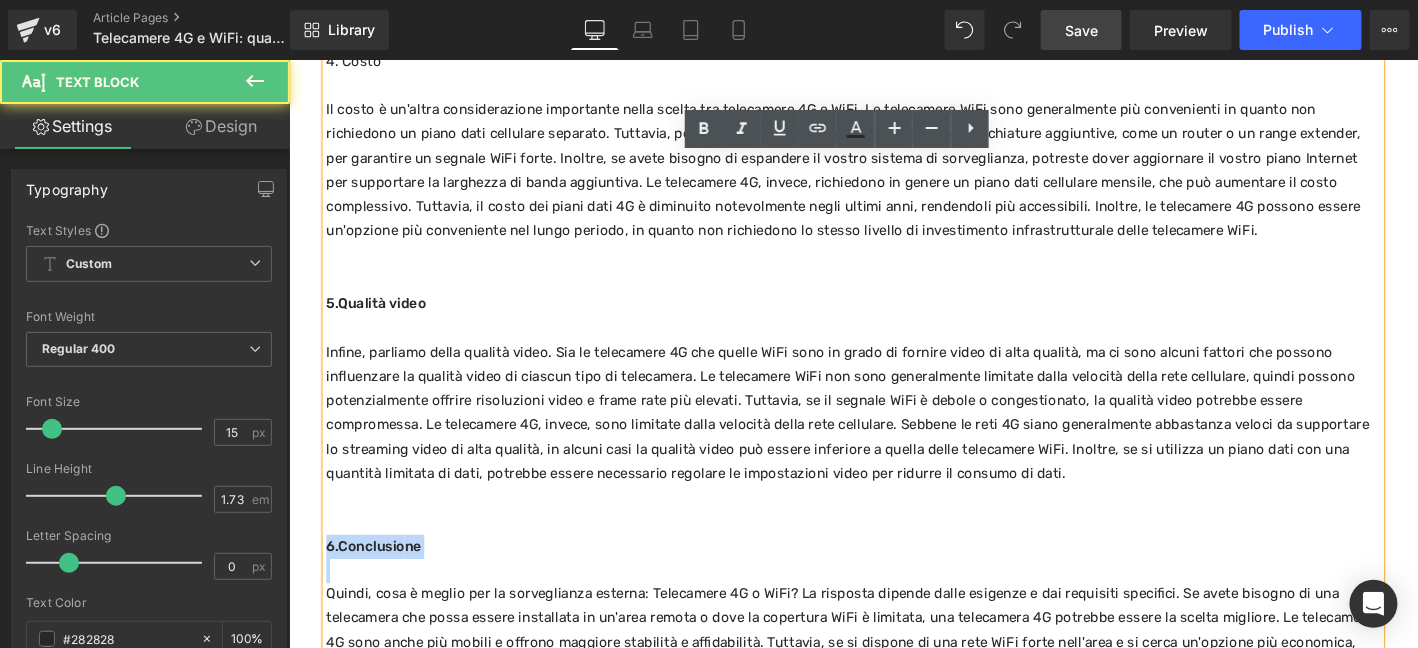 click on "6.Conclusio ne" at bounding box center (379, 580) 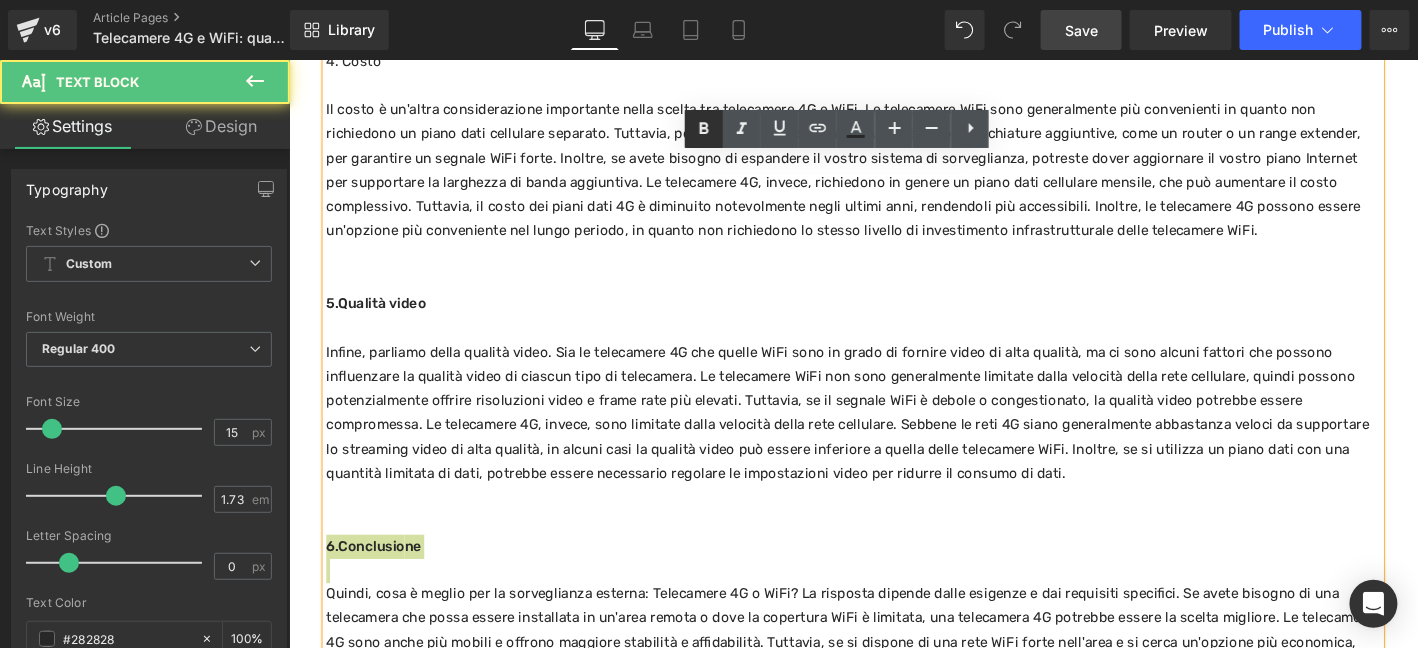 click 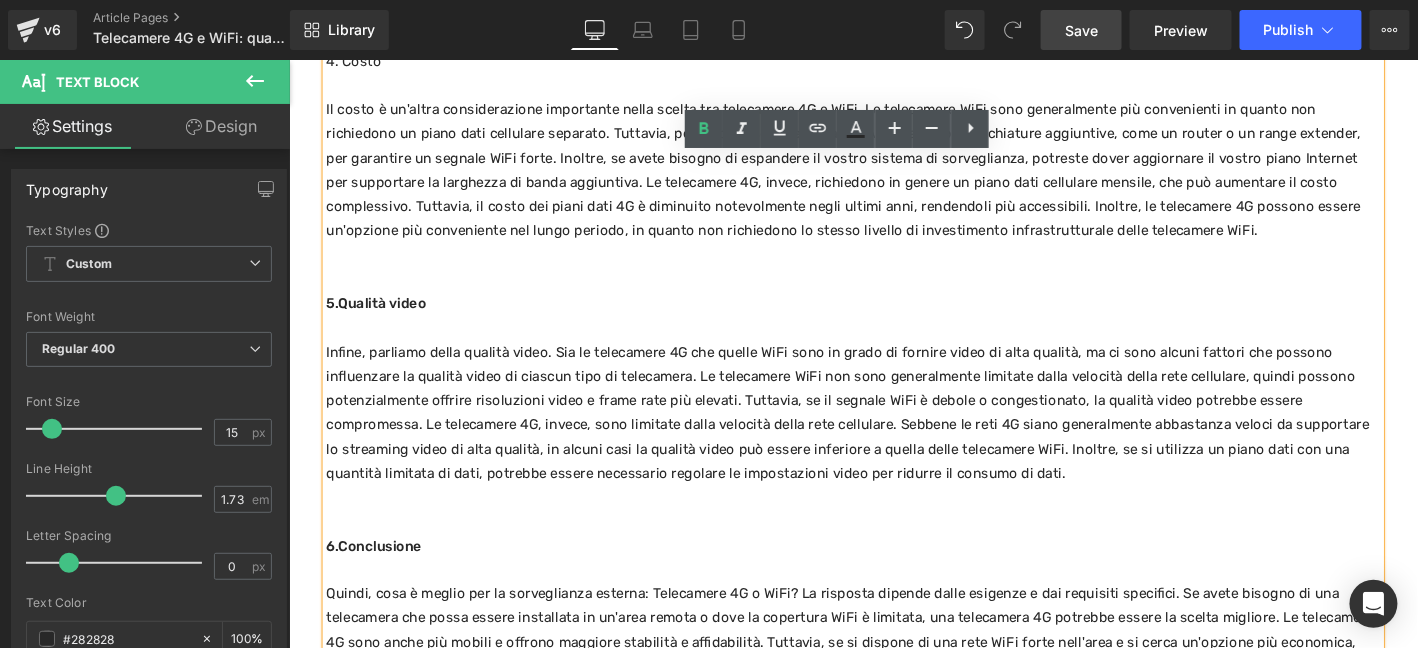 click on "6.Conclusio ne" at bounding box center (893, 581) 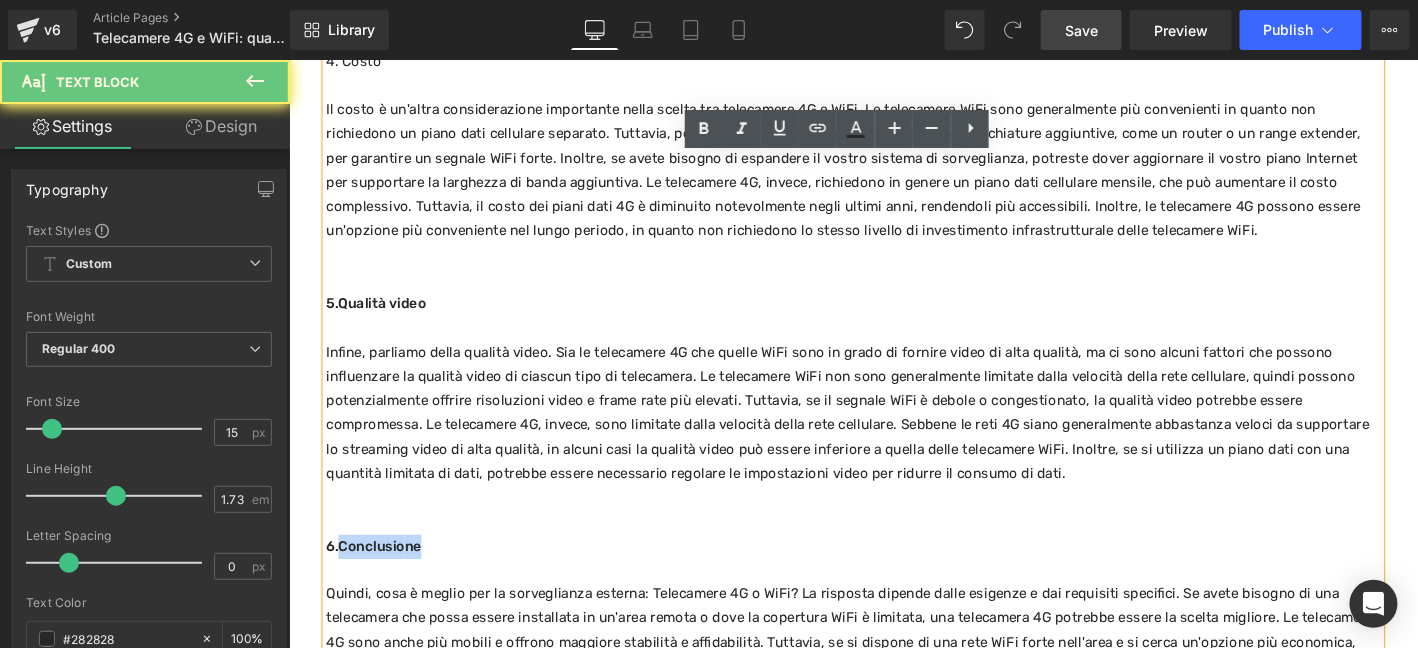 click on "6.Conclusio ne" at bounding box center (893, 581) 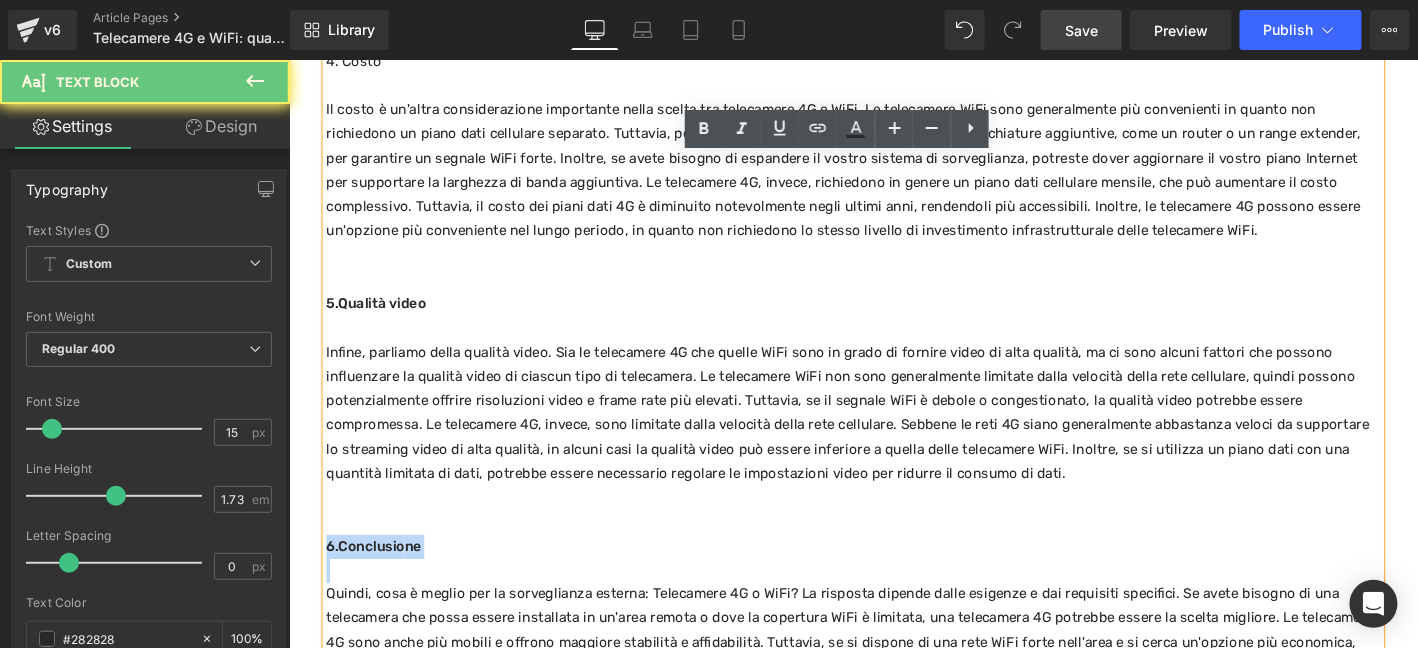 click on "6.Conclusio ne" at bounding box center [893, 581] 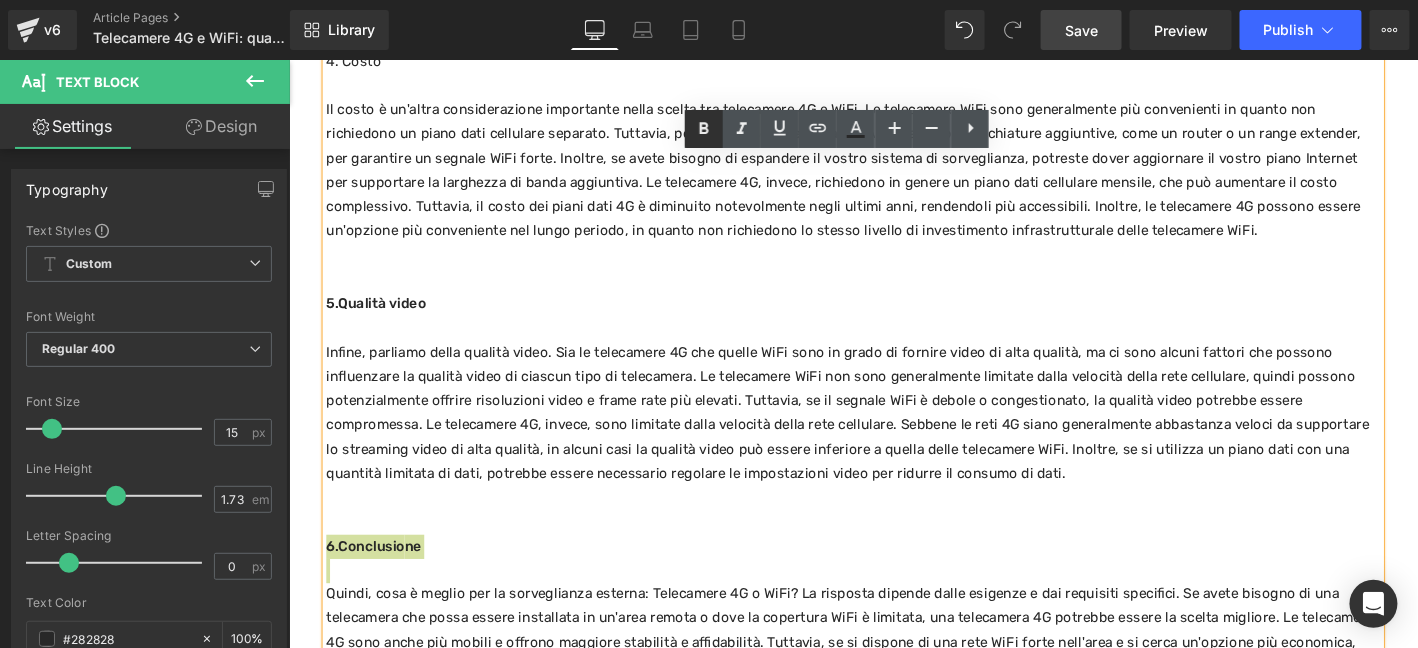 click 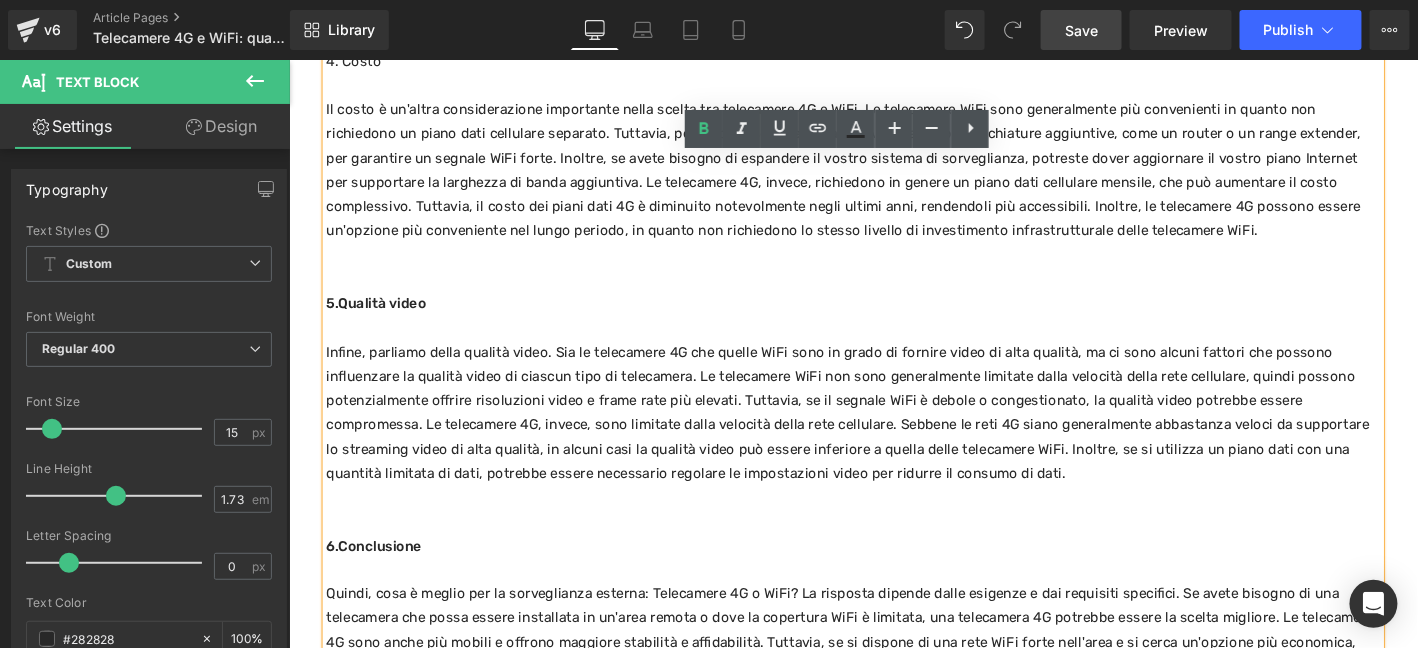 click on "Infine, parliamo della qualità video. Sia le telecamere 4G che quelle WiFi sono in grado di fornire video di alta qualità, ma ci sono alcuni fattori che possono influenzare la qualità video di ciascun tipo di telecamera. Le telecamere WiFi non sono generalmente limitate dalla velocità della rete cellulare, quindi possono potenzialmente offrire risoluzioni video e frame rate più elevati. Tuttavia, se il segnale WiFi è debole o congestionato, la qualità video potrebbe essere compromessa. Le telecamere 4G, invece, sono limitate dalla velocità della rete cellulare. Sebbene le reti 4G siano generalmente abbastanza veloci da supportare lo streaming video di alta qualità, in alcuni casi la qualità video può essere inferiore a quella delle telecamere WiFi. Inoltre, se si utilizza un piano dati con una quantità limitata di dati, potrebbe essere necessario regolare le impostazioni video per ridurre il consumo di dati." at bounding box center (893, 438) 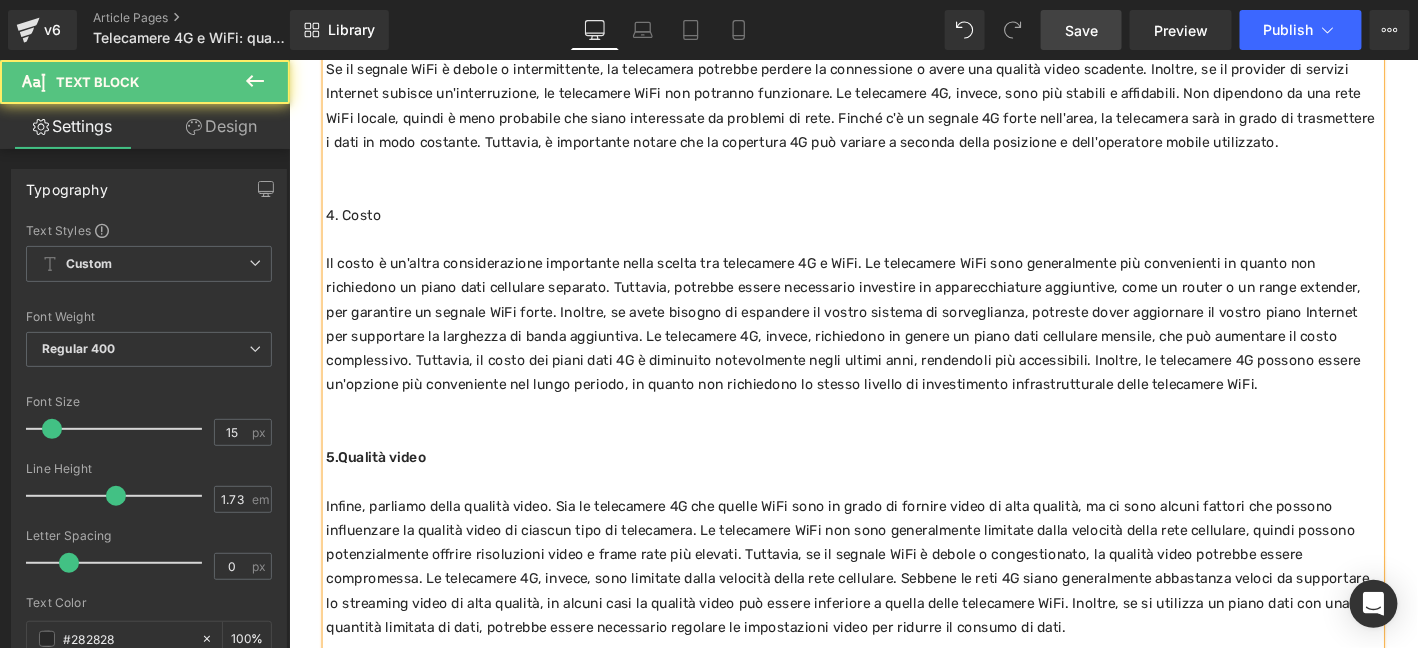 scroll, scrollTop: 1066, scrollLeft: 0, axis: vertical 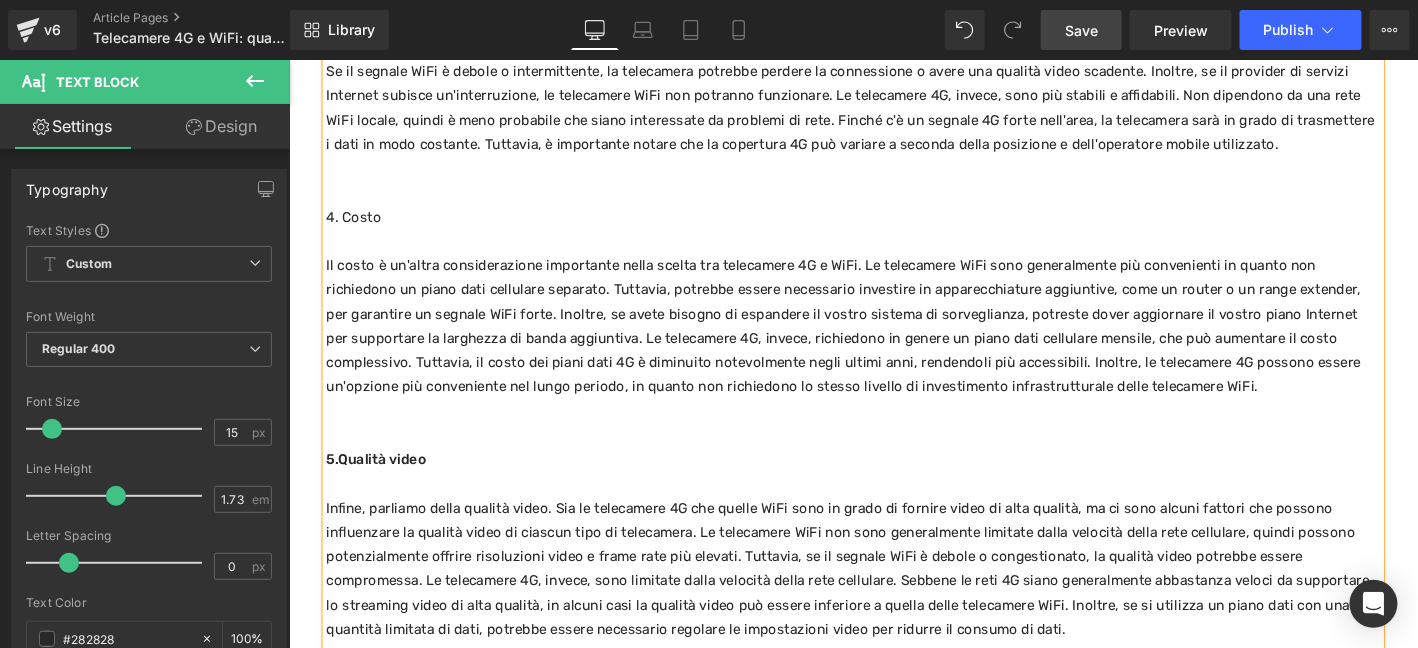 click on "4. Costo" at bounding box center (893, 228) 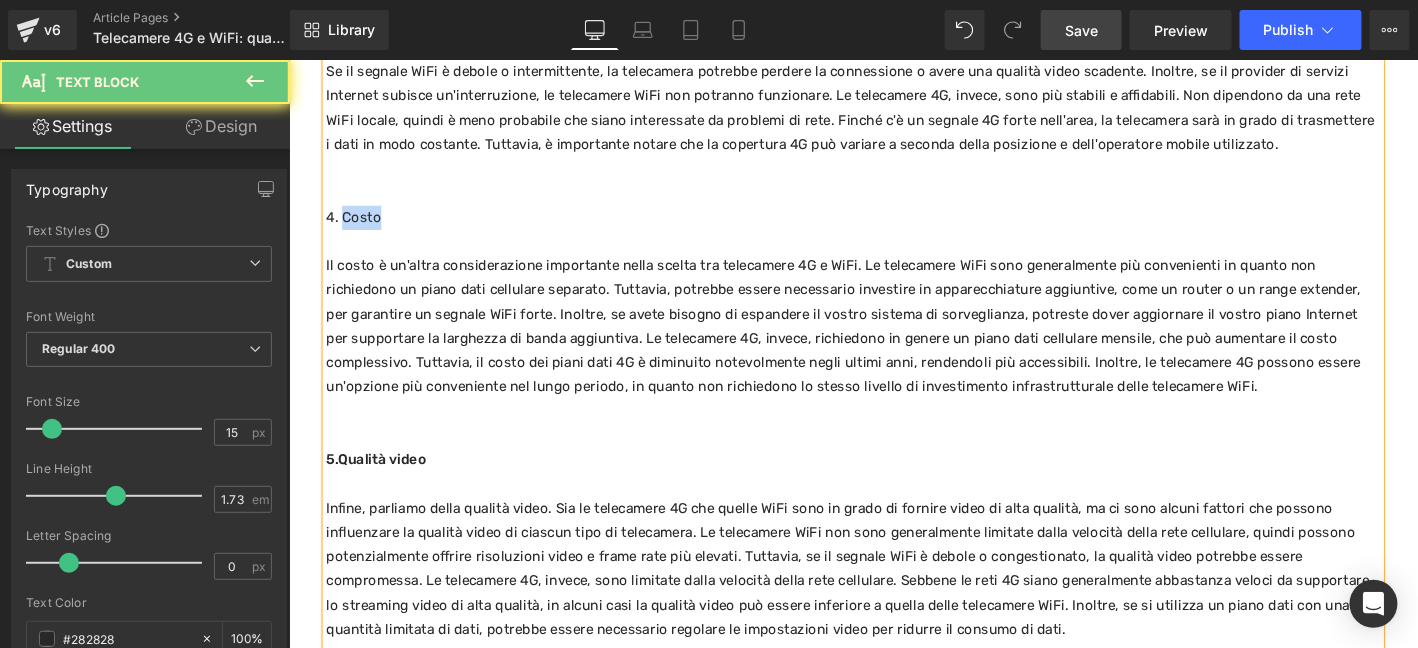 click on "4. Costo" at bounding box center (893, 228) 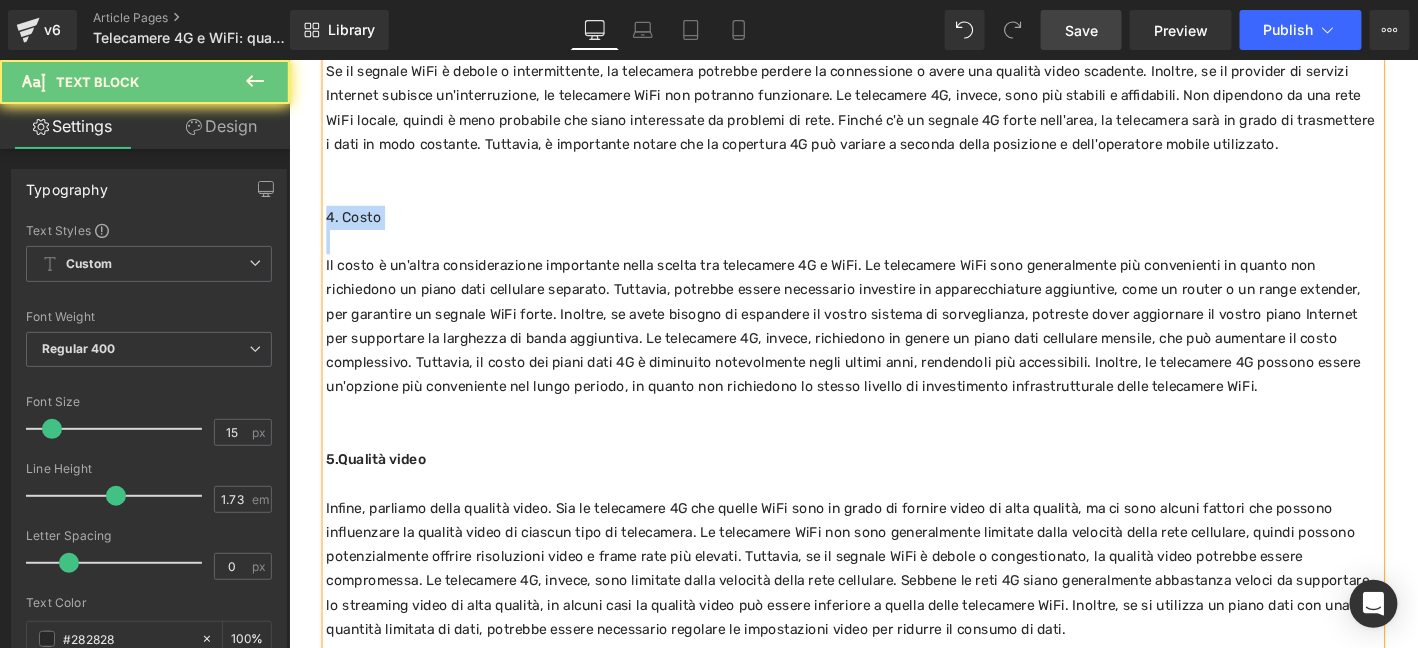 click on "4. Costo" at bounding box center [893, 228] 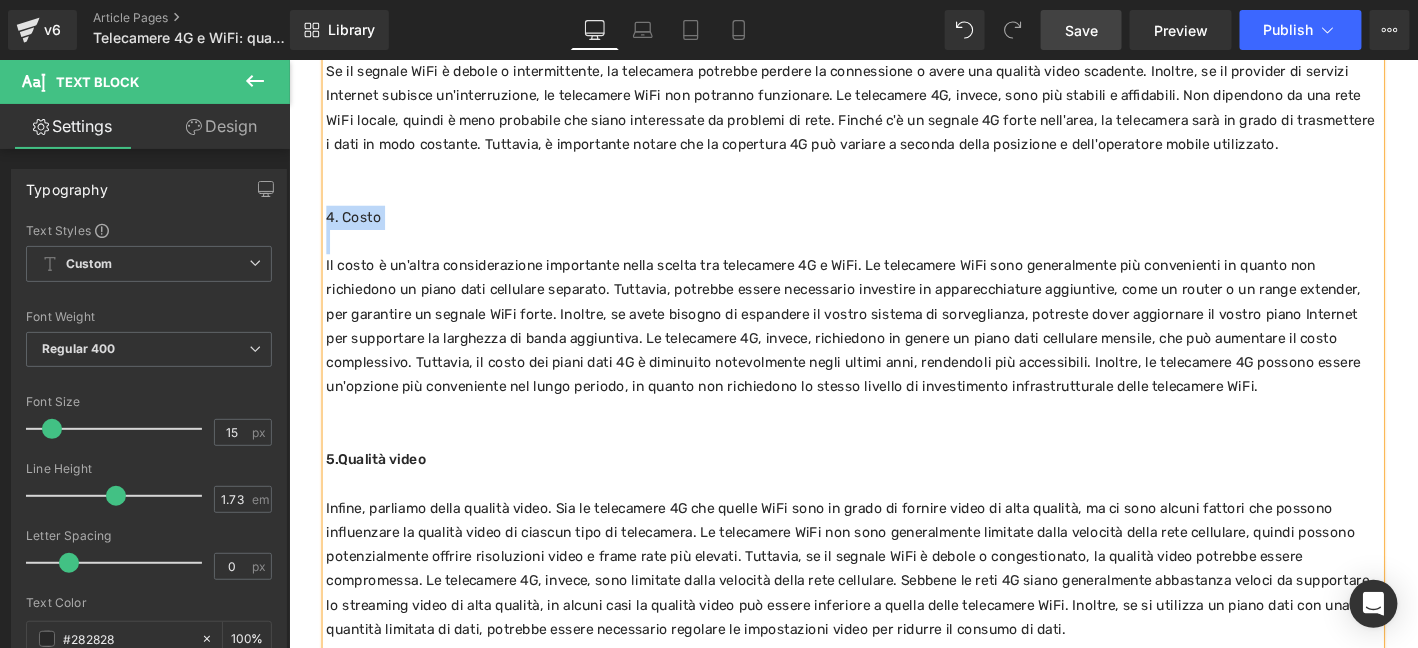 click on "4. Costo" at bounding box center [893, 228] 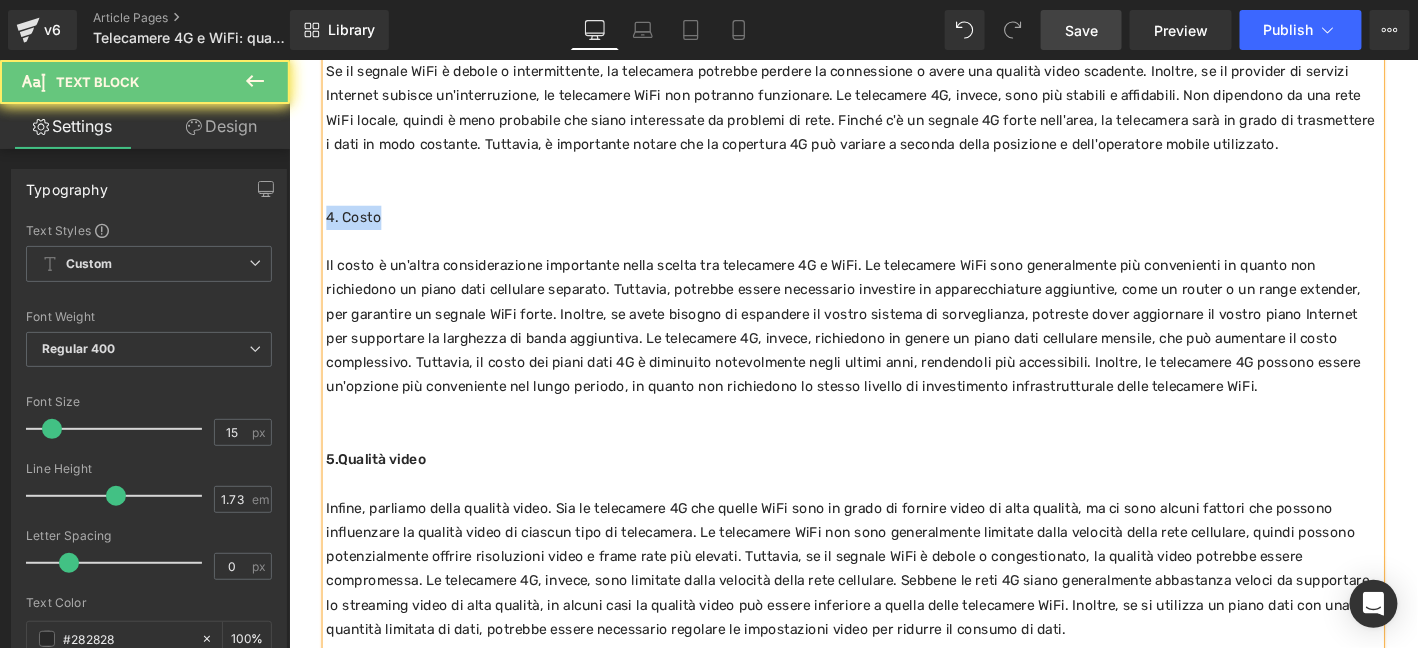 drag, startPoint x: 422, startPoint y: 229, endPoint x: 317, endPoint y: 232, distance: 105.04285 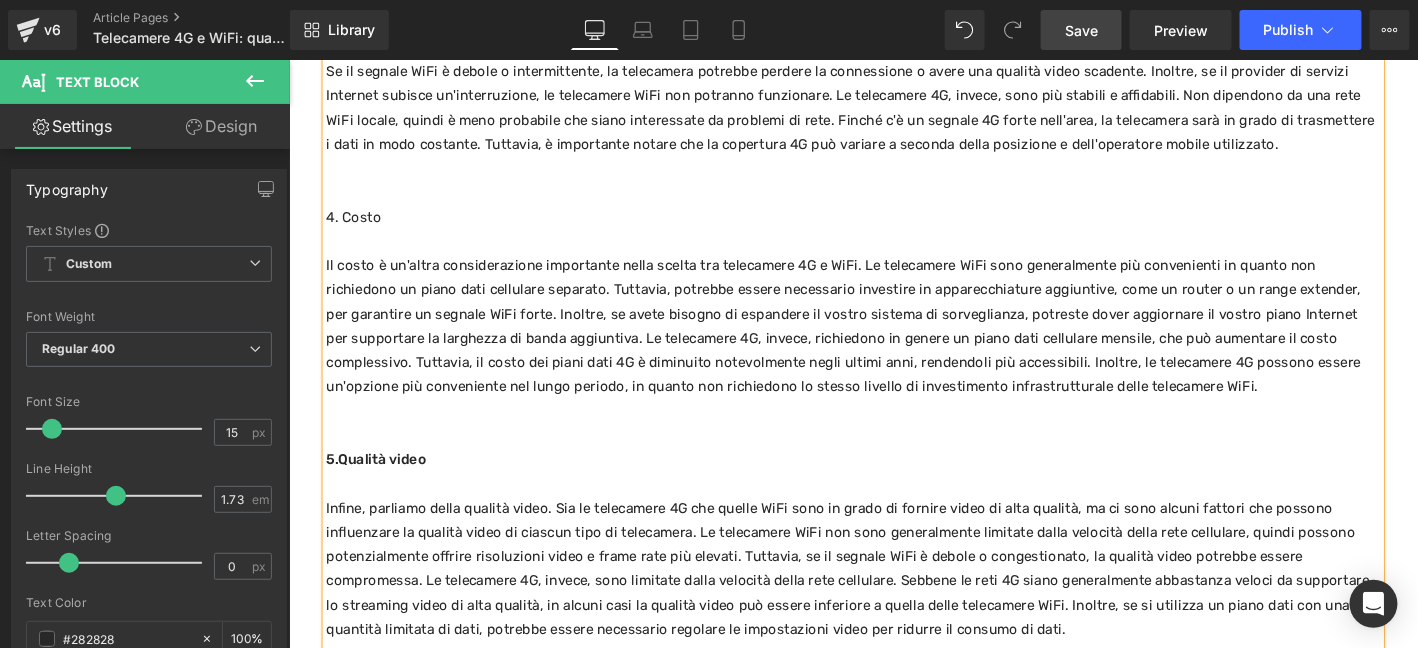 click at bounding box center [893, 254] 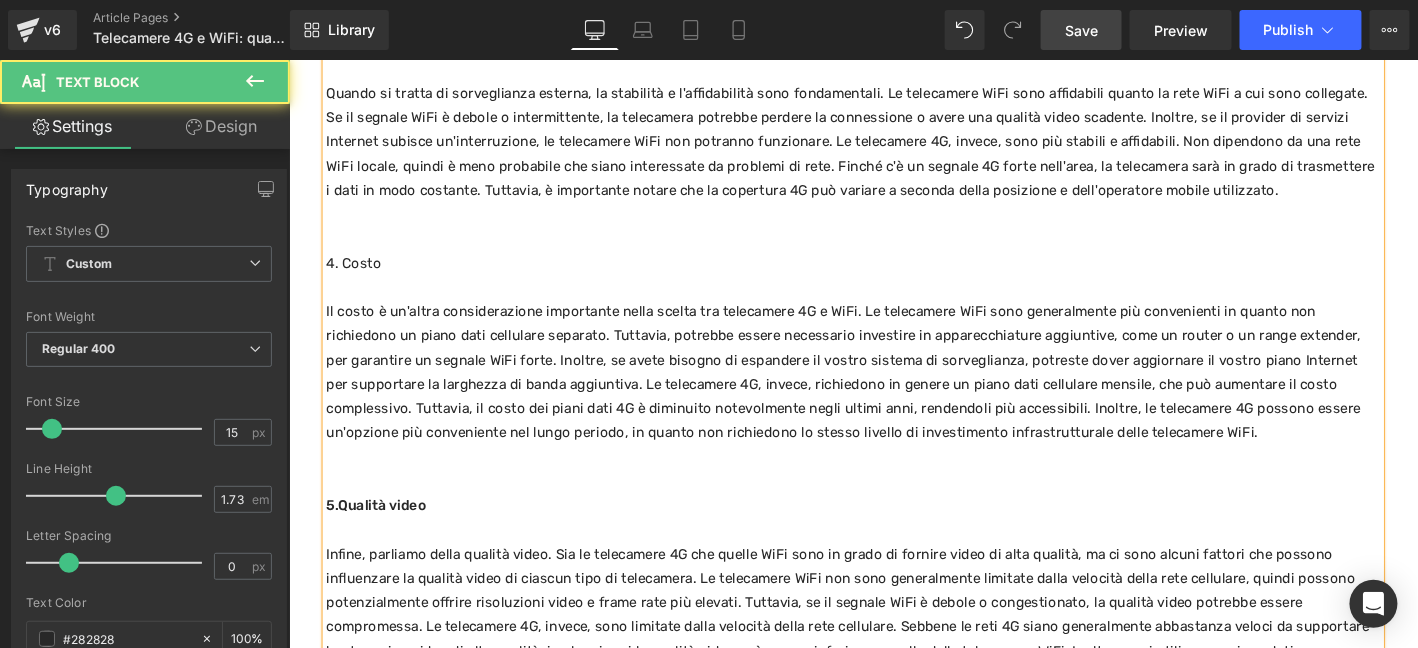 scroll, scrollTop: 966, scrollLeft: 0, axis: vertical 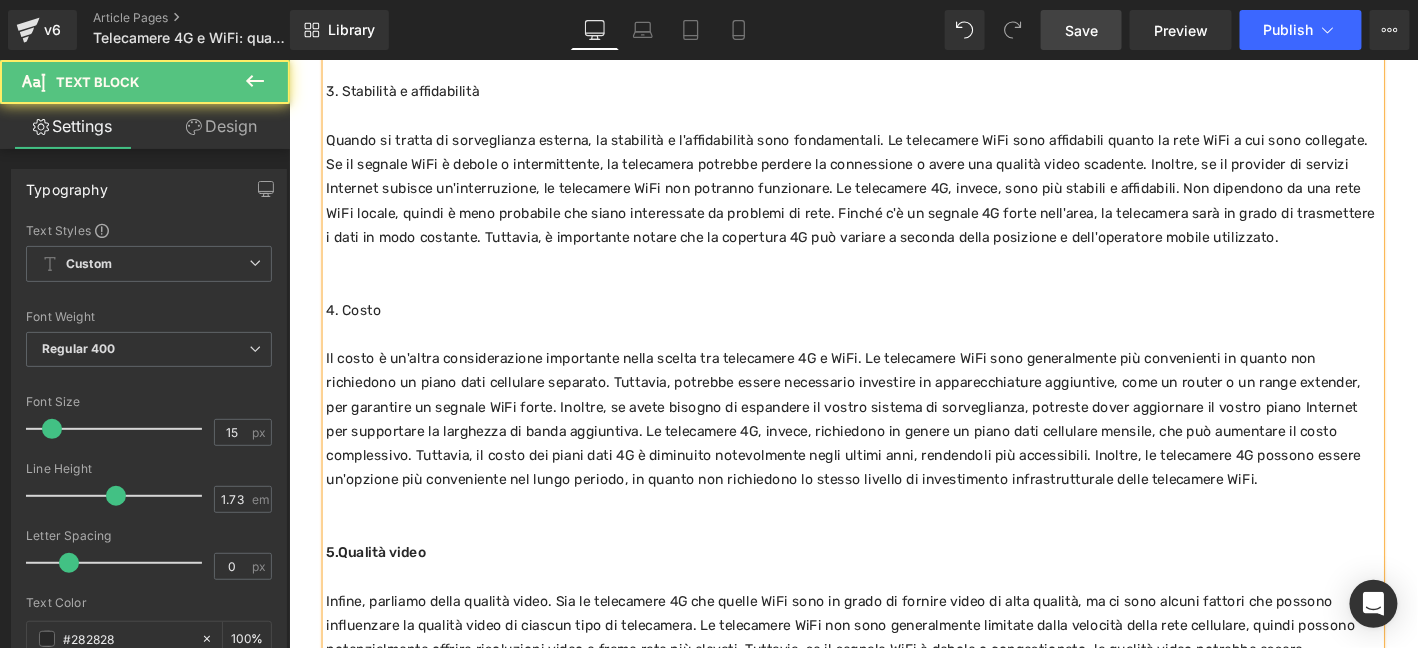 click on "4. Costo" at bounding box center (893, 328) 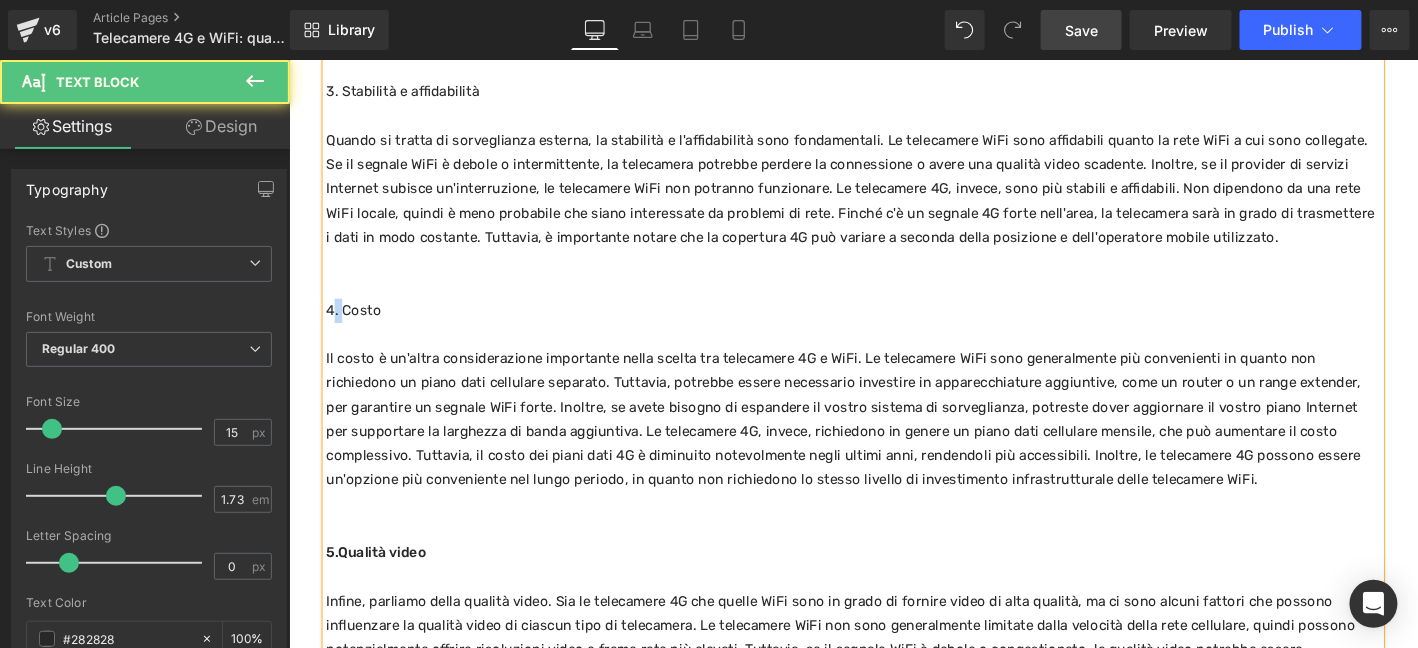 click on "4. Costo" at bounding box center (893, 328) 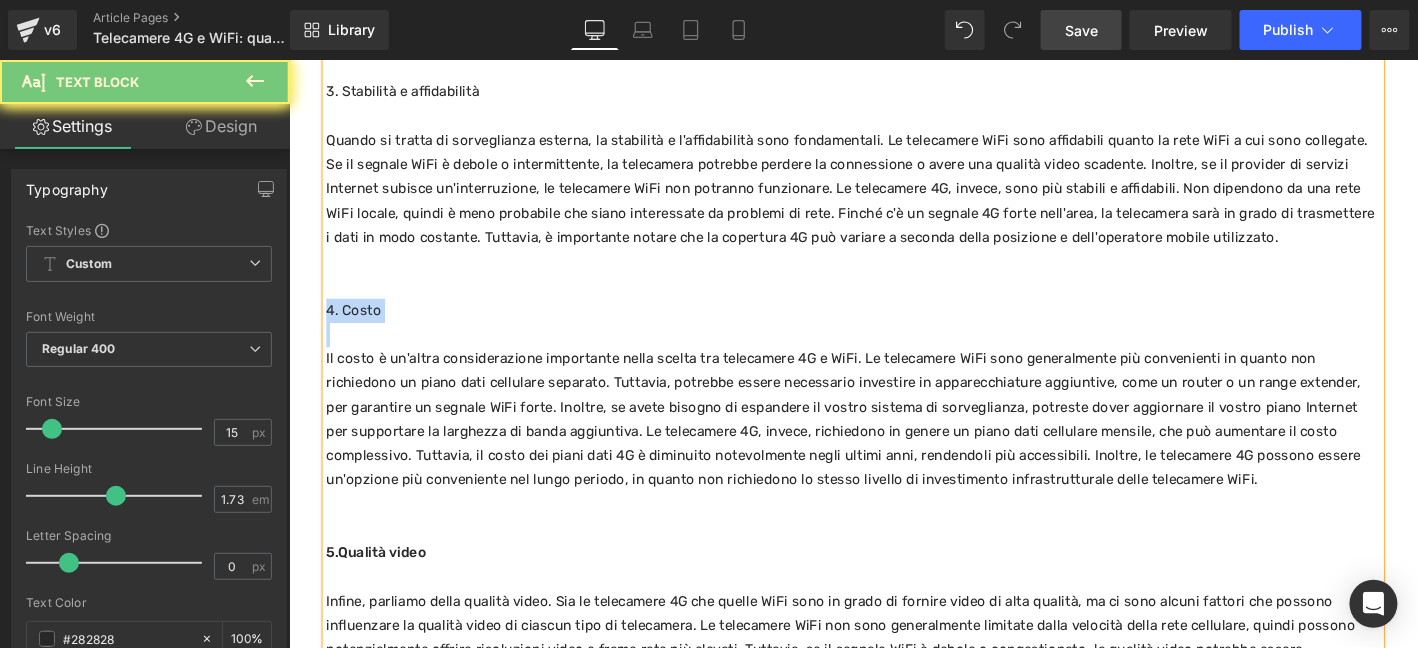 click on "4. Costo" at bounding box center (893, 328) 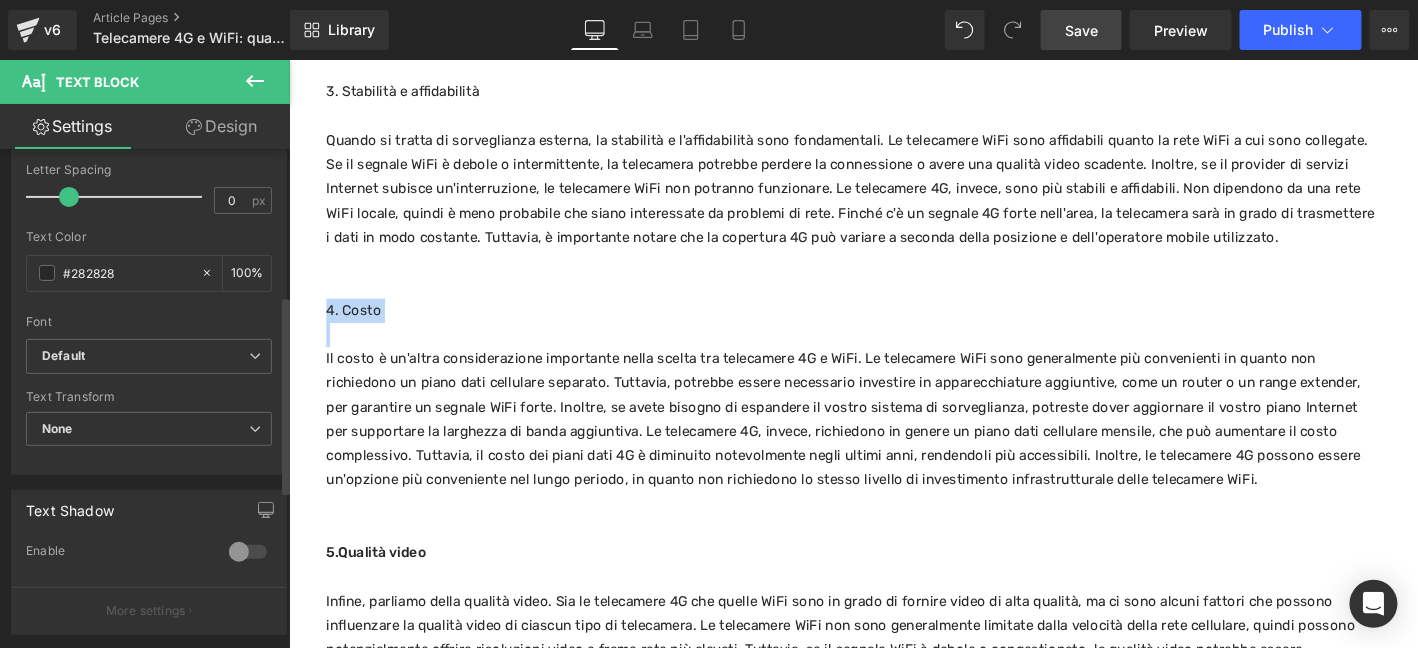 scroll, scrollTop: 367, scrollLeft: 0, axis: vertical 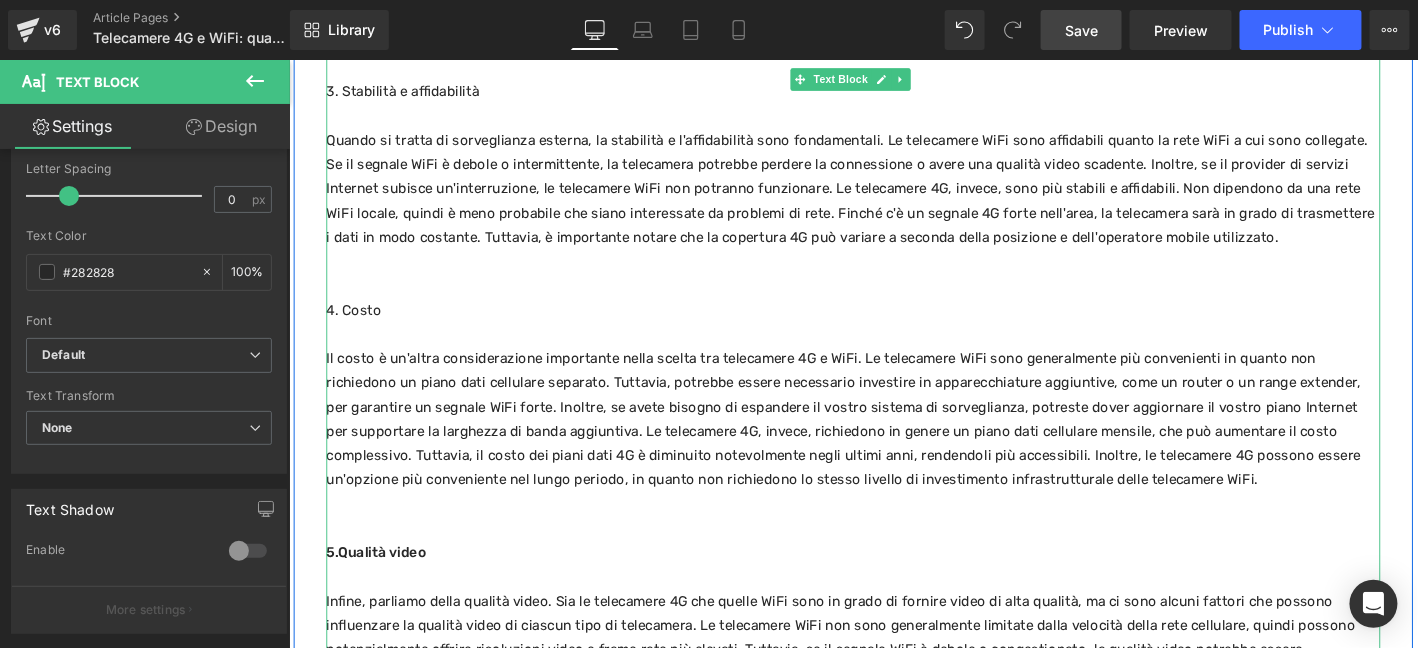 click at bounding box center (893, 276) 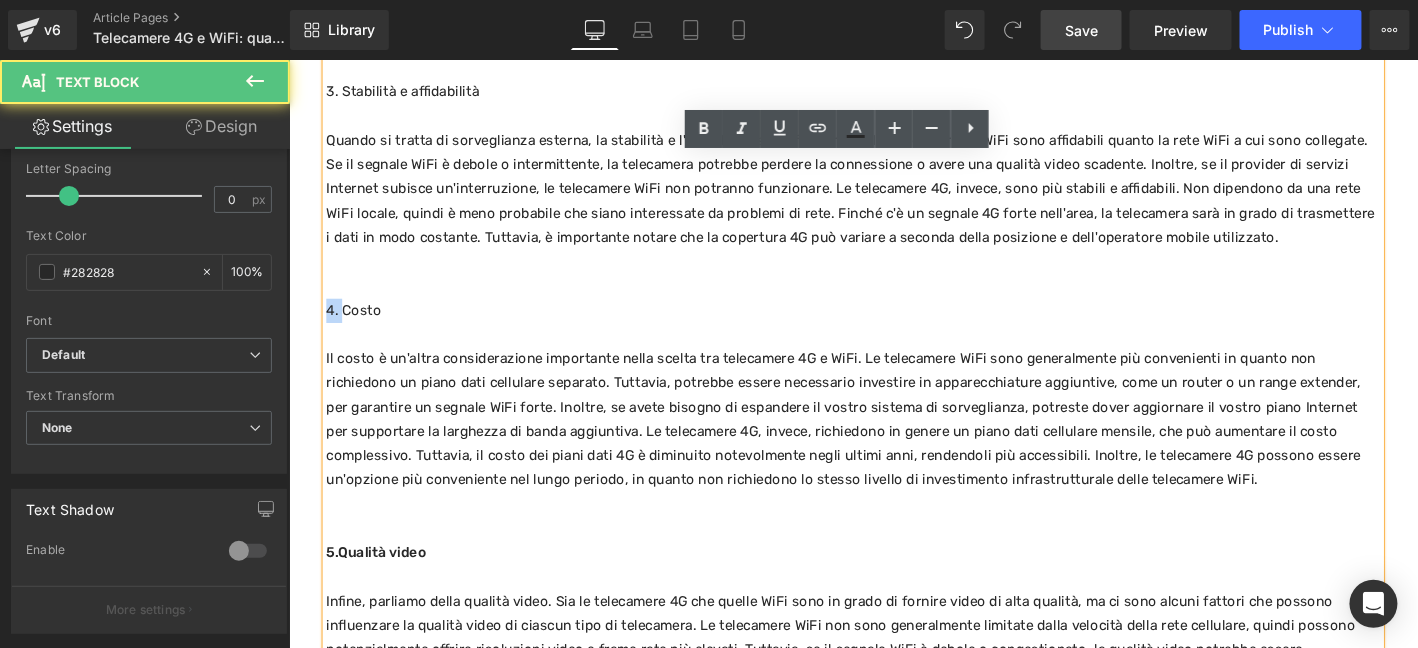 drag, startPoint x: 322, startPoint y: 330, endPoint x: 373, endPoint y: 324, distance: 51.351727 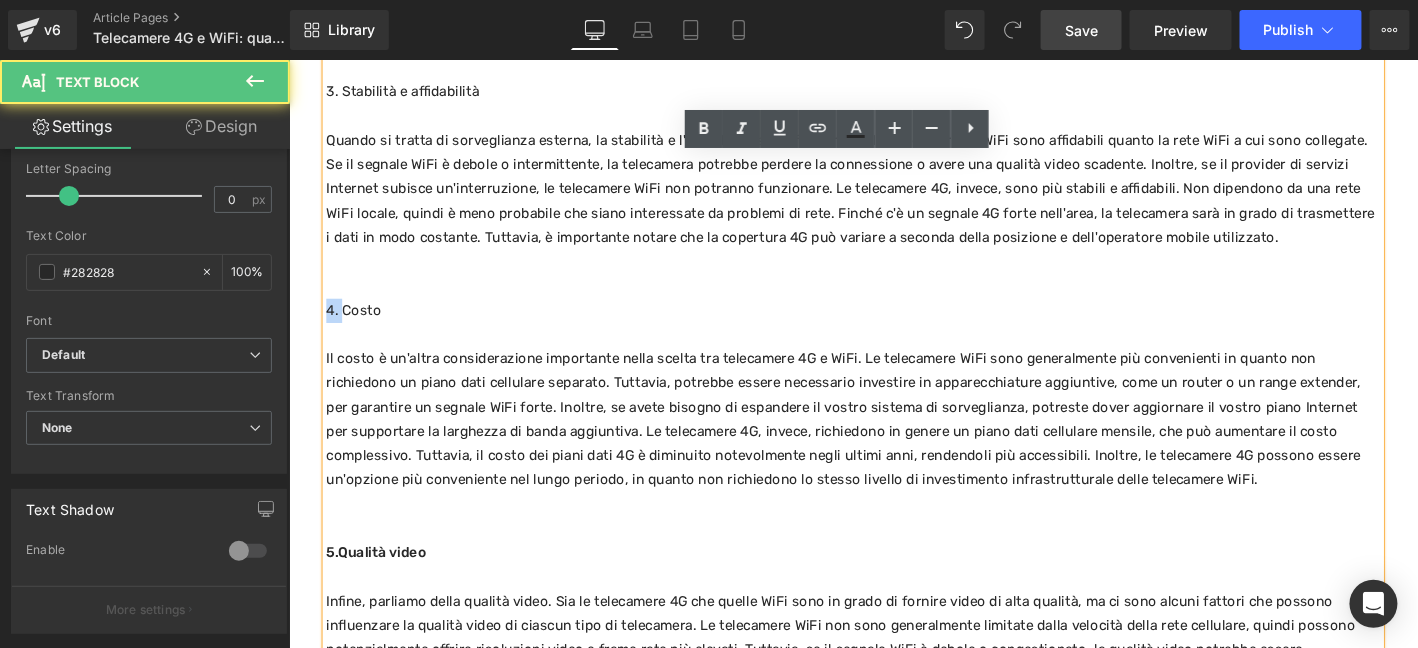 click on "4. Costo" at bounding box center [893, 328] 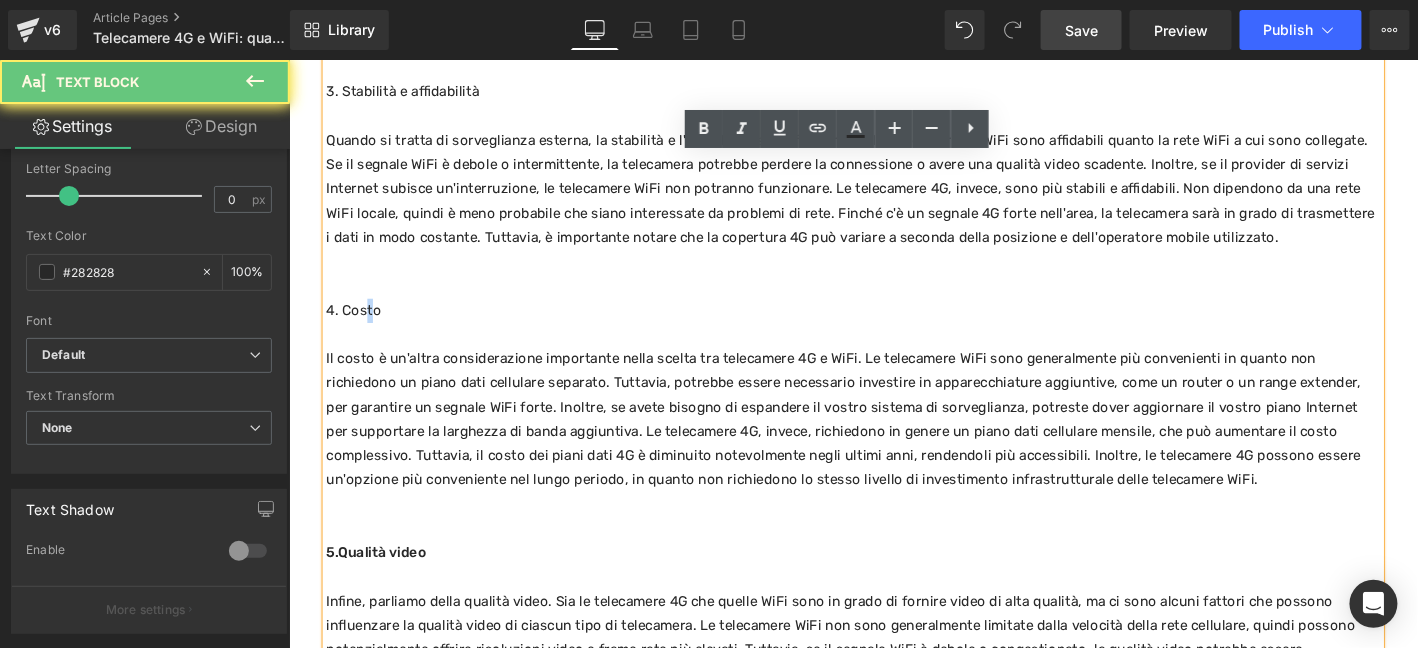 drag, startPoint x: 373, startPoint y: 324, endPoint x: 393, endPoint y: 322, distance: 20.09975 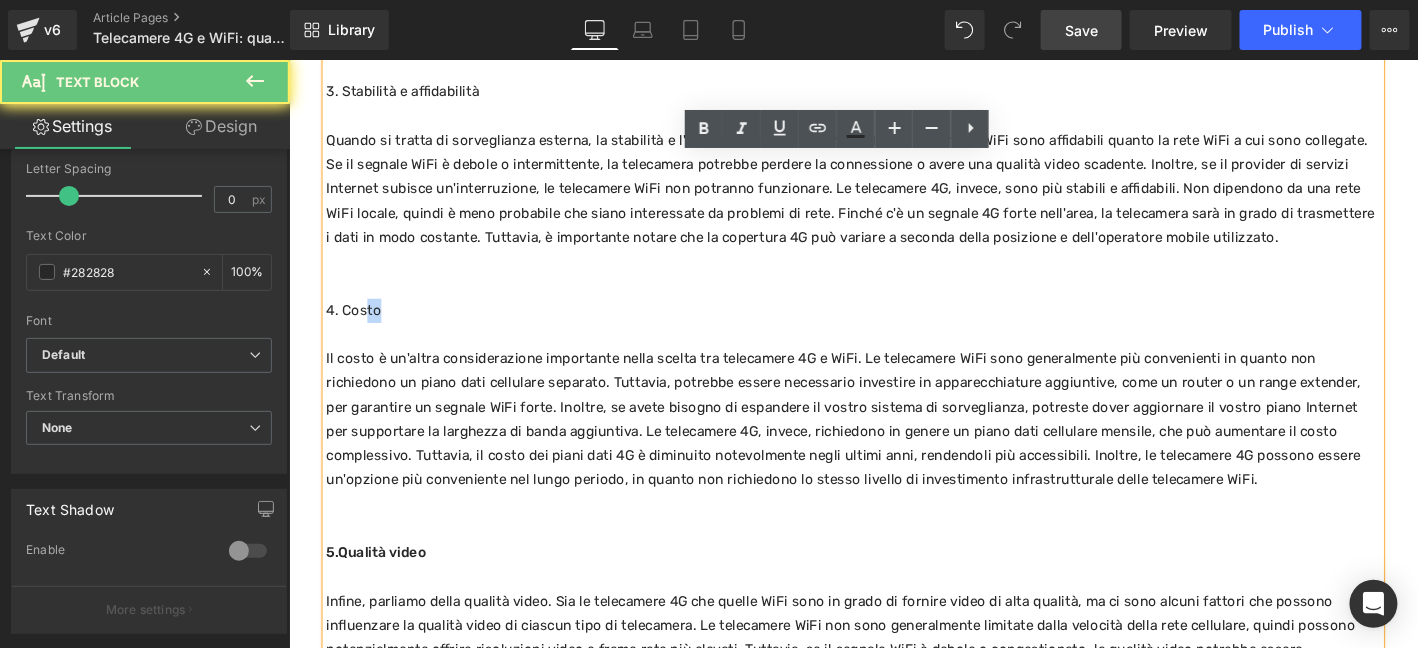 click on "4. Costo" at bounding box center (893, 328) 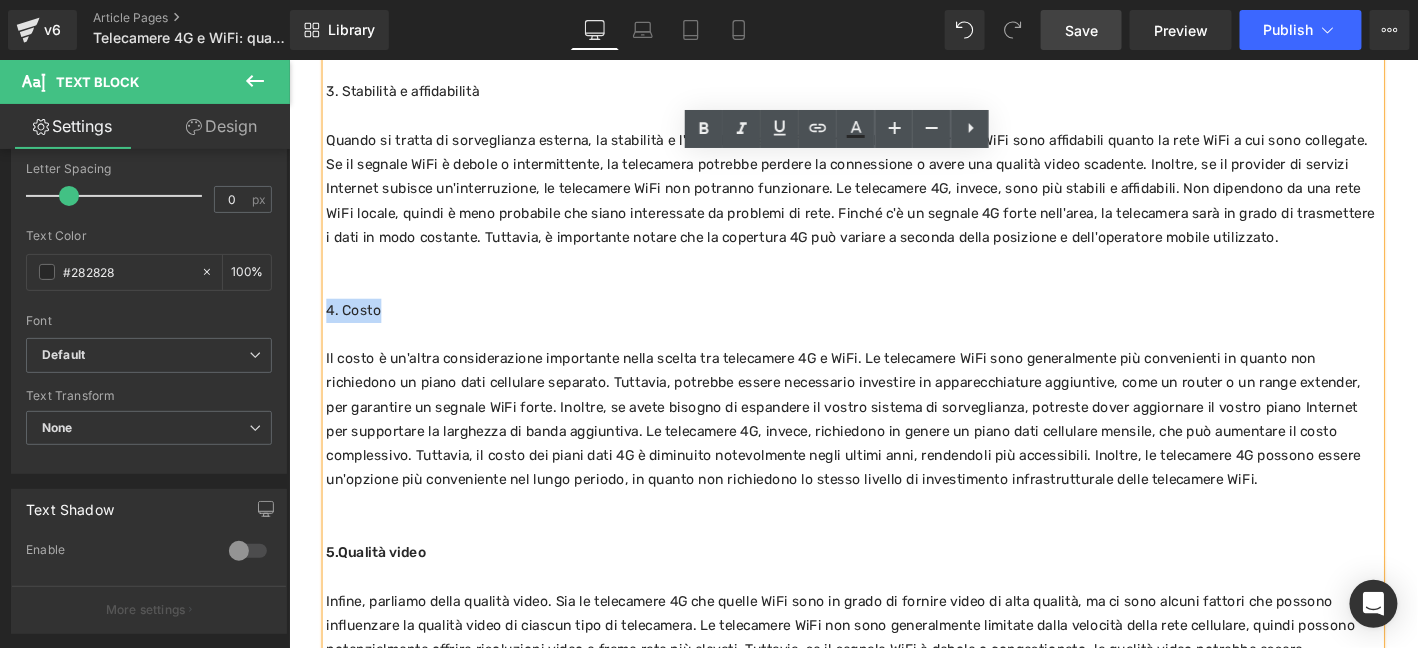 drag, startPoint x: 419, startPoint y: 335, endPoint x: 308, endPoint y: 331, distance: 111.07205 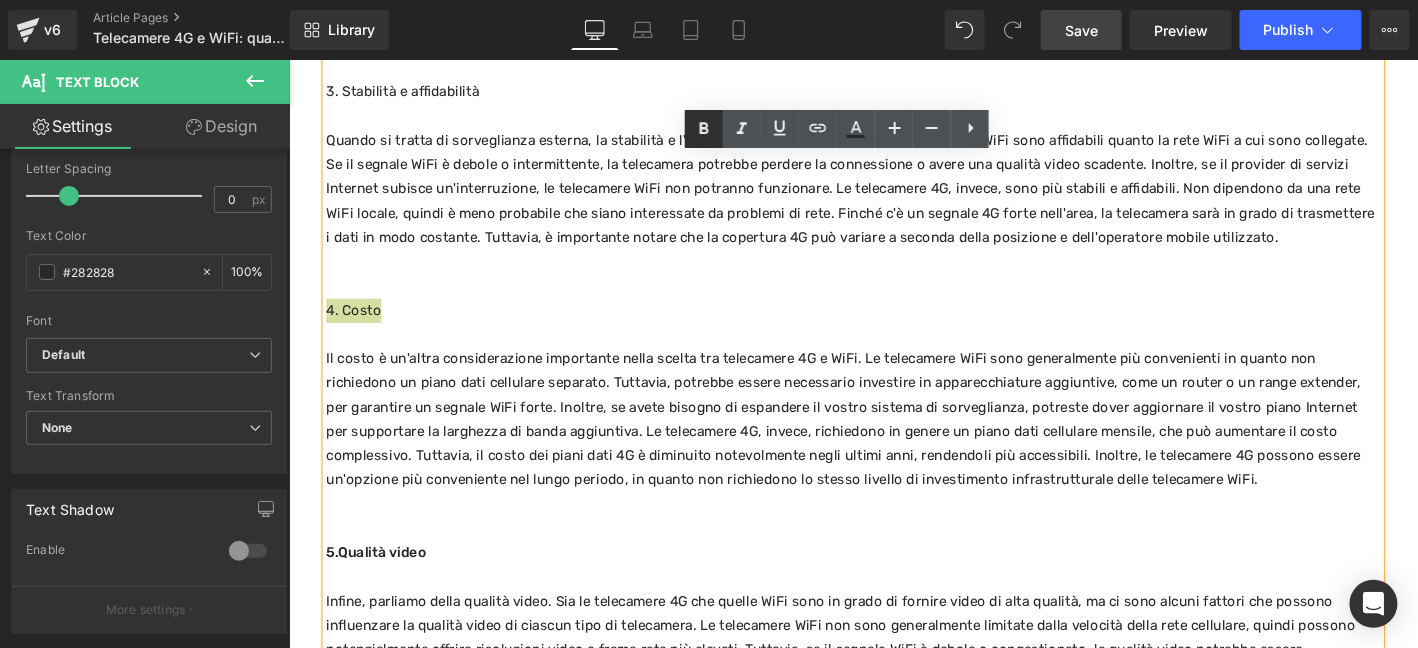 click at bounding box center (704, 129) 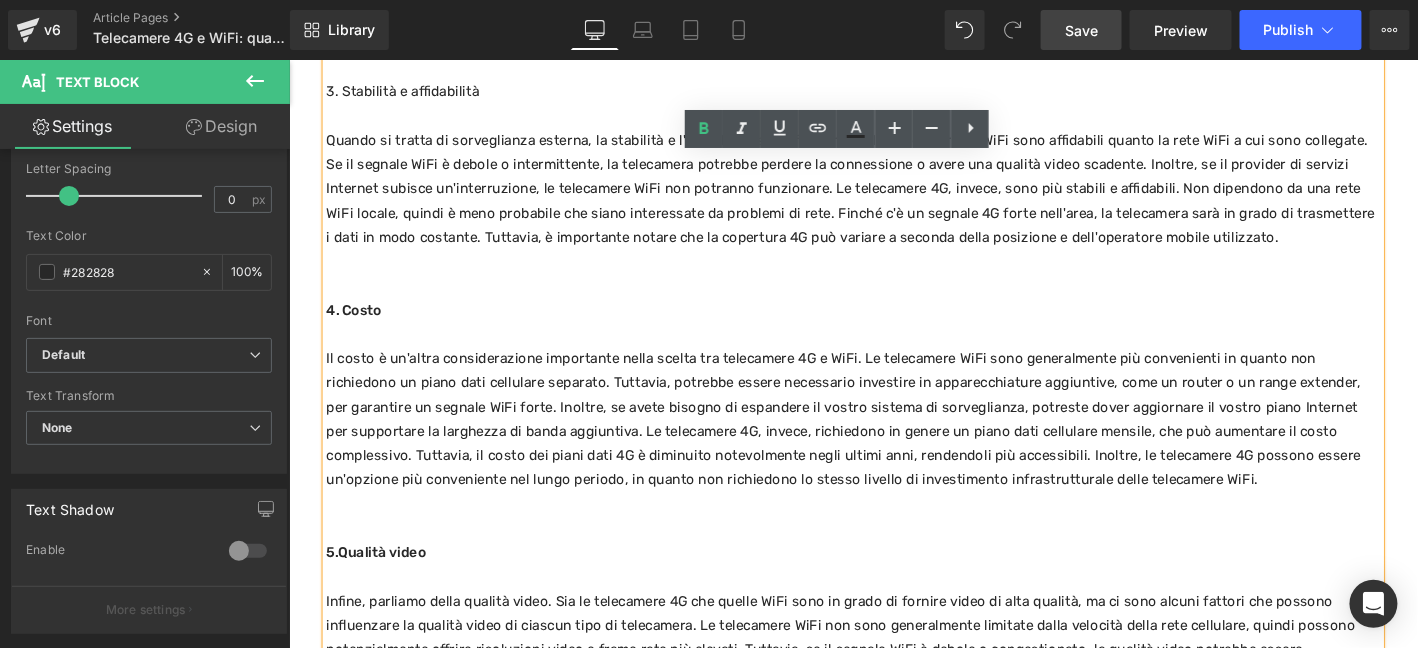 click at bounding box center [893, 302] 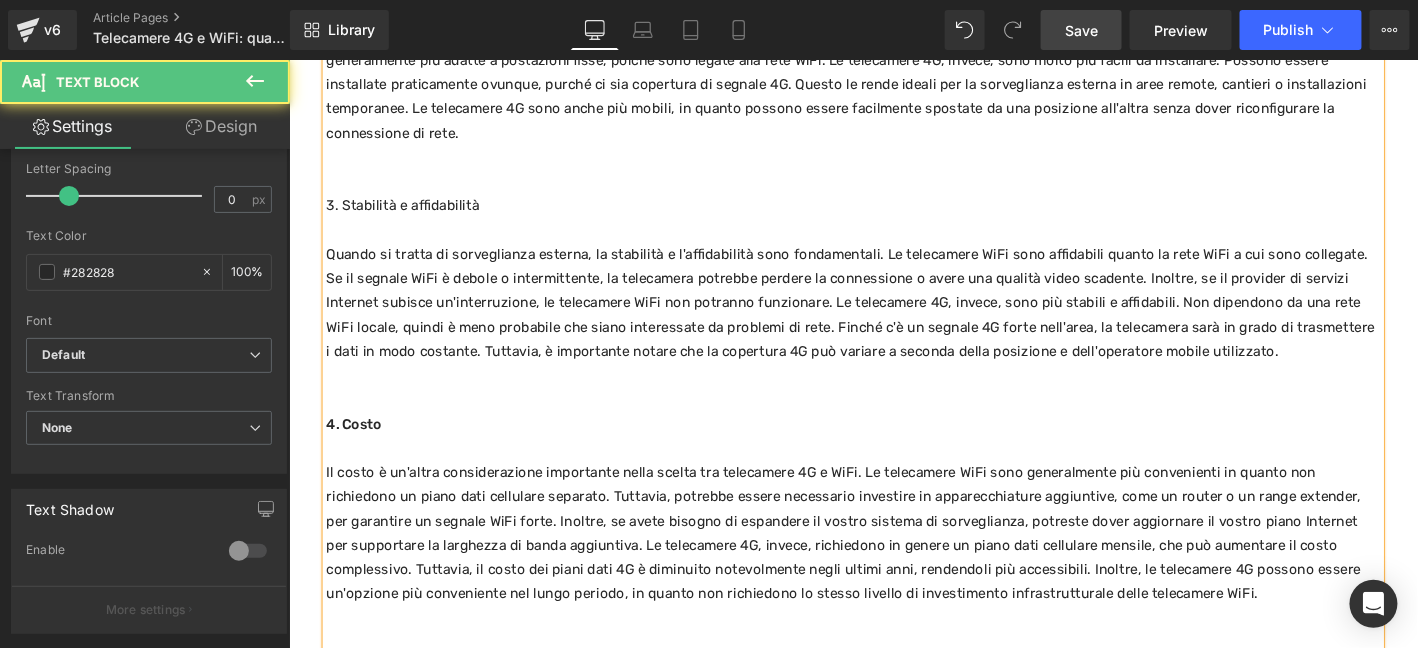 scroll, scrollTop: 832, scrollLeft: 0, axis: vertical 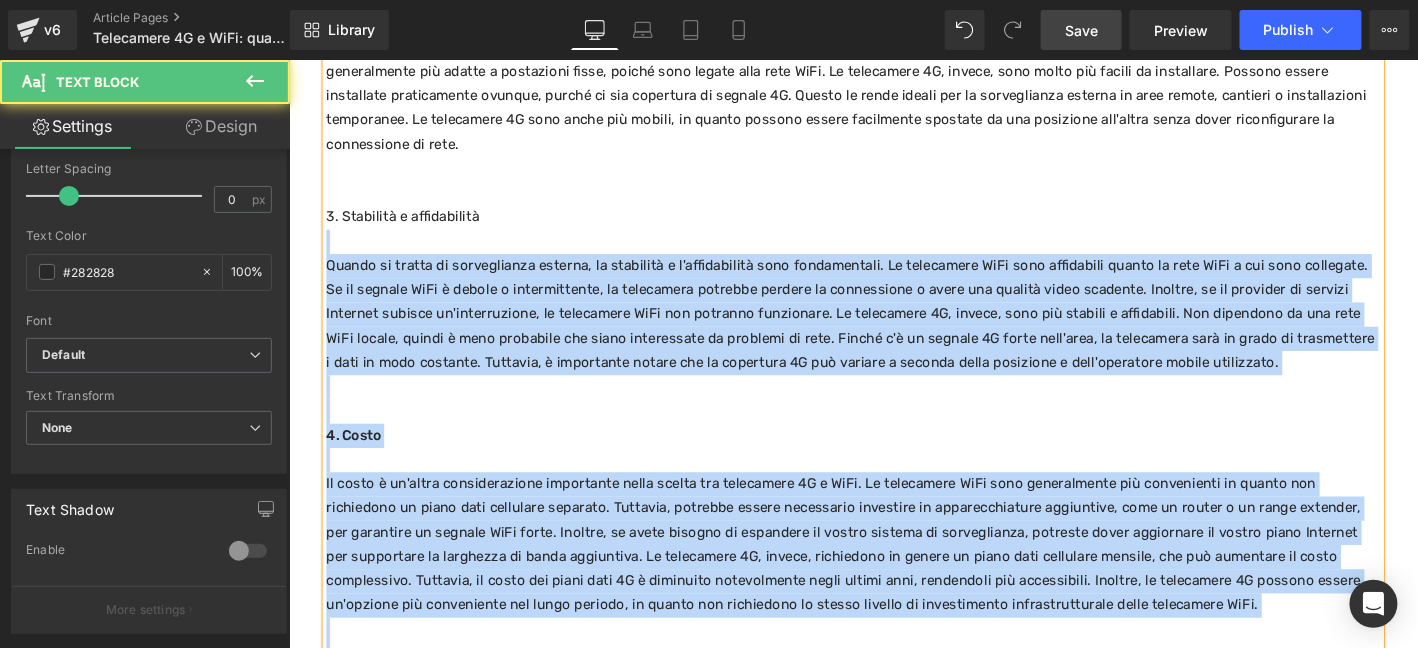 drag, startPoint x: 511, startPoint y: 229, endPoint x: 321, endPoint y: 226, distance: 190.02368 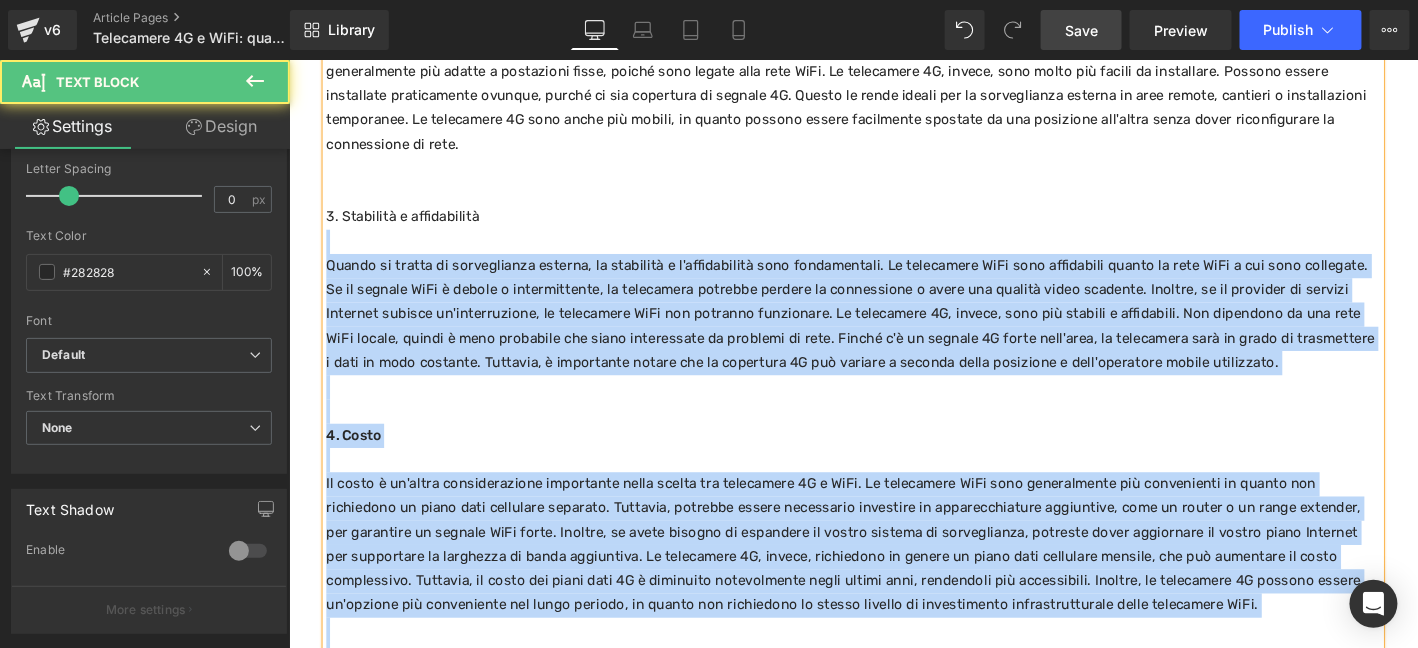 click on "1. Connettività Una delle principali differenze tra le telecamere 4G e WiFi è la modalità di connessione a Internet. Le telecamere WiFi si basano su una rete wireless locale, come il WiFi di casa o dell'ufficio, per trasmettere i dati. Ciò significa che per funzionare correttamente devono trovarsi nel raggio di un segnale WiFi affidabile. Le telecamere 4G, invece, utilizzano le reti cellulari per connettersi a Internet. Sono dotate di una scheda SIM che consente loro di accedere alla rete 4G fornita dall'operatore di telefonia mobile. Questo rende le telecamere 4G più versatili, in quanto possono essere installate in aree dove la copertura WiFi è limitata o inesistente. 2. Installazione e mobilità 3. Stabilità e affidabilità 4. Costo
5.Qualità video
6.Conclusio ne" at bounding box center [893, 435] 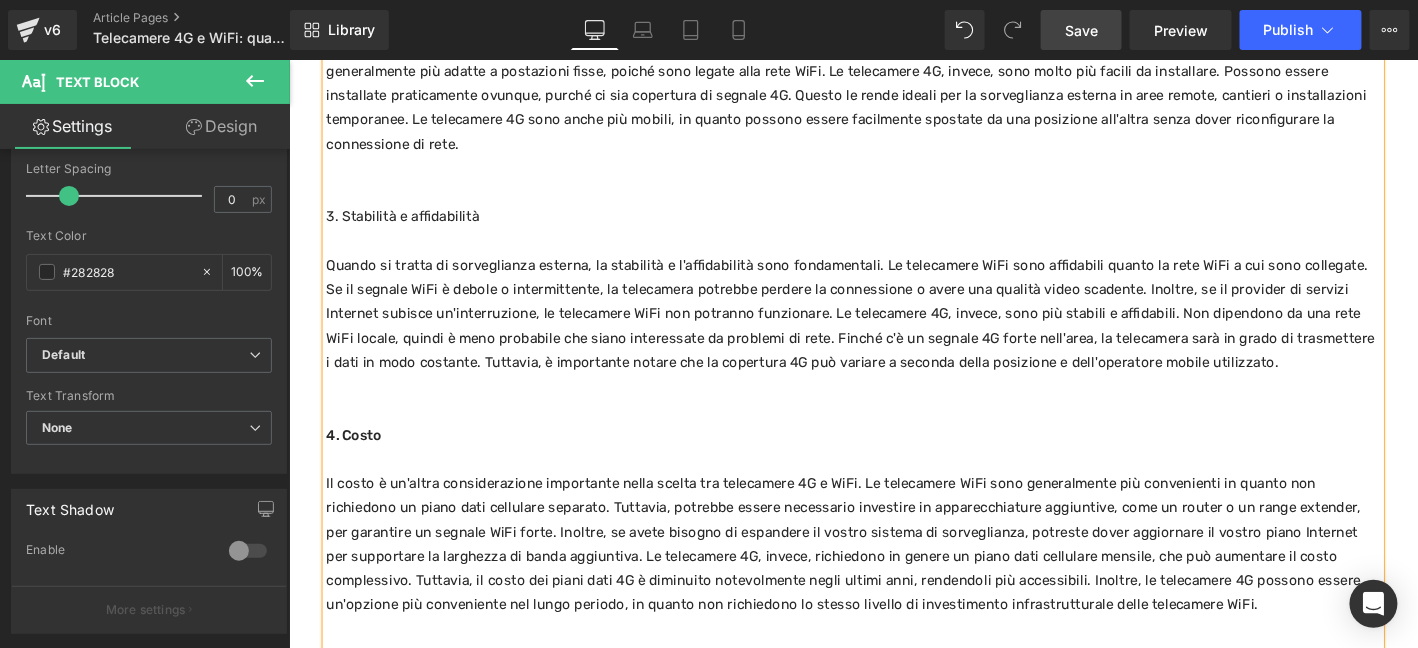 click on "3. Stabilità e affidabilità" at bounding box center (893, 228) 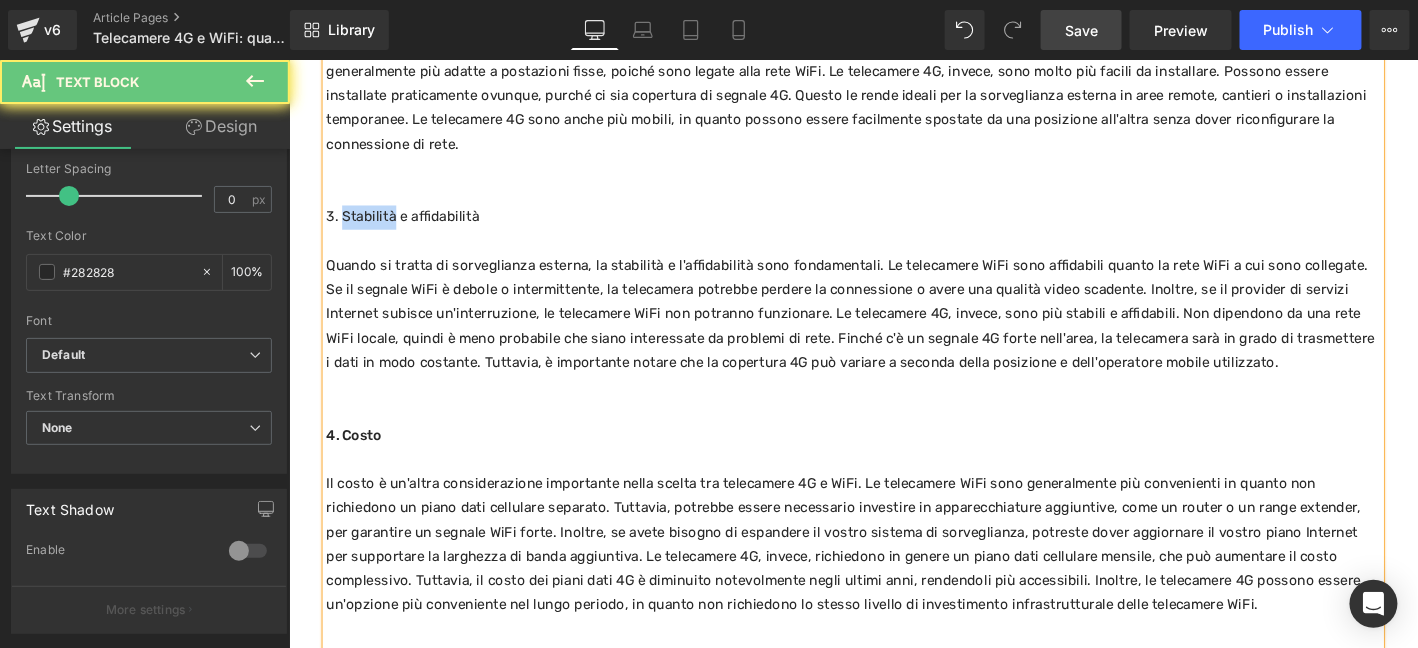 click on "3. Stabilità e affidabilità" at bounding box center [893, 228] 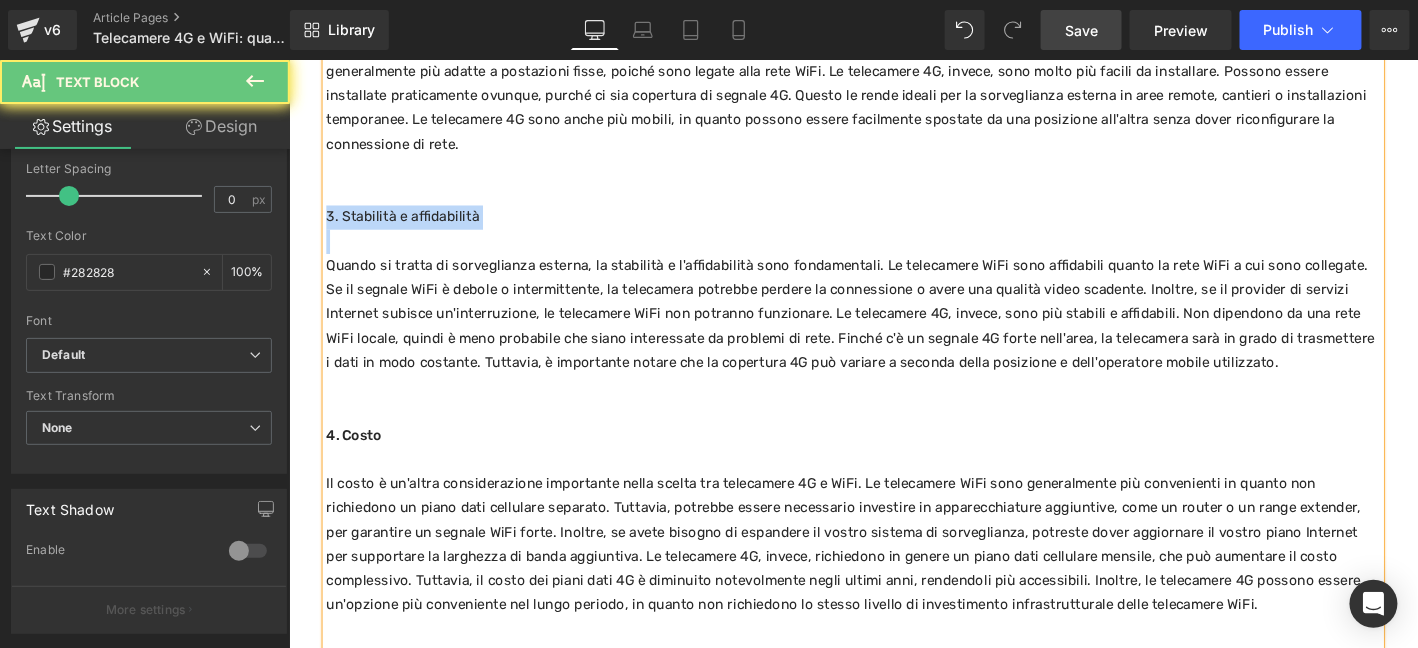 click on "3. Stabilità e affidabilità" at bounding box center (893, 228) 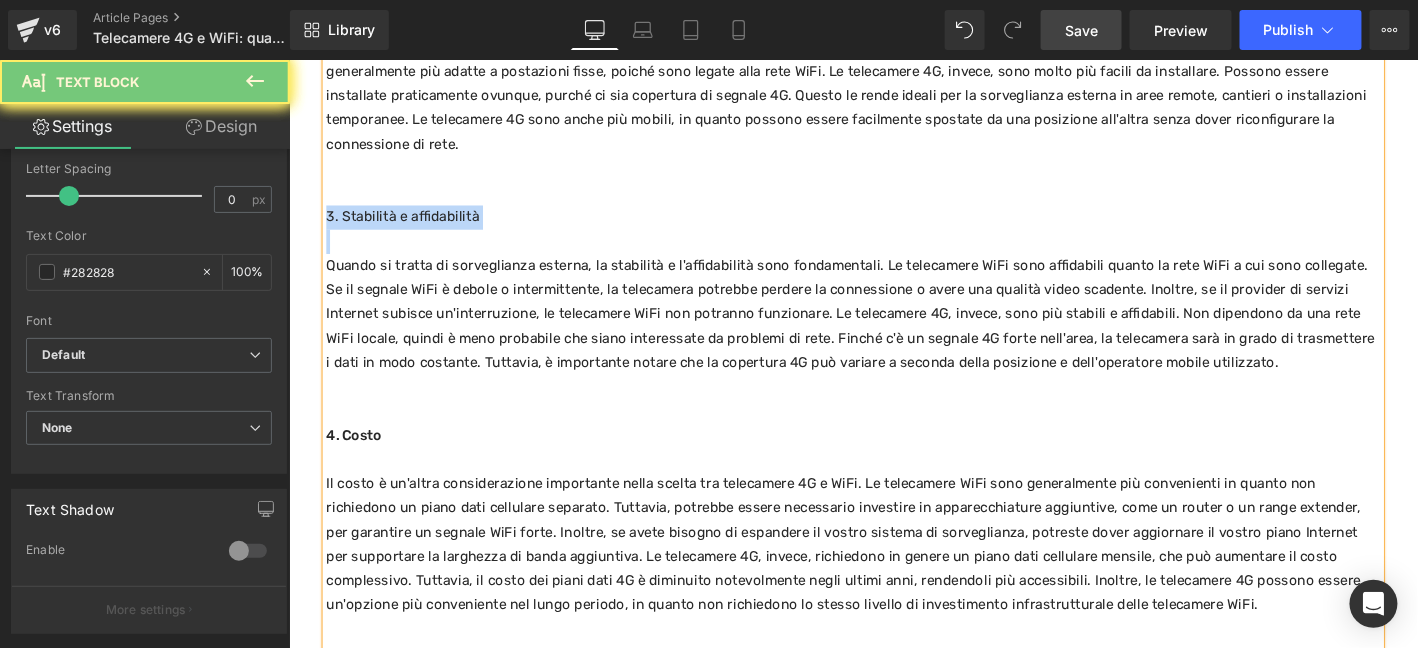 click on "3. Stabilità e affidabilità" at bounding box center (893, 228) 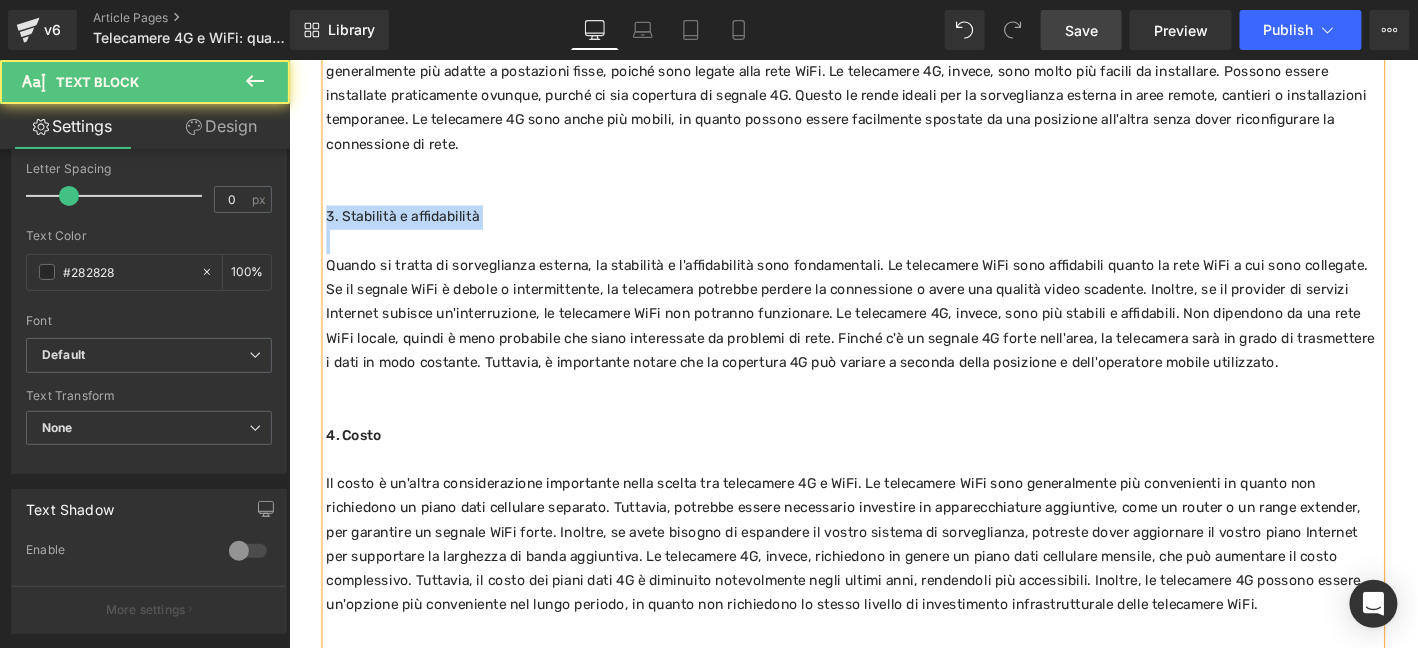 click on "3. Stabilità e affidabilità" at bounding box center [893, 228] 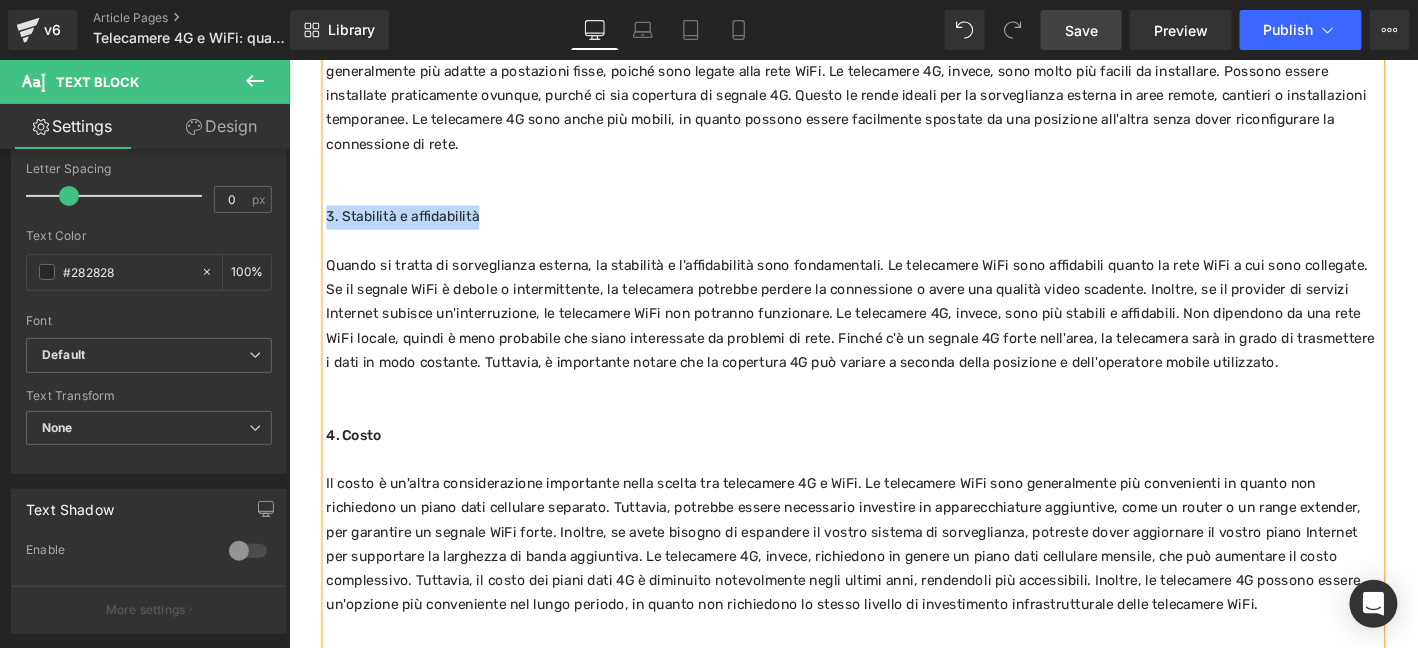 drag, startPoint x: 513, startPoint y: 233, endPoint x: 314, endPoint y: 229, distance: 199.04019 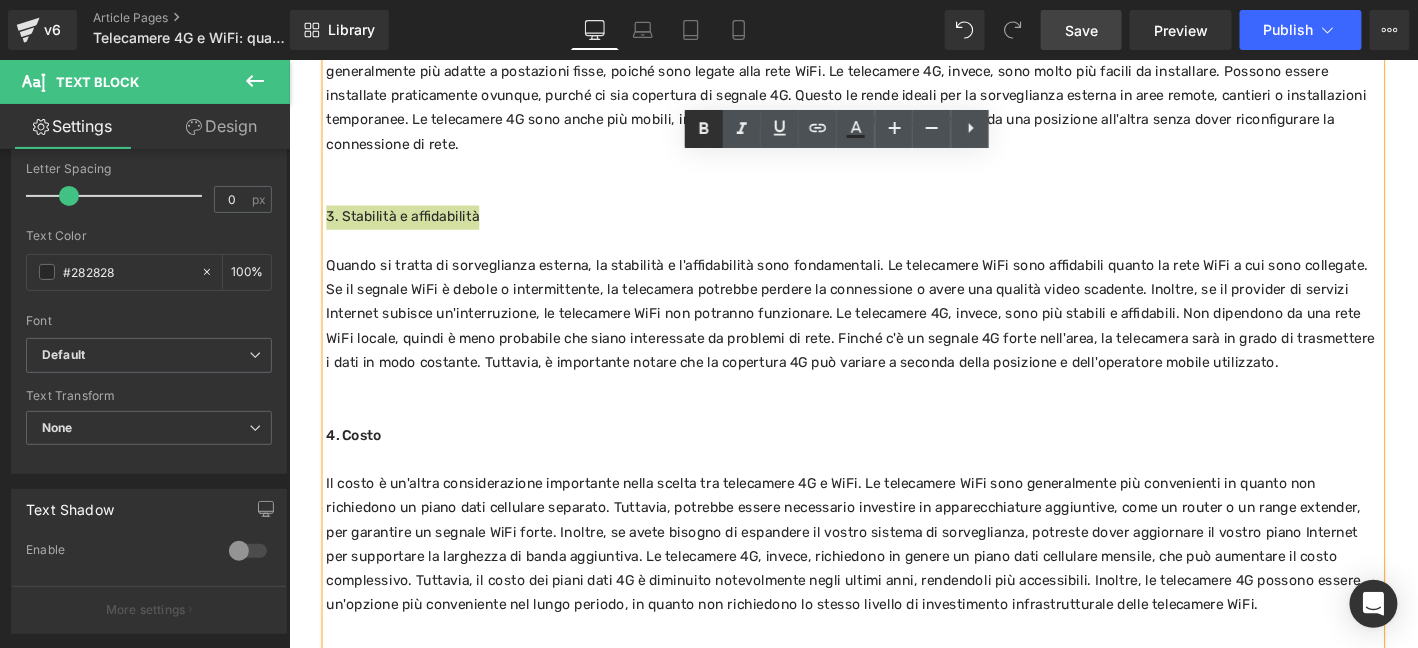 click 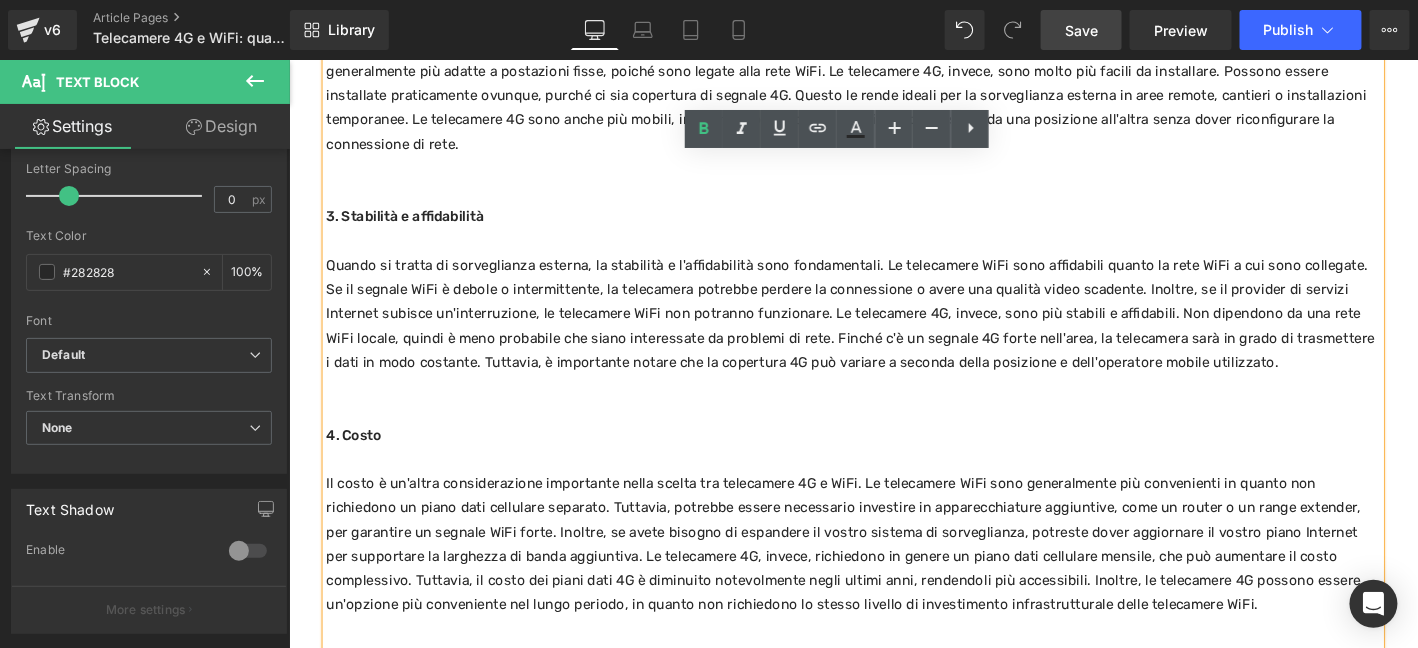 click at bounding box center (893, 202) 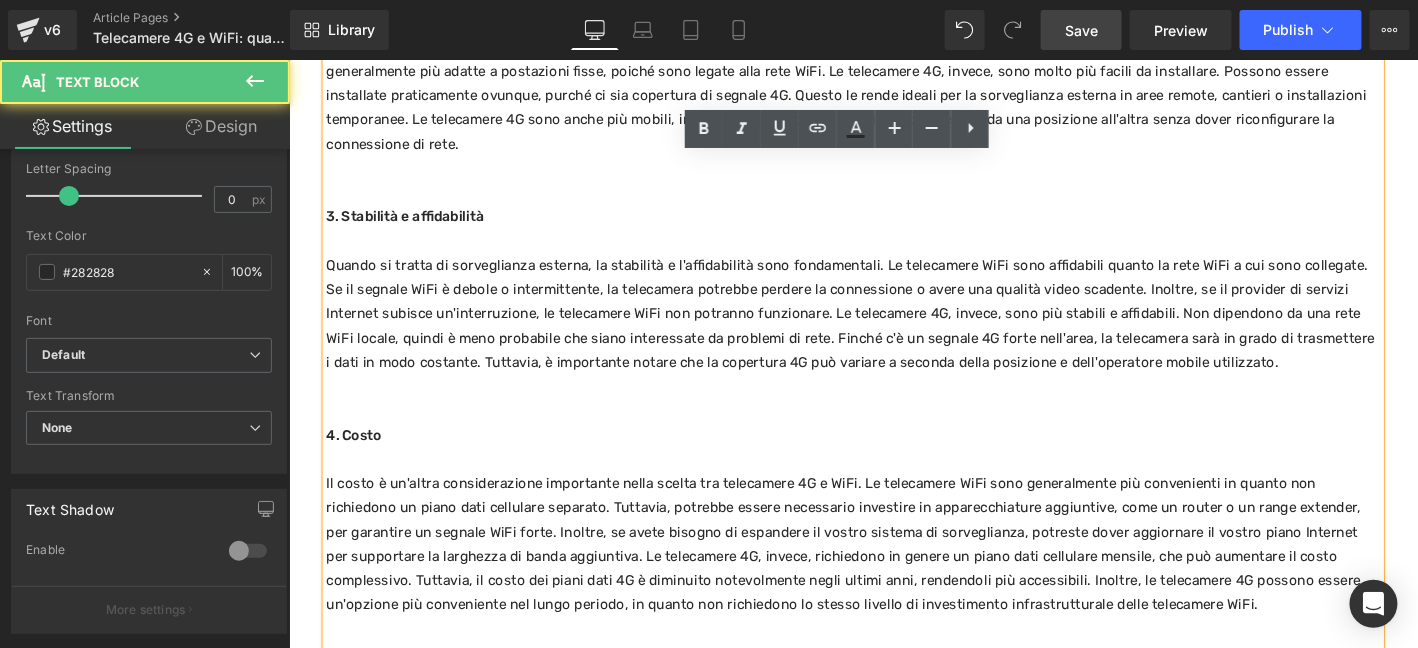 click at bounding box center (893, 254) 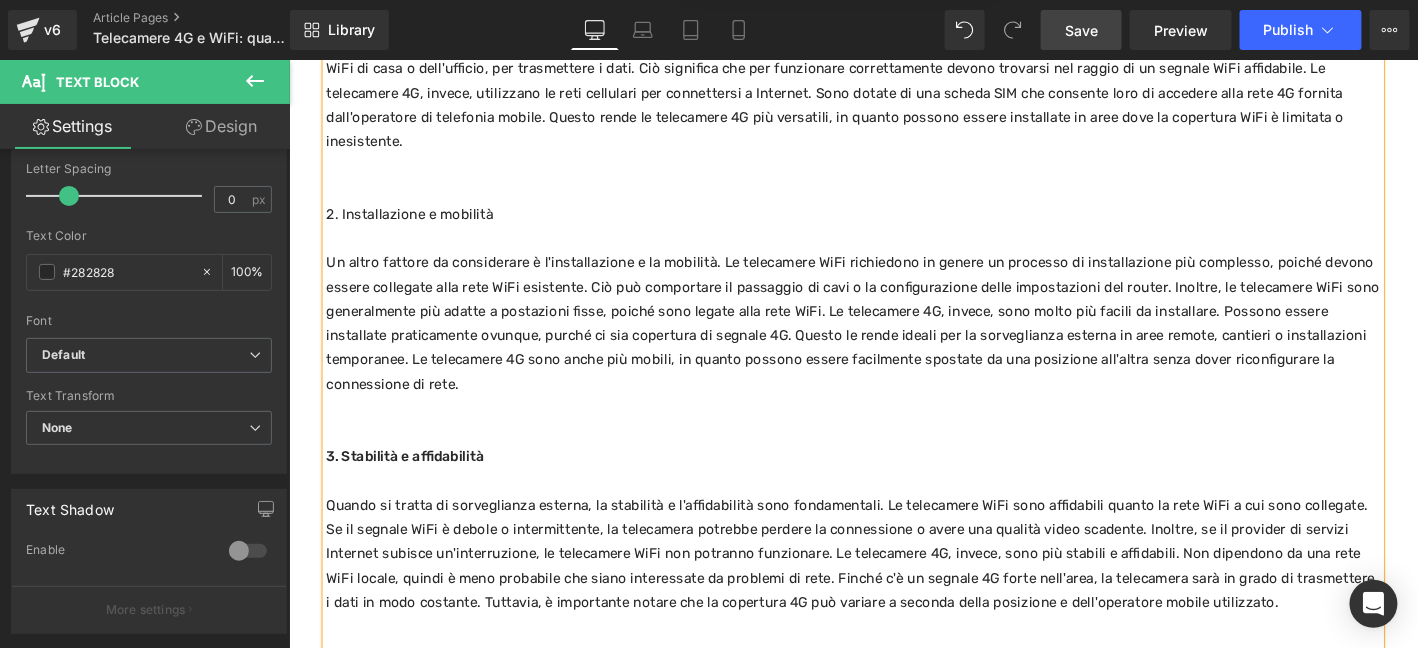 scroll, scrollTop: 566, scrollLeft: 0, axis: vertical 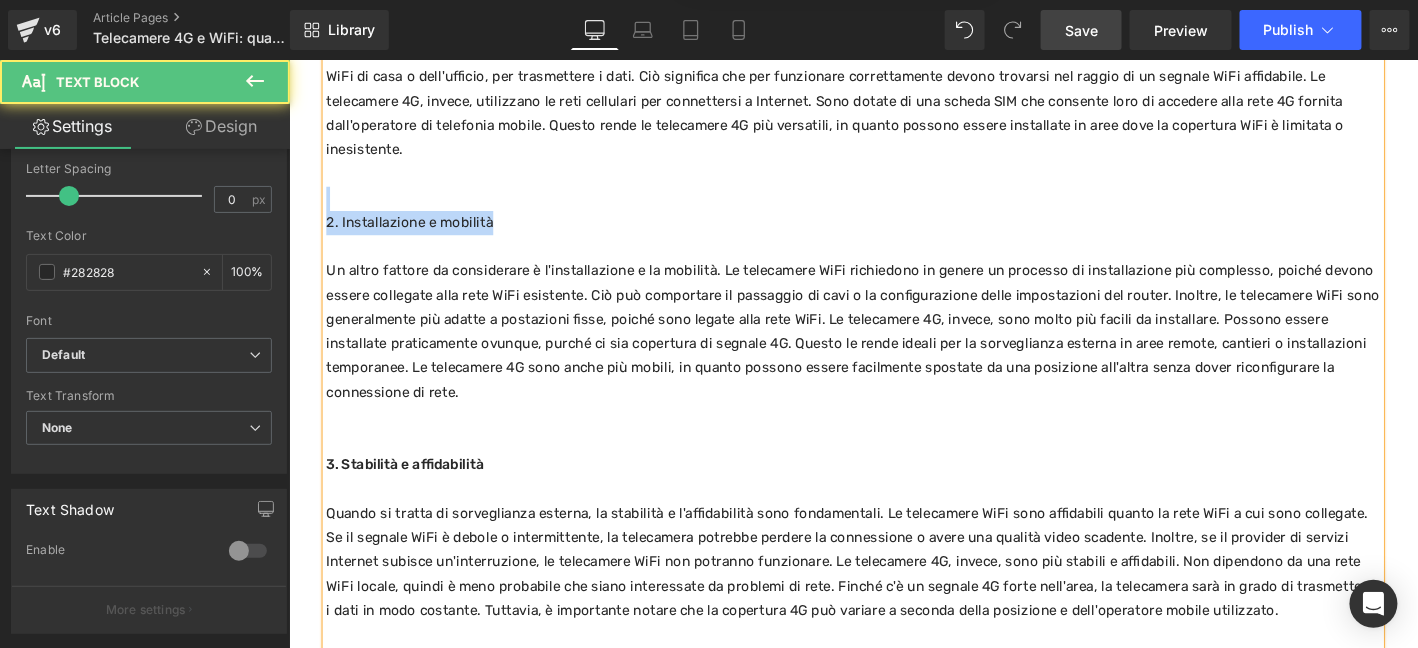 drag, startPoint x: 566, startPoint y: 225, endPoint x: 329, endPoint y: 214, distance: 237.25514 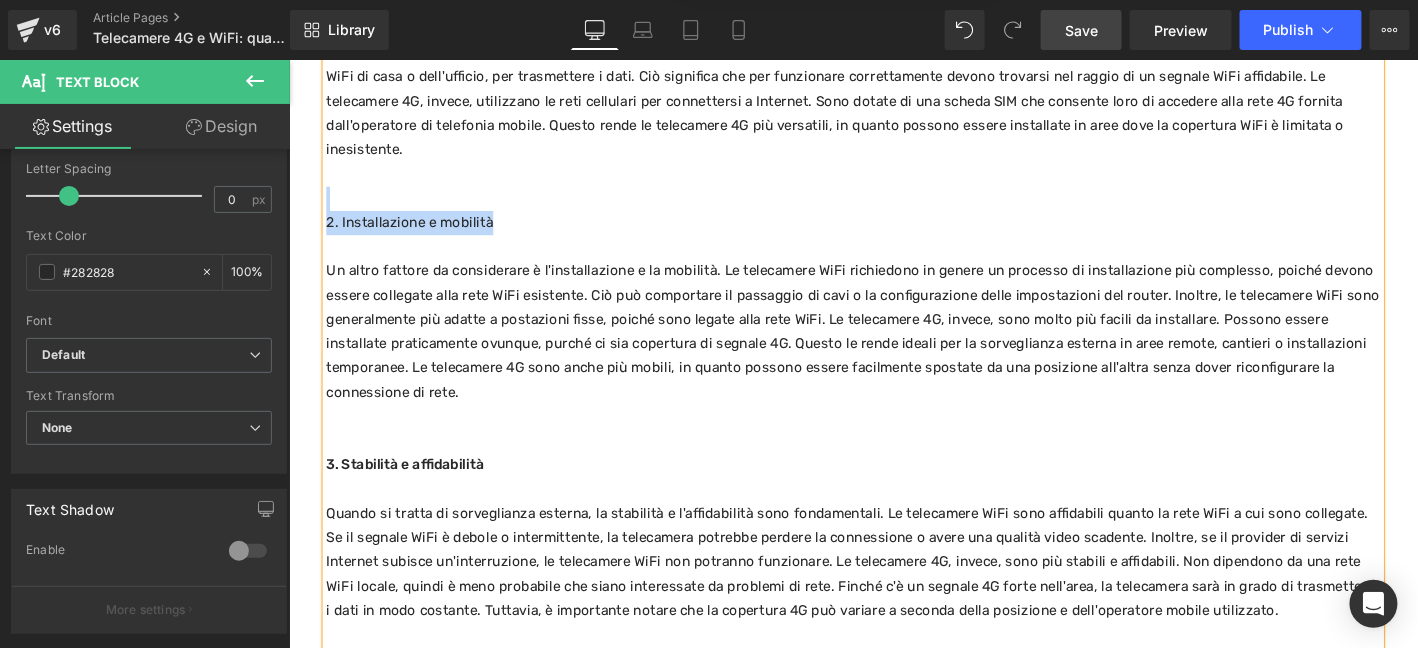 click on "2. Installazione e mobilità" at bounding box center (893, 234) 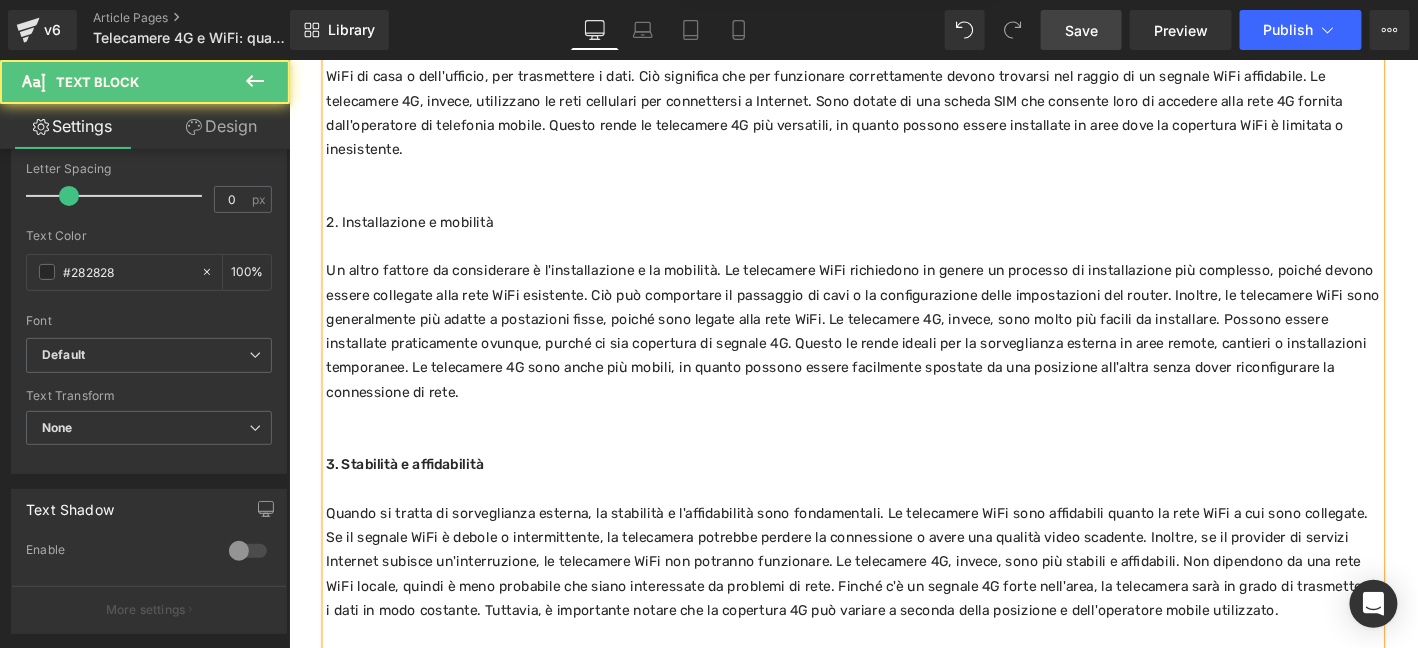 click on "2. Installazione e mobilità" at bounding box center [893, 234] 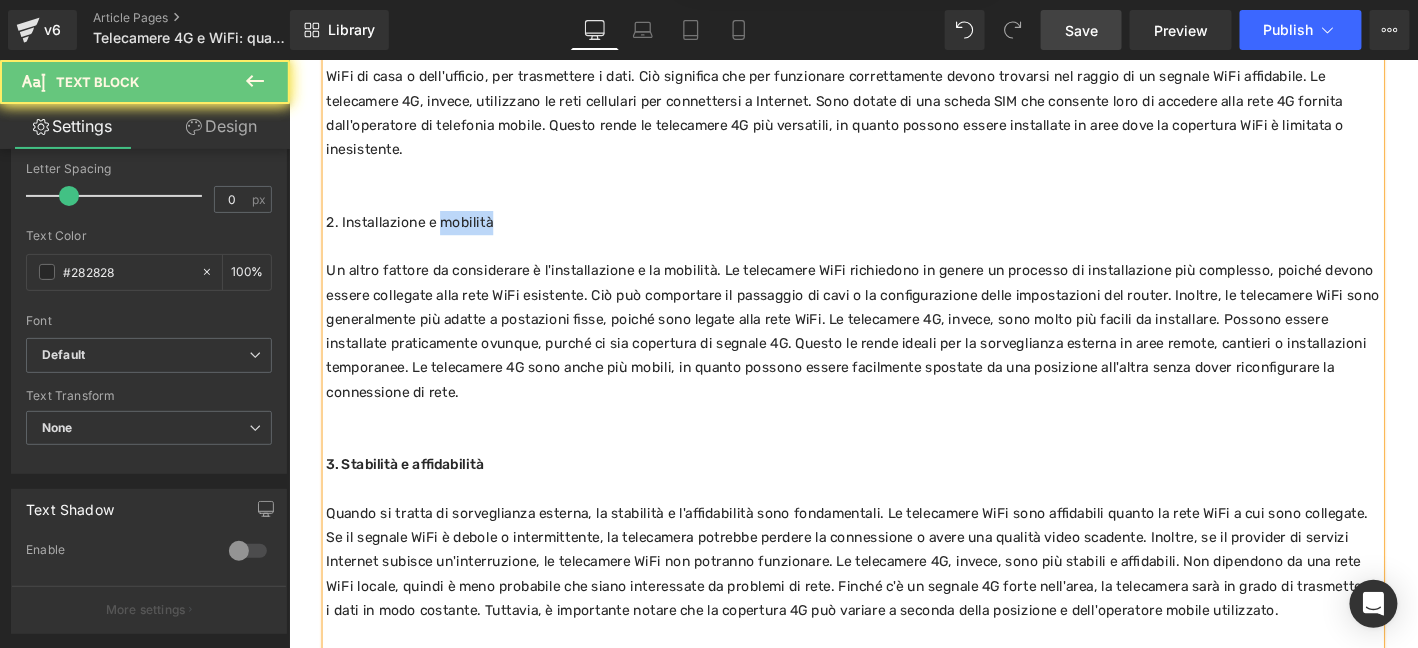 click on "2. Installazione e mobilità" at bounding box center (893, 234) 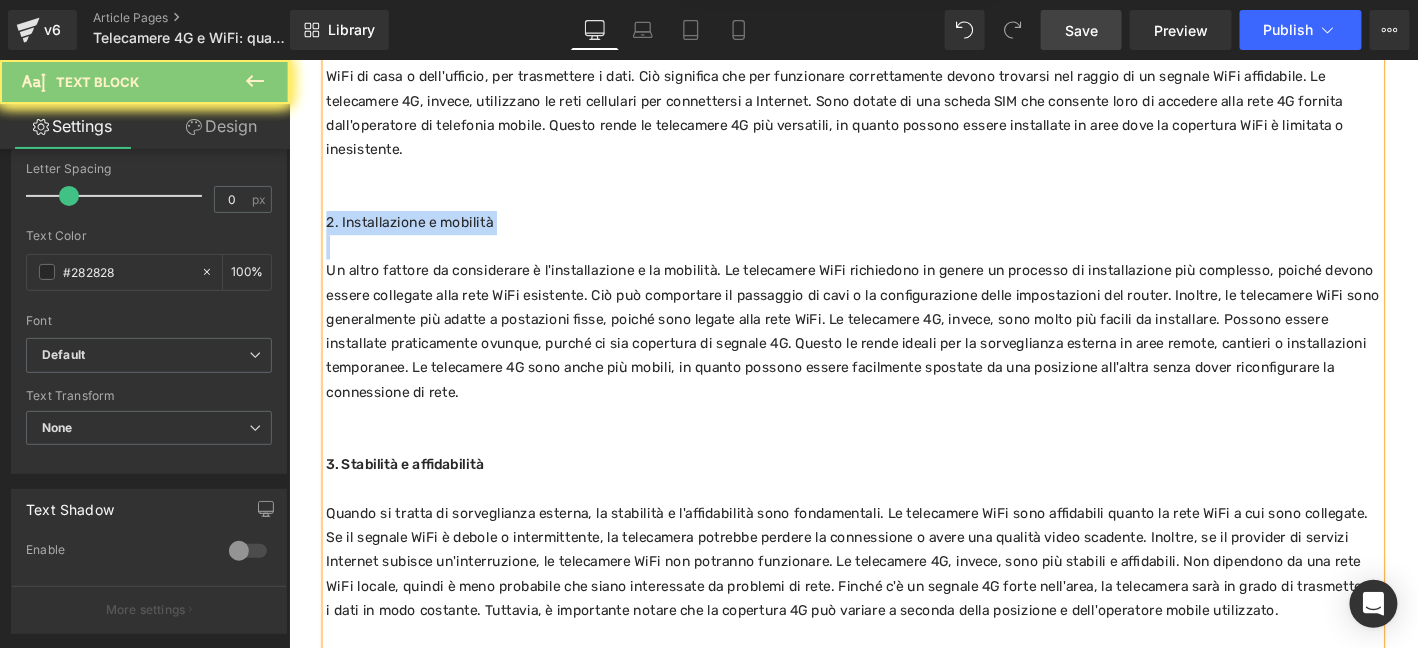 click on "2. Installazione e mobilità" at bounding box center (893, 234) 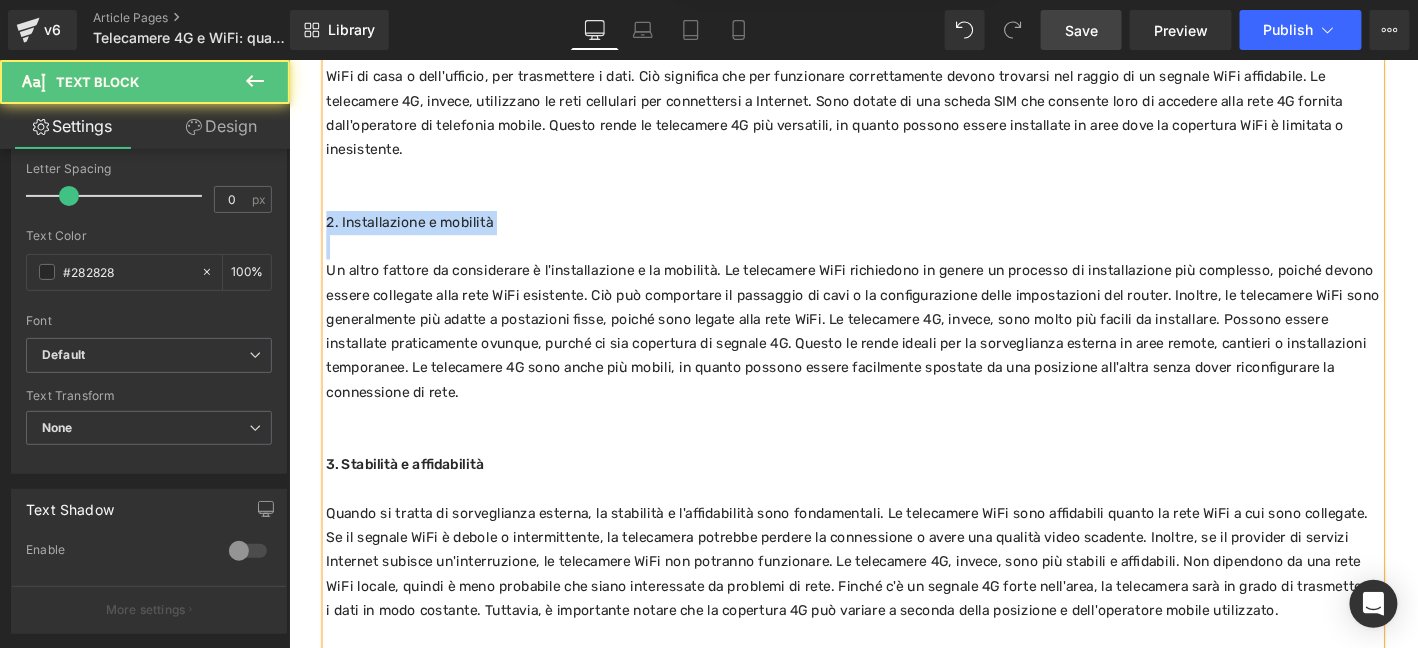 click on "2. Installazione e mobilità" at bounding box center (893, 234) 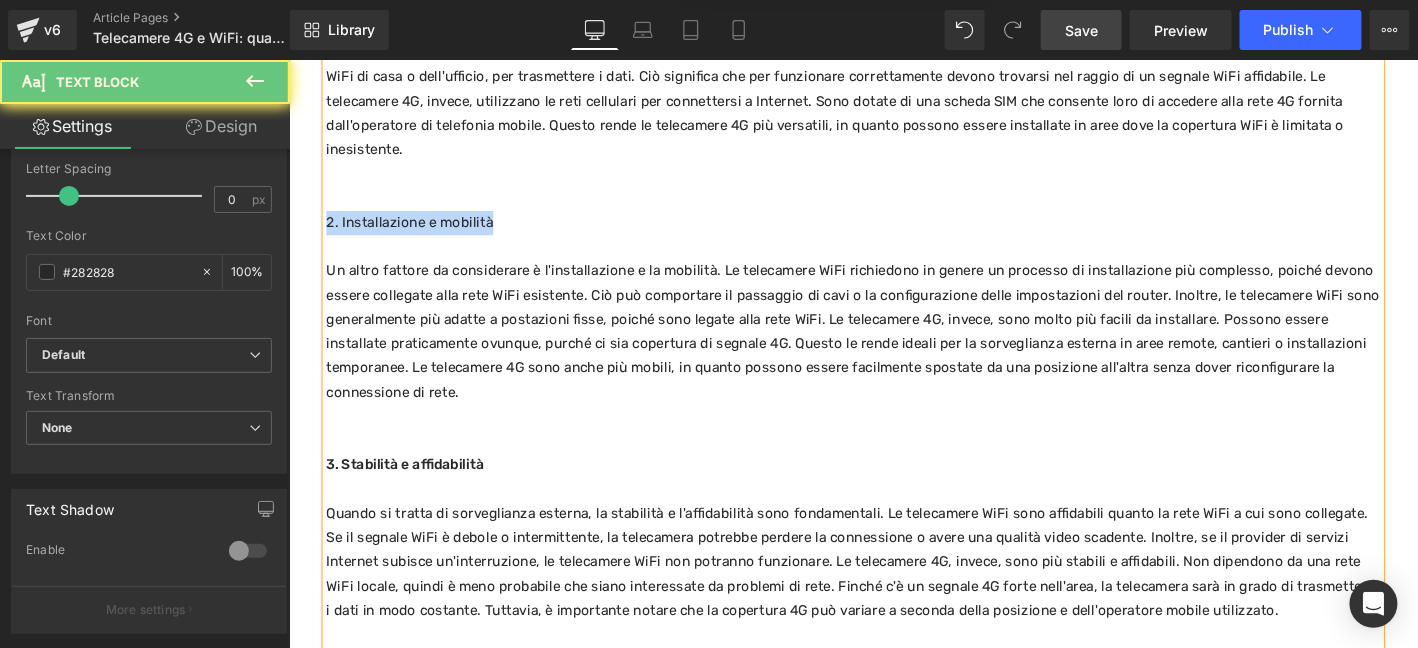 drag, startPoint x: 553, startPoint y: 236, endPoint x: 303, endPoint y: 241, distance: 250.04999 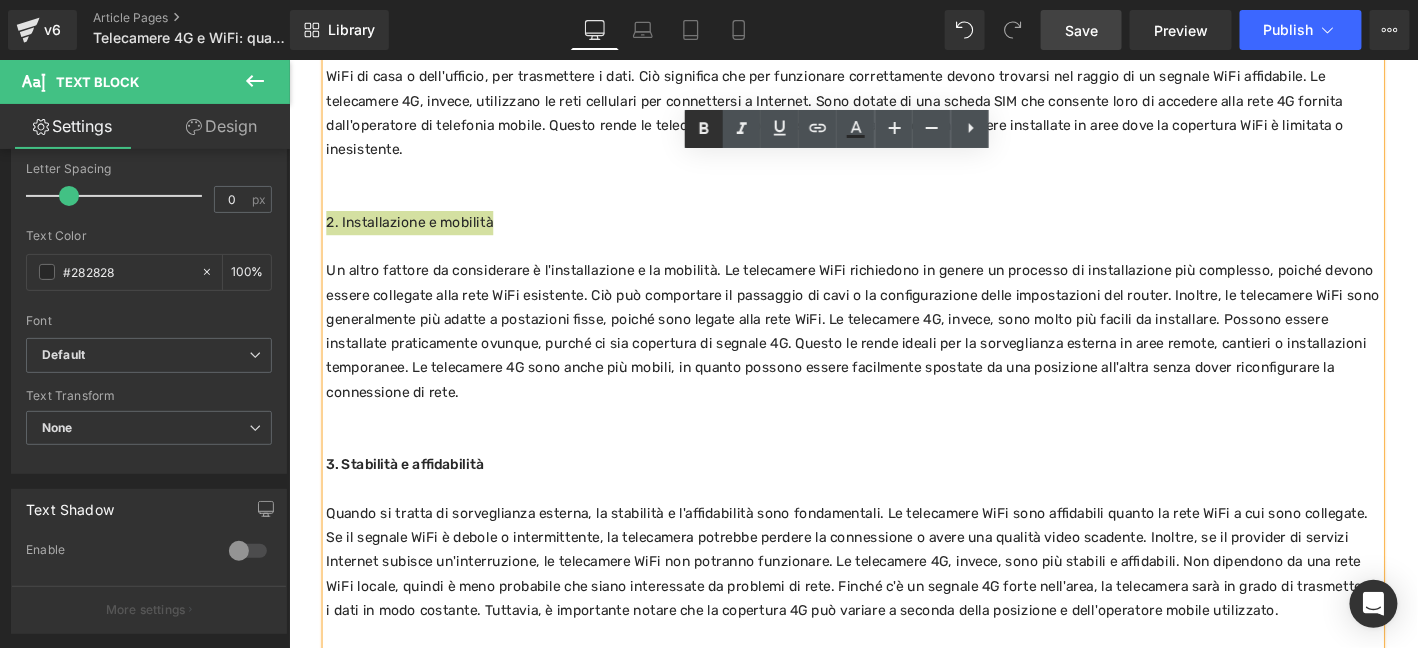 click 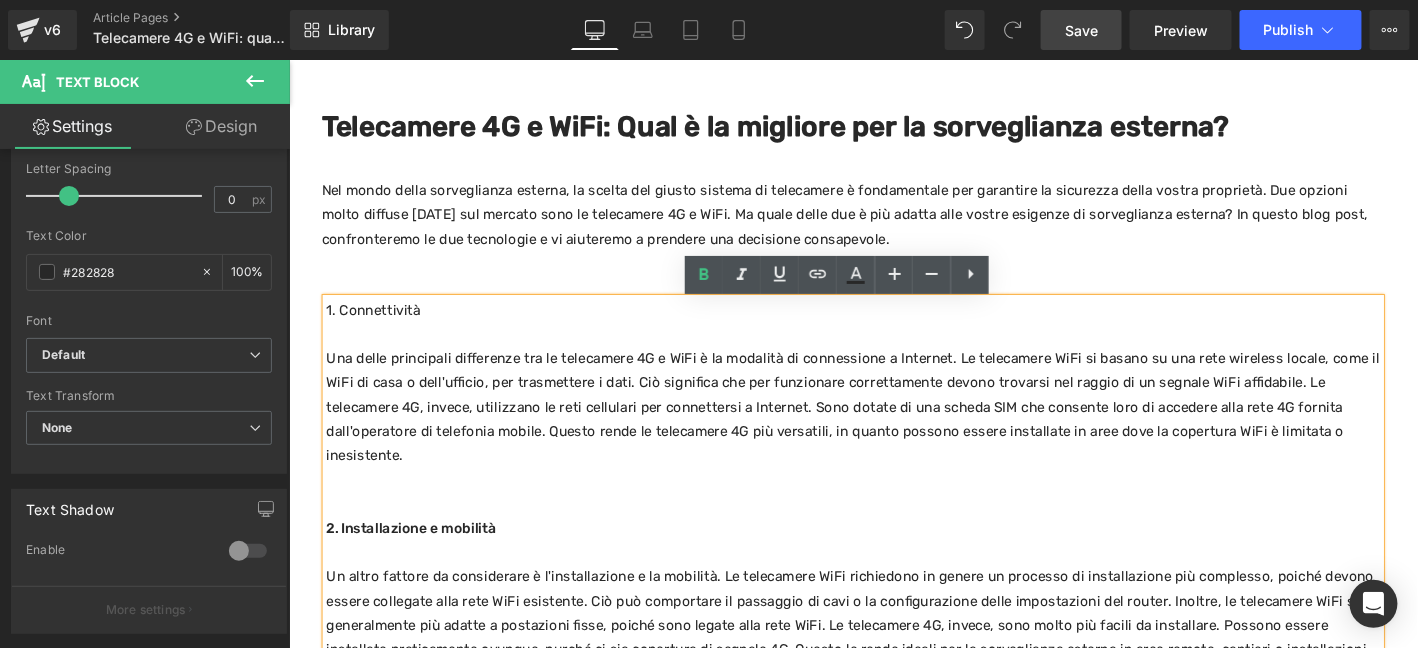 scroll, scrollTop: 233, scrollLeft: 0, axis: vertical 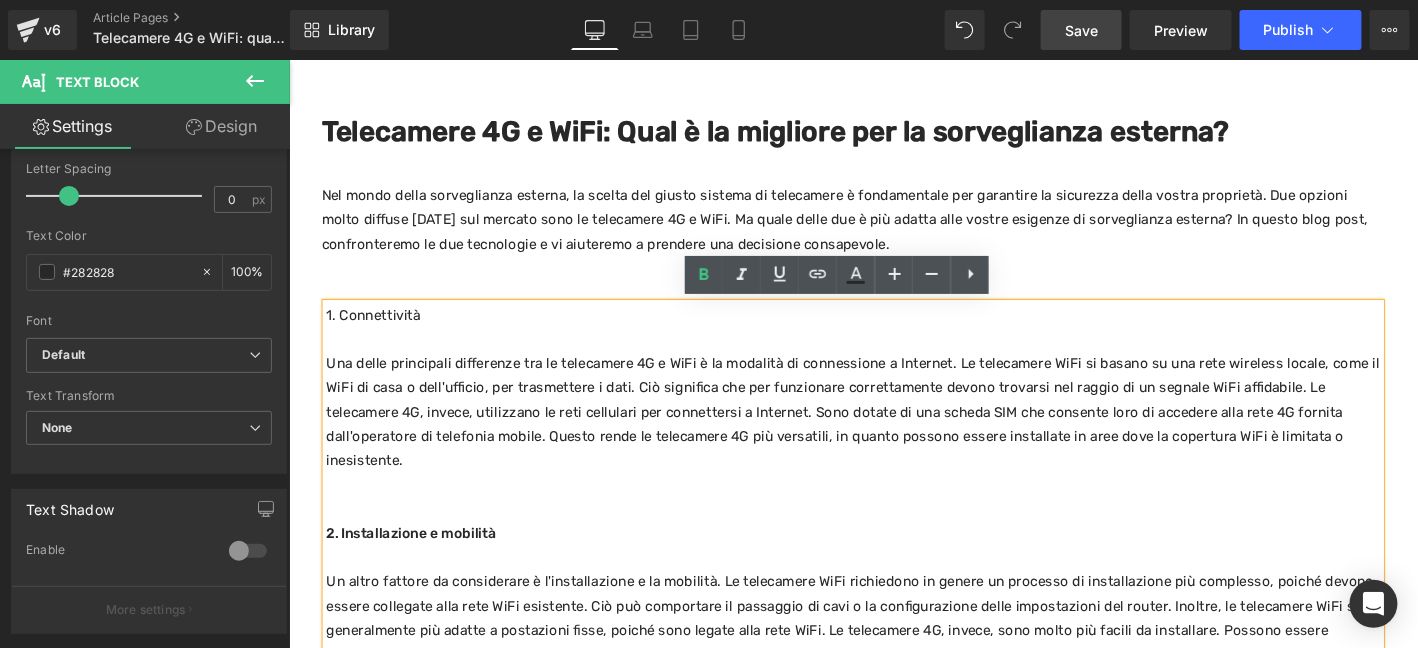 click on "1. Connettività" at bounding box center [893, 333] 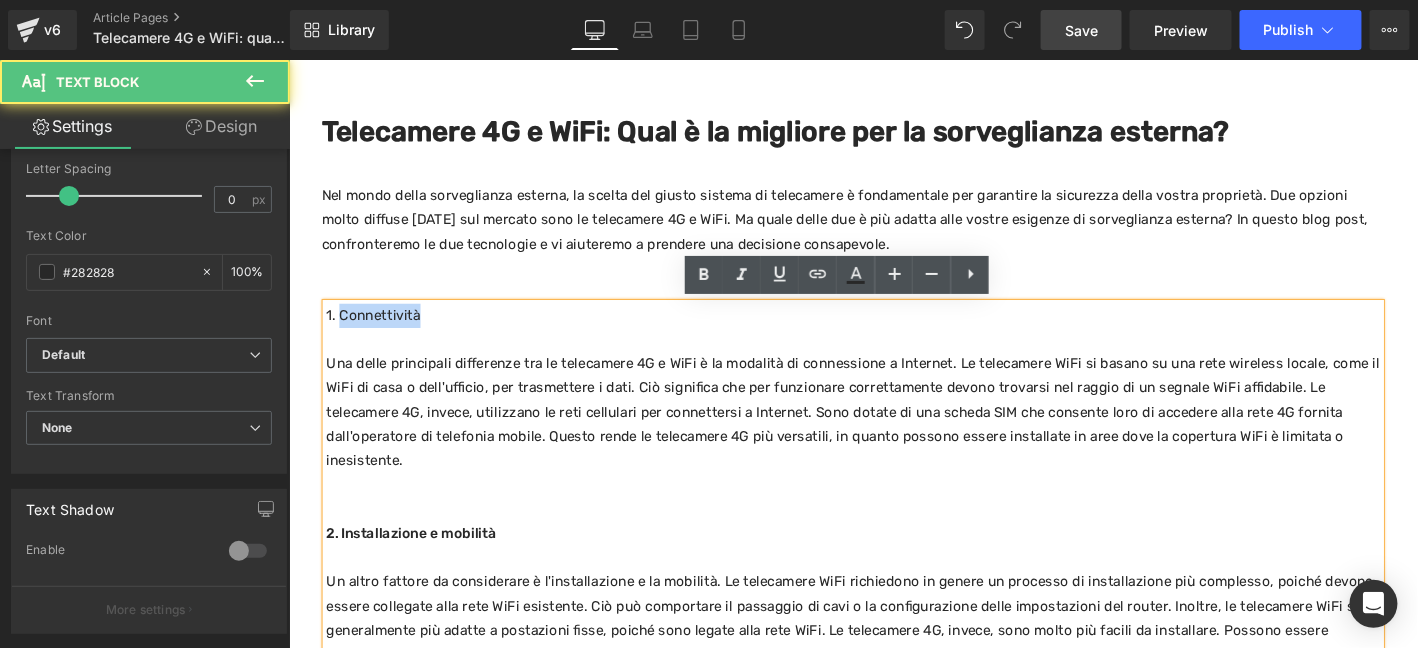 click on "1. Connettività" at bounding box center (893, 333) 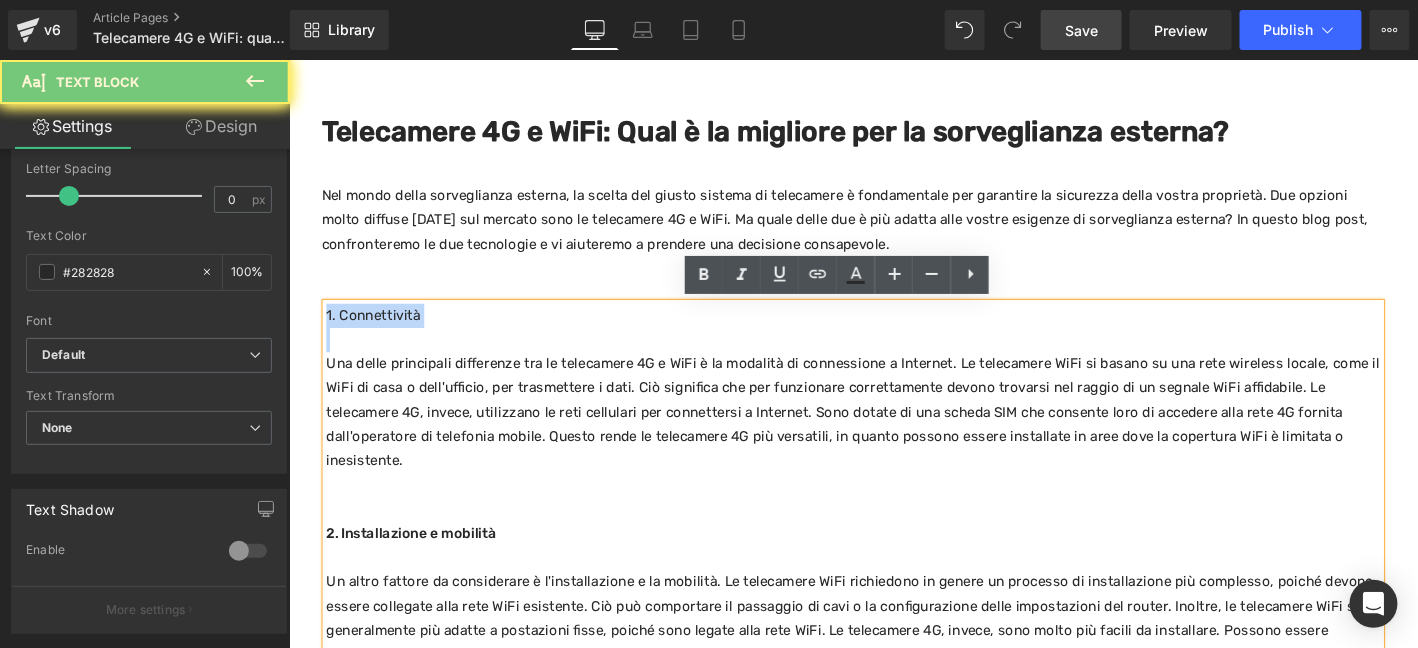 click on "1. Connettività" at bounding box center [893, 333] 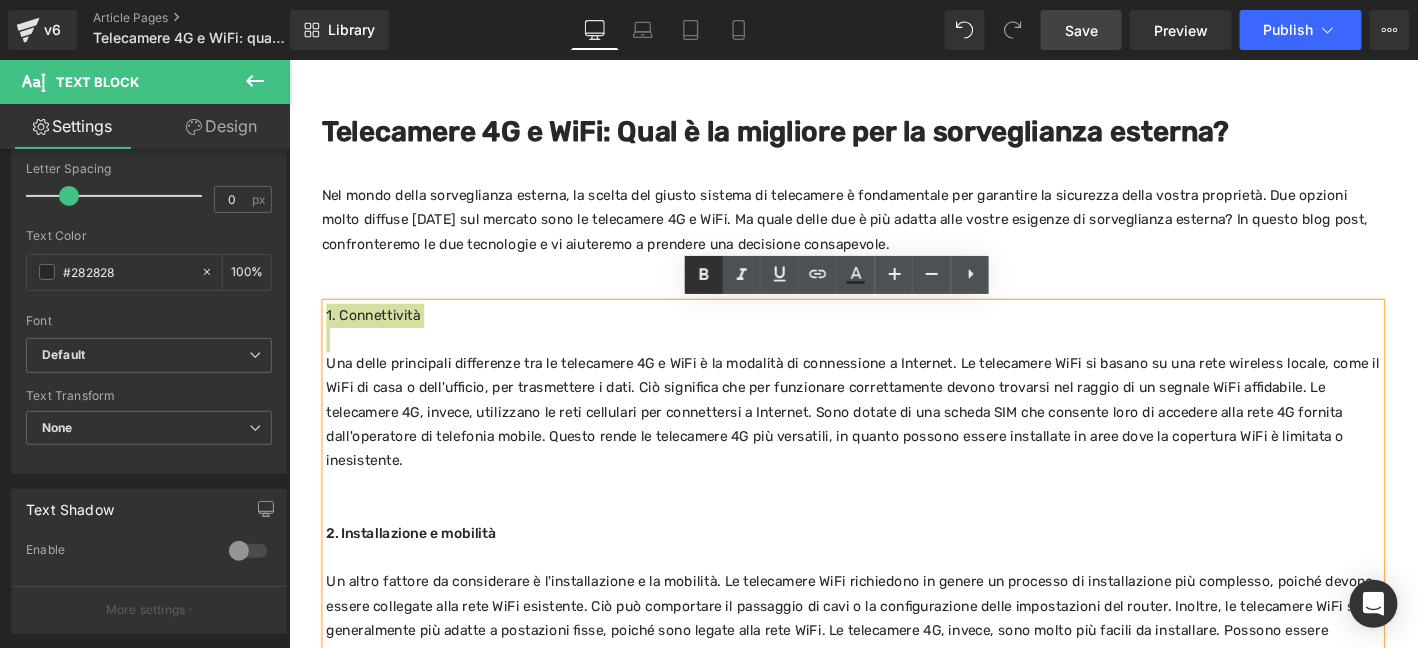 click 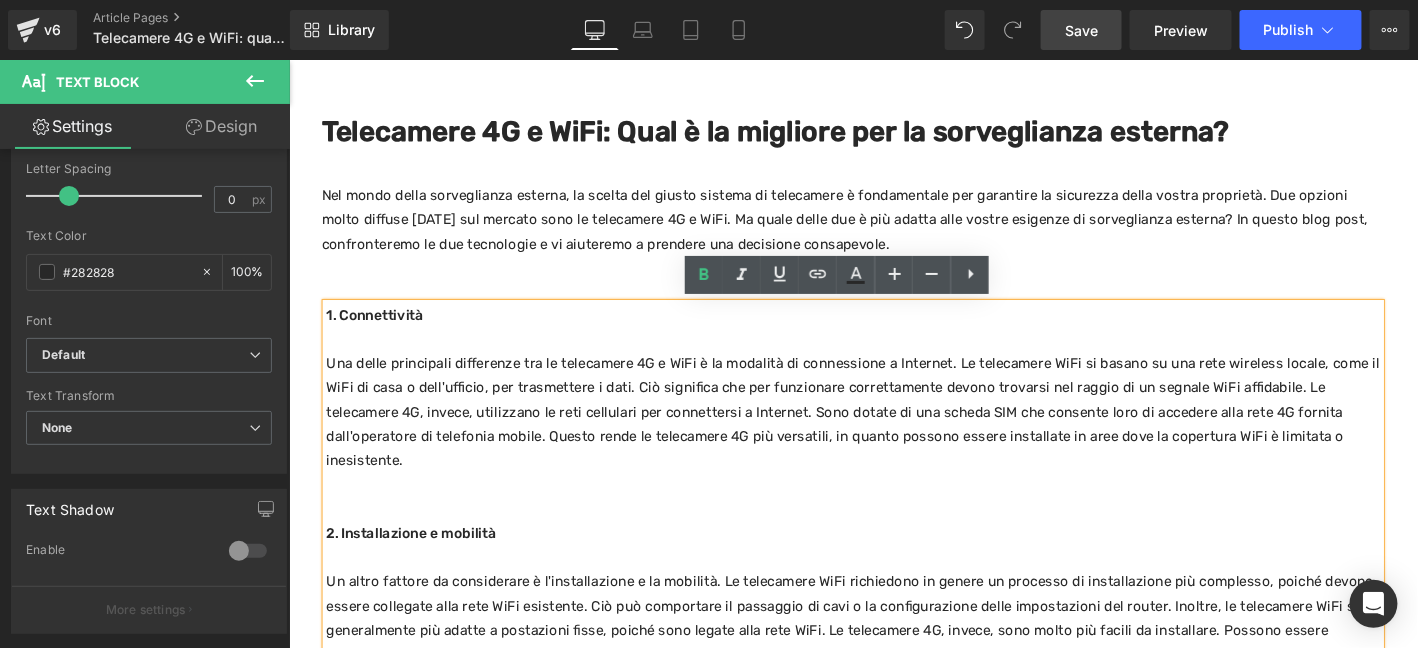 click on "Save" at bounding box center [1081, 30] 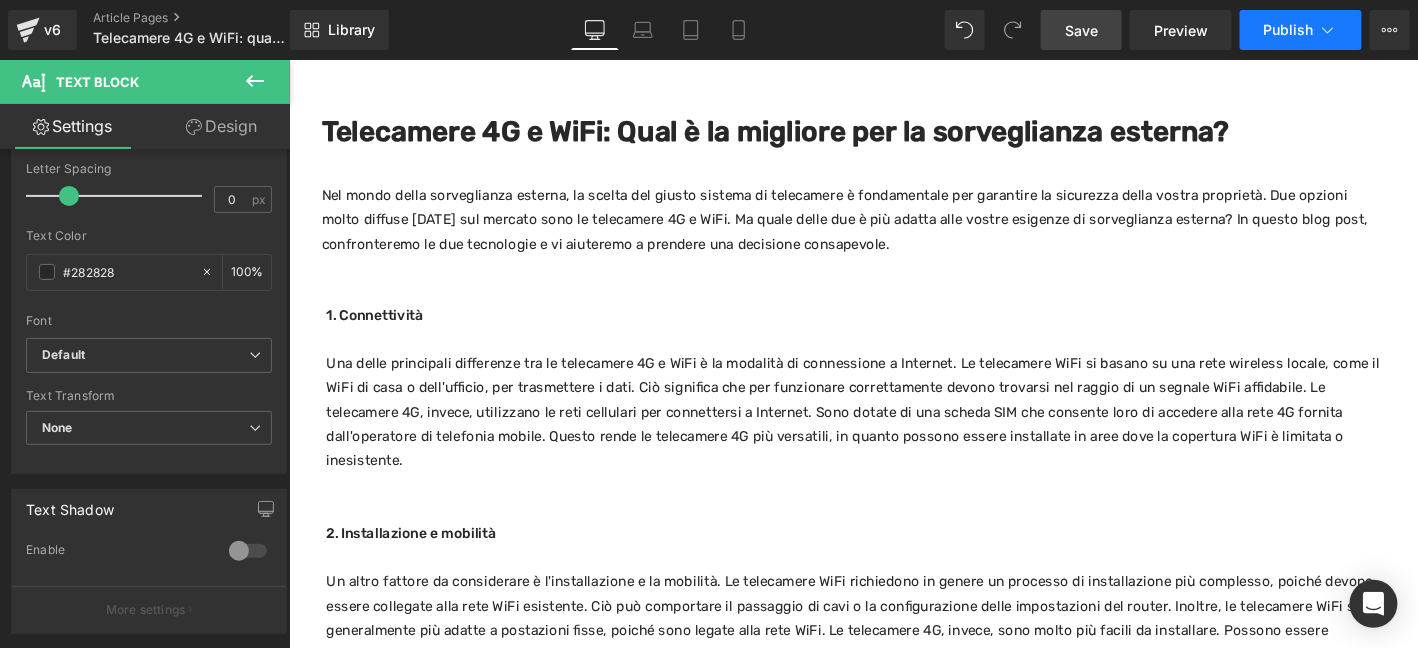 click on "Publish" at bounding box center [1289, 30] 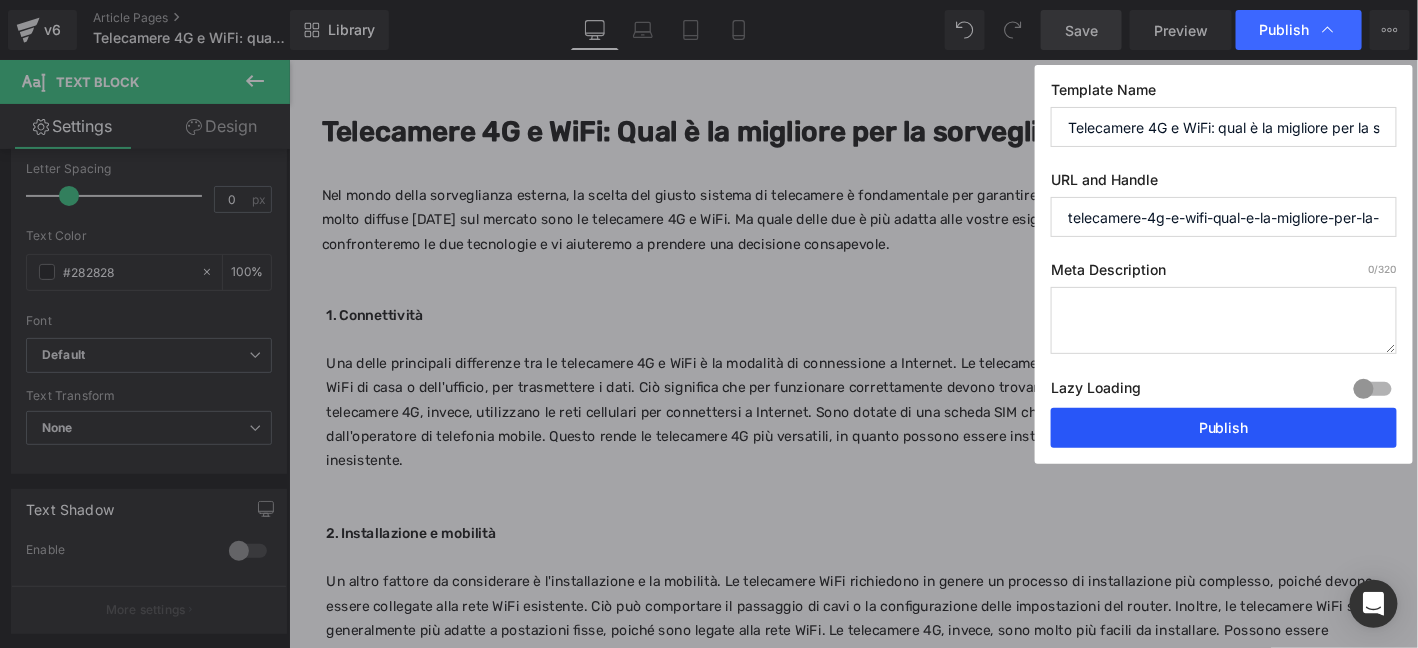 click on "Publish" at bounding box center (1224, 428) 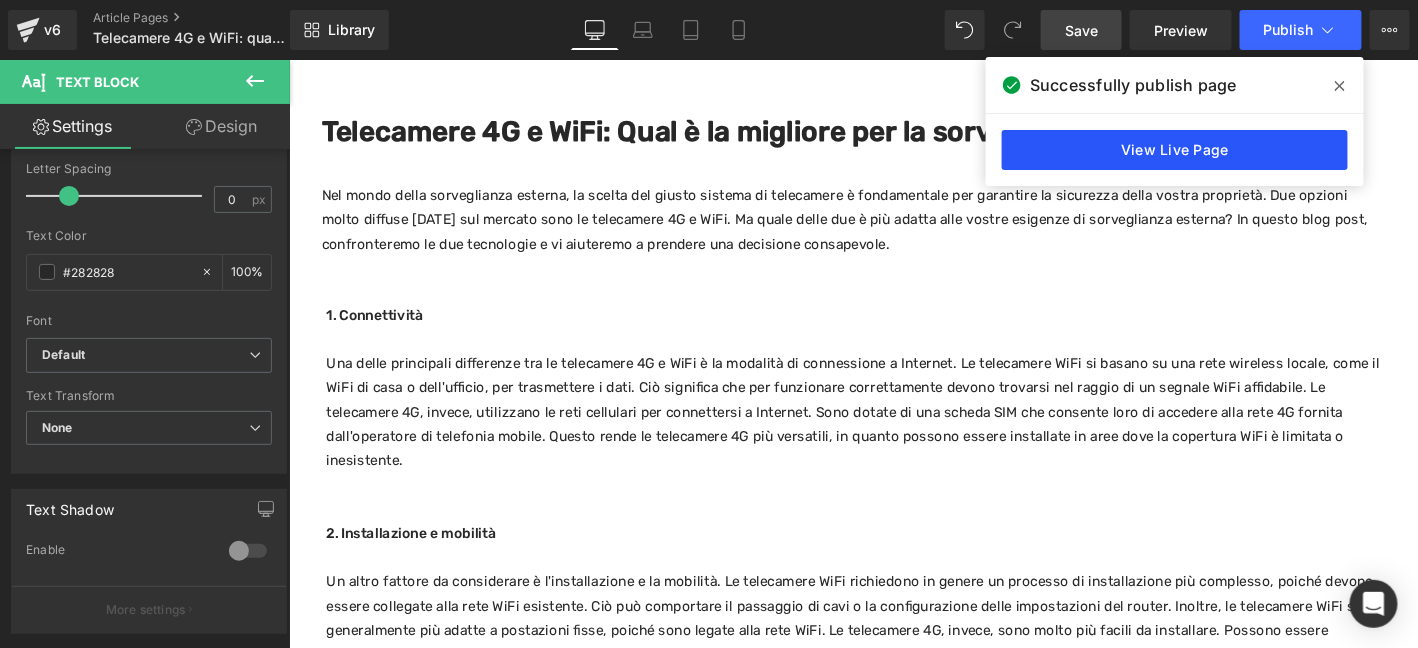 click on "View Live Page" at bounding box center [1175, 150] 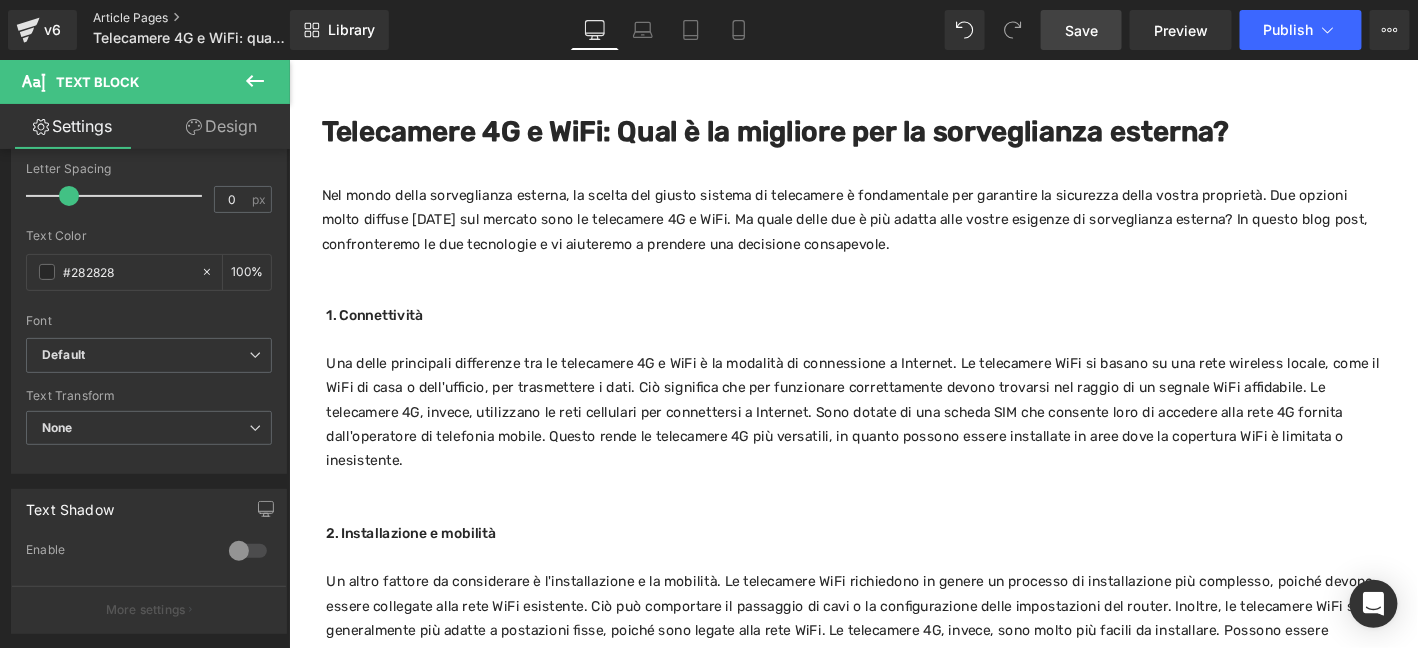 click on "Article Pages" at bounding box center (208, 18) 